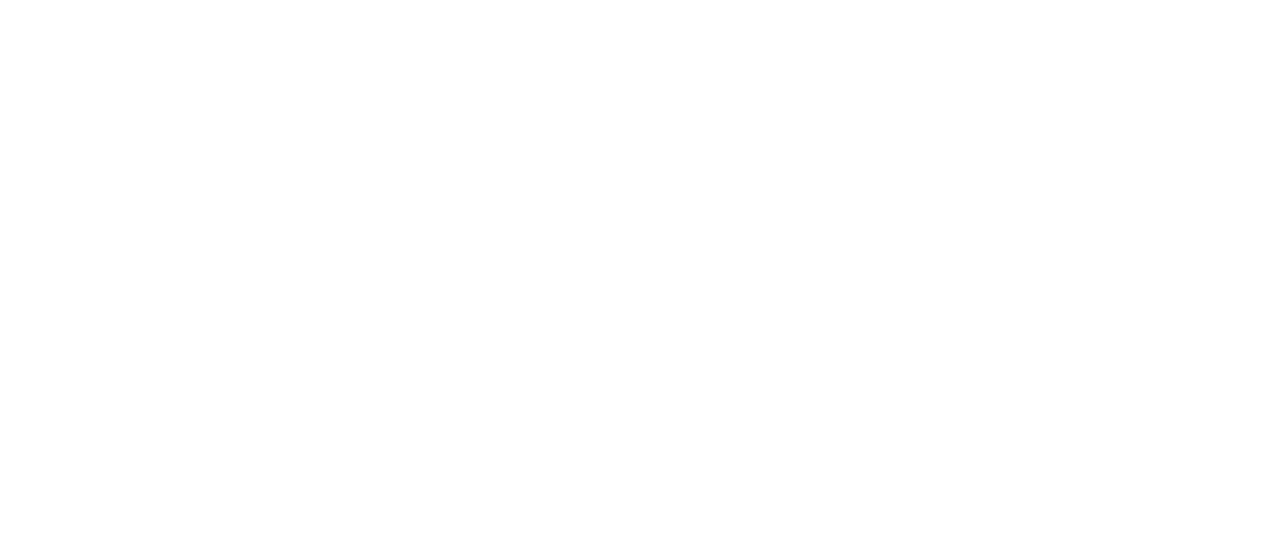 scroll, scrollTop: 0, scrollLeft: 0, axis: both 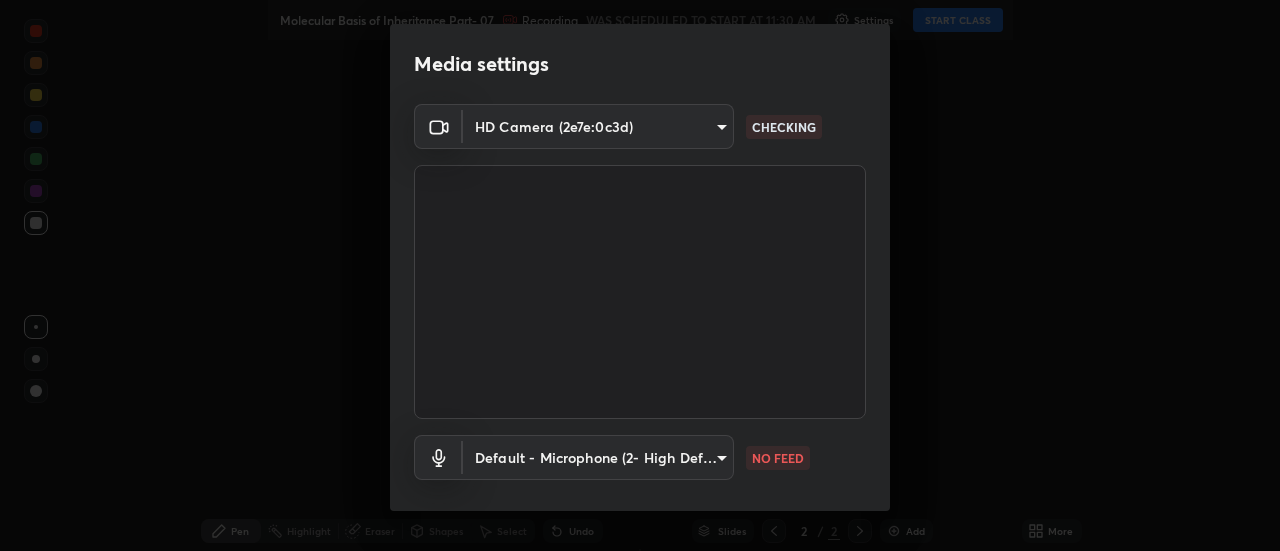 click on "Erase all Molecular Basis of Inheritance Part- 07 Recording WAS SCHEDULED TO START AT  11:30 AM Settings START CLASS Setting up your live class Molecular Basis of Inheritance Part- 07 • L44 of Course On Botany for NEET Excel 1 2026 [PERSON_NAME] [PERSON_NAME] Pen Highlight Eraser Shapes Select Undo Slides 2 / 2 Add More No doubts shared Encourage your learners to ask a doubt for better clarity Report an issue Reason for reporting Buffering Chat not working Audio - Video sync issue Educator video quality low ​ Attach an image Report Media settings HD Camera (2e7e:0c3d) 0be616c92c2879d8fe19306c4b8383fc9b13f77197a30f876870ce6c7906effd CHECKING Default - Microphone (2- High Definition Audio Device) default NO FEED 1 / 5 Next" at bounding box center (640, 275) 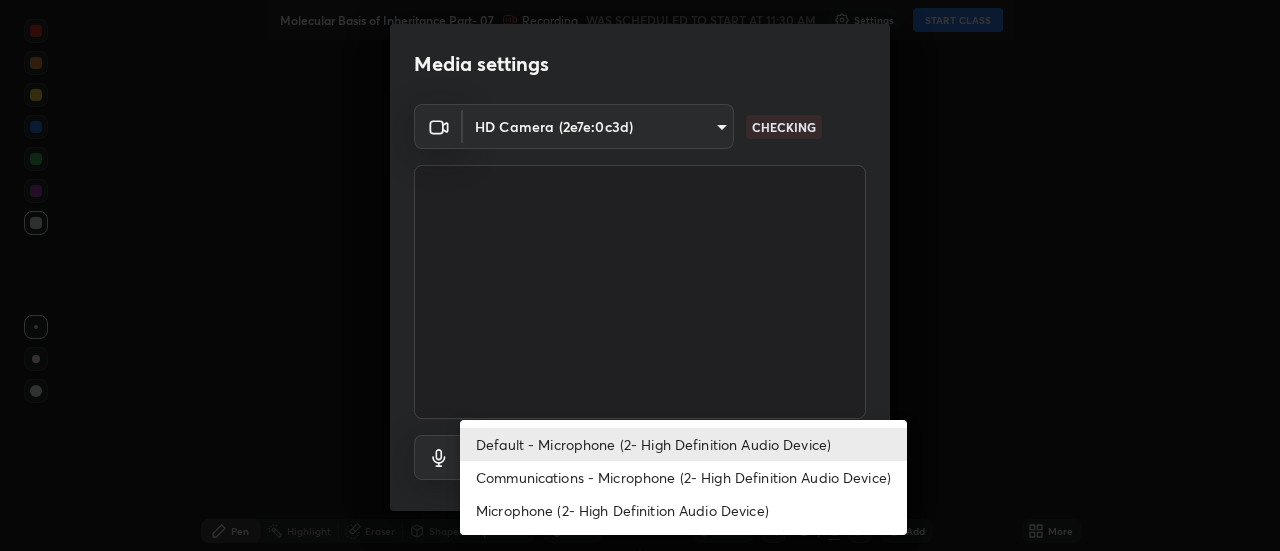 click on "Communications - Microphone (2- High Definition Audio Device)" at bounding box center (683, 477) 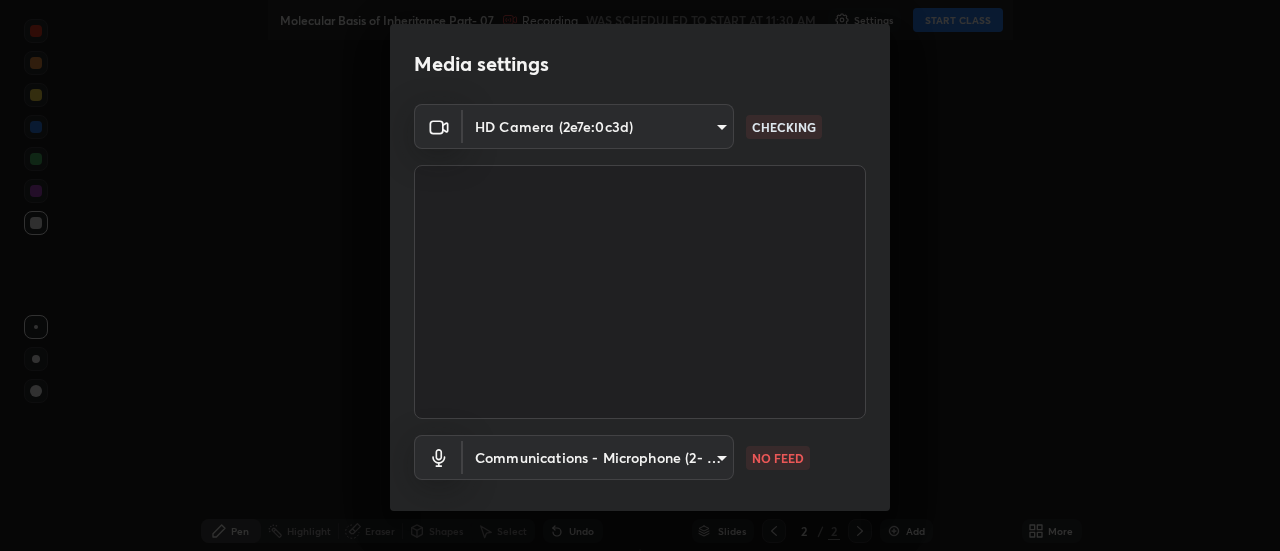 click on "Erase all Molecular Basis of Inheritance Part- 07 Recording WAS SCHEDULED TO START AT  11:30 AM Settings START CLASS Setting up your live class Molecular Basis of Inheritance Part- 07 • L44 of Course On Botany for NEET Excel 1 2026 [PERSON_NAME] [PERSON_NAME] Pen Highlight Eraser Shapes Select Undo Slides 2 / 2 Add More No doubts shared Encourage your learners to ask a doubt for better clarity Report an issue Reason for reporting Buffering Chat not working Audio - Video sync issue Educator video quality low ​ Attach an image Report Media settings HD Camera (2e7e:0c3d) 0be616c92c2879d8fe19306c4b8383fc9b13f77197a30f876870ce6c7906effd CHECKING Communications - Microphone (2- High Definition Audio Device) communications NO FEED 1 / 5 Next Default - Microphone (2- High Definition Audio Device) Communications - Microphone (2- High Definition Audio Device) Microphone (2- High Definition Audio Device)" at bounding box center (640, 275) 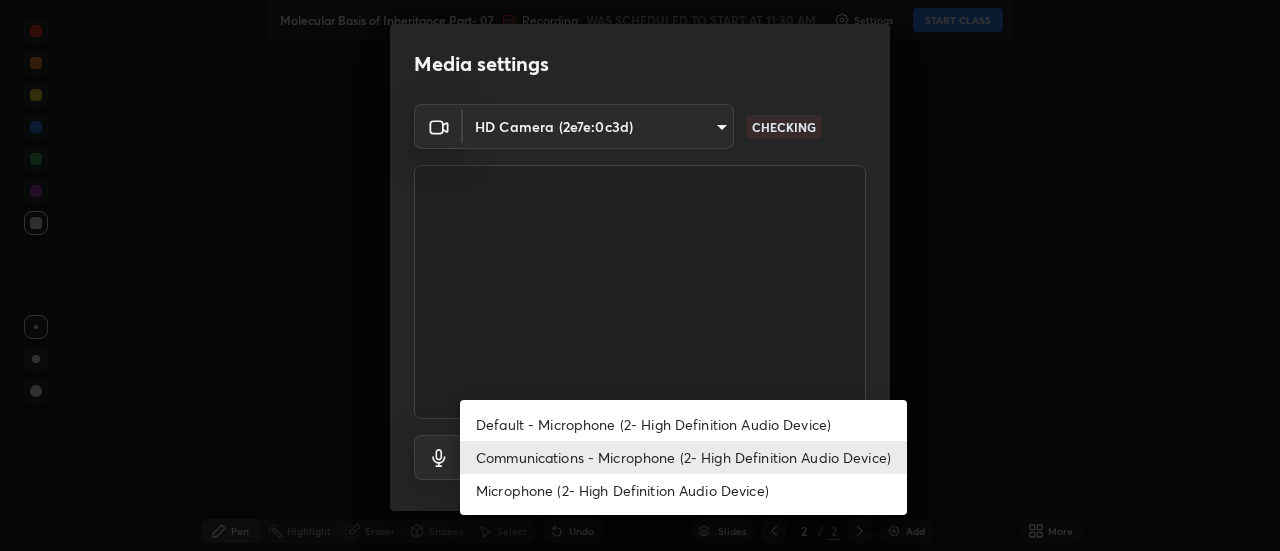 click on "Default - Microphone (2- High Definition Audio Device)" at bounding box center [683, 424] 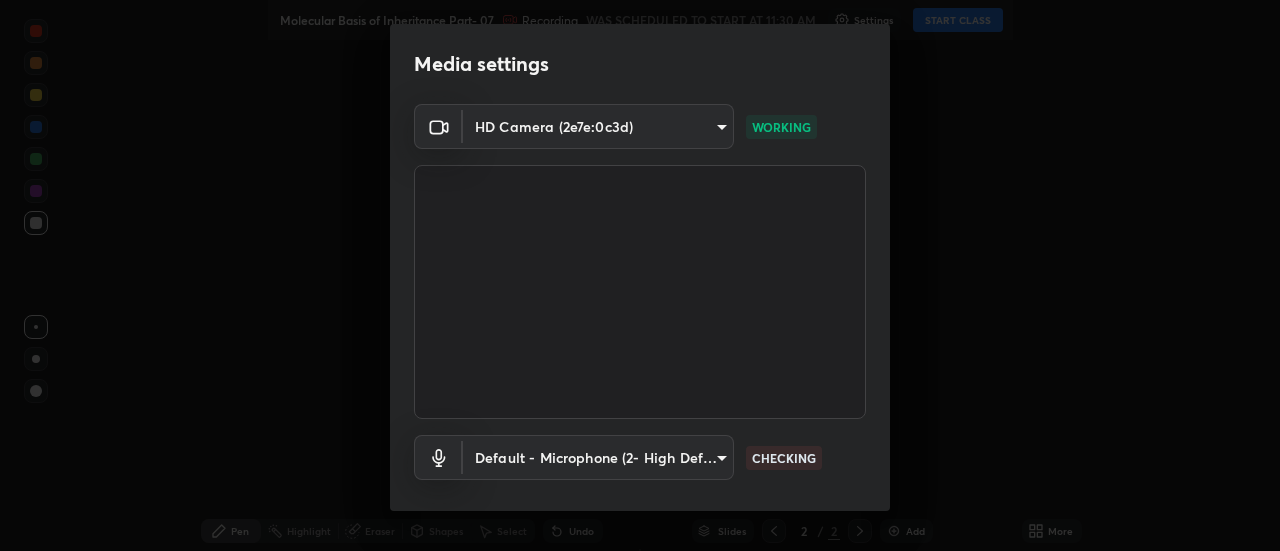 scroll, scrollTop: 105, scrollLeft: 0, axis: vertical 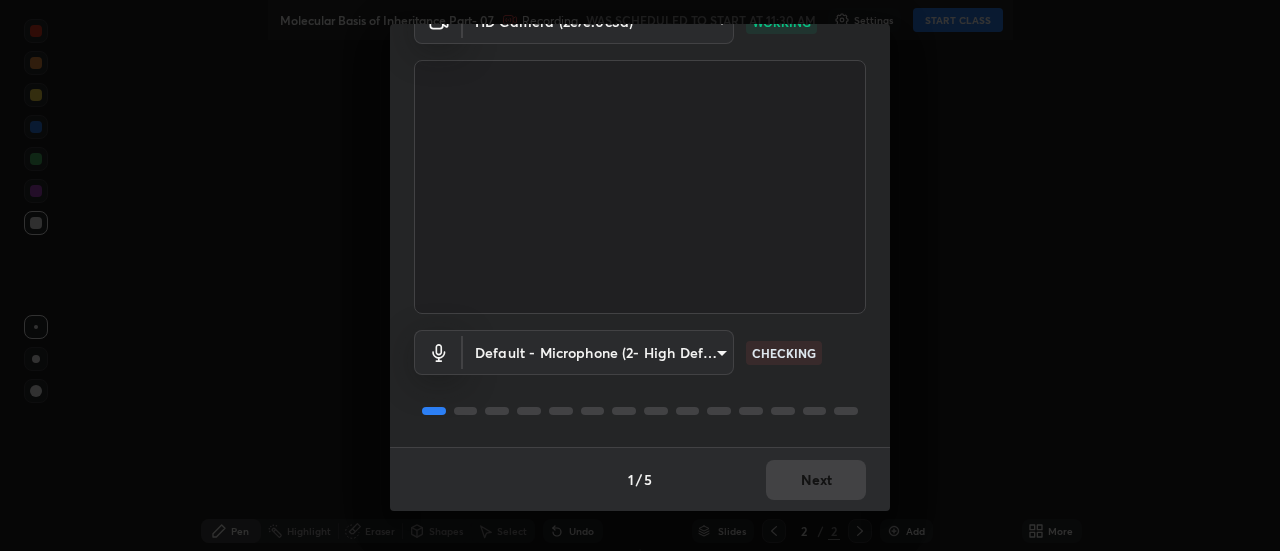 click on "1 / 5 Next" at bounding box center (640, 479) 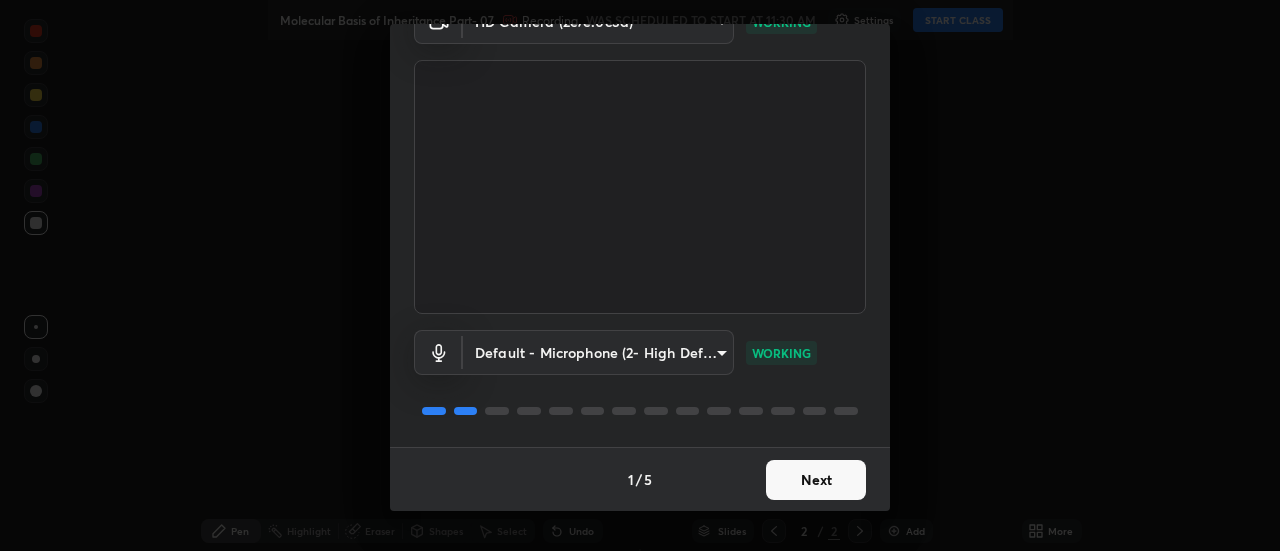 click on "Next" at bounding box center [816, 480] 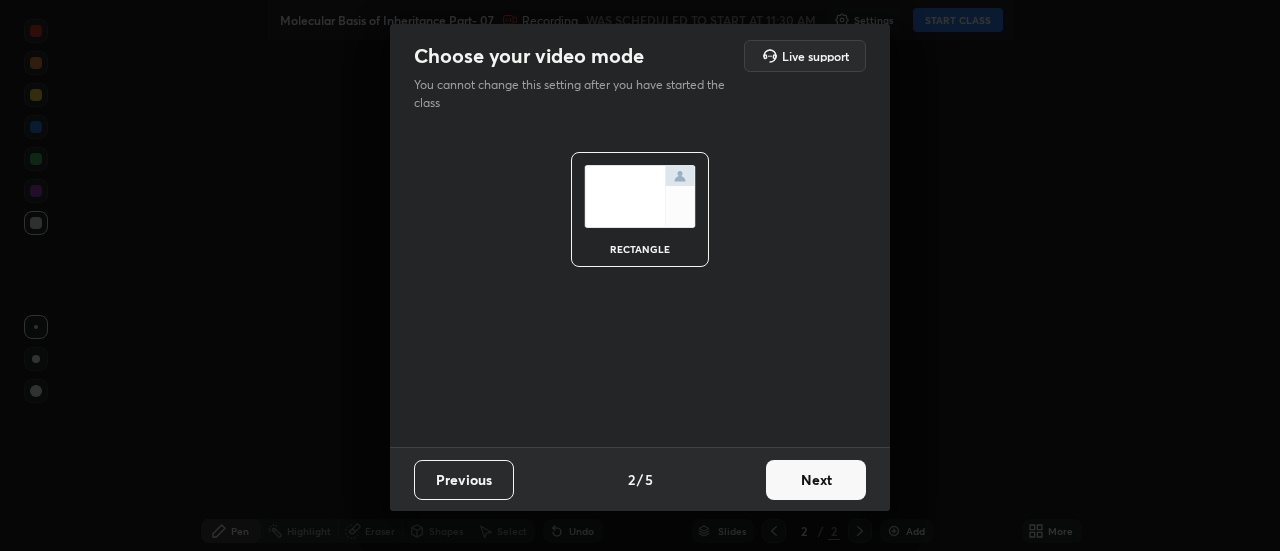 scroll, scrollTop: 0, scrollLeft: 0, axis: both 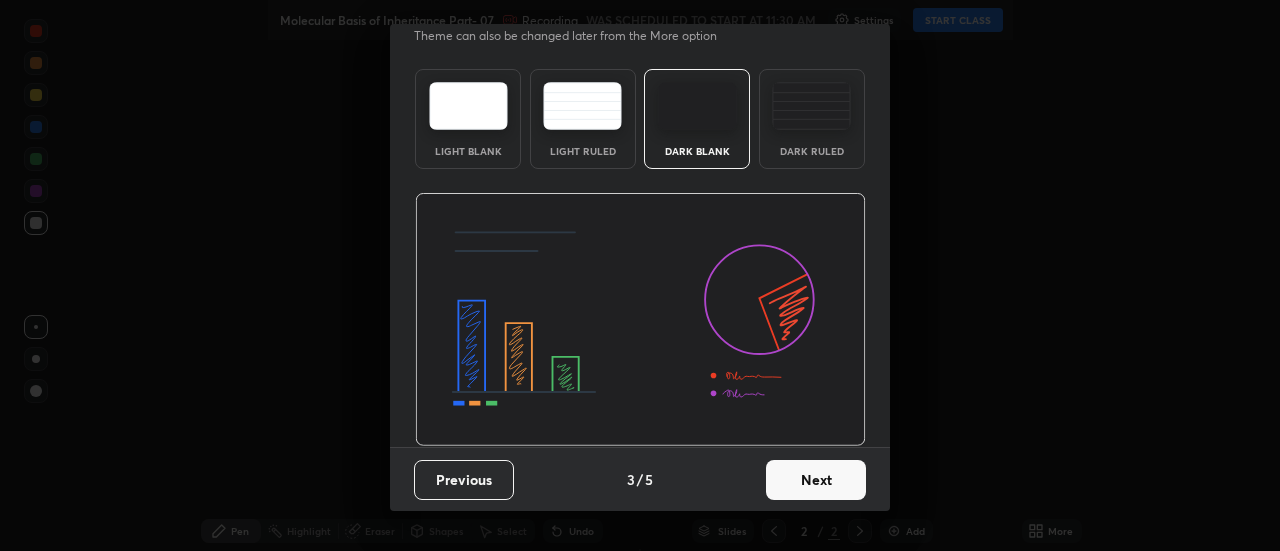 click on "Next" at bounding box center (816, 480) 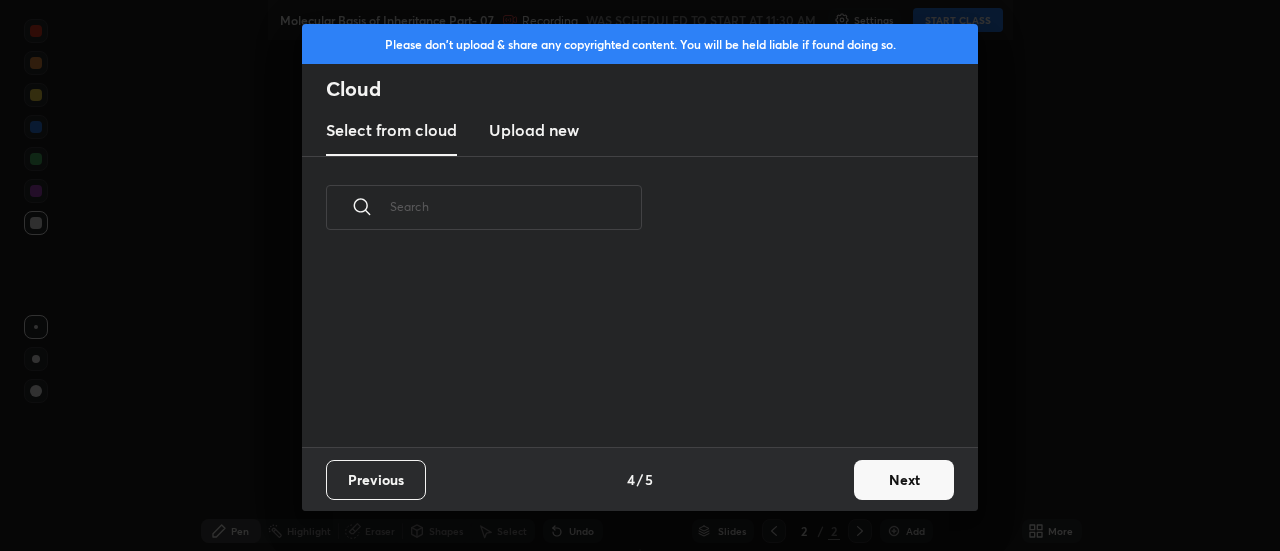scroll, scrollTop: 0, scrollLeft: 0, axis: both 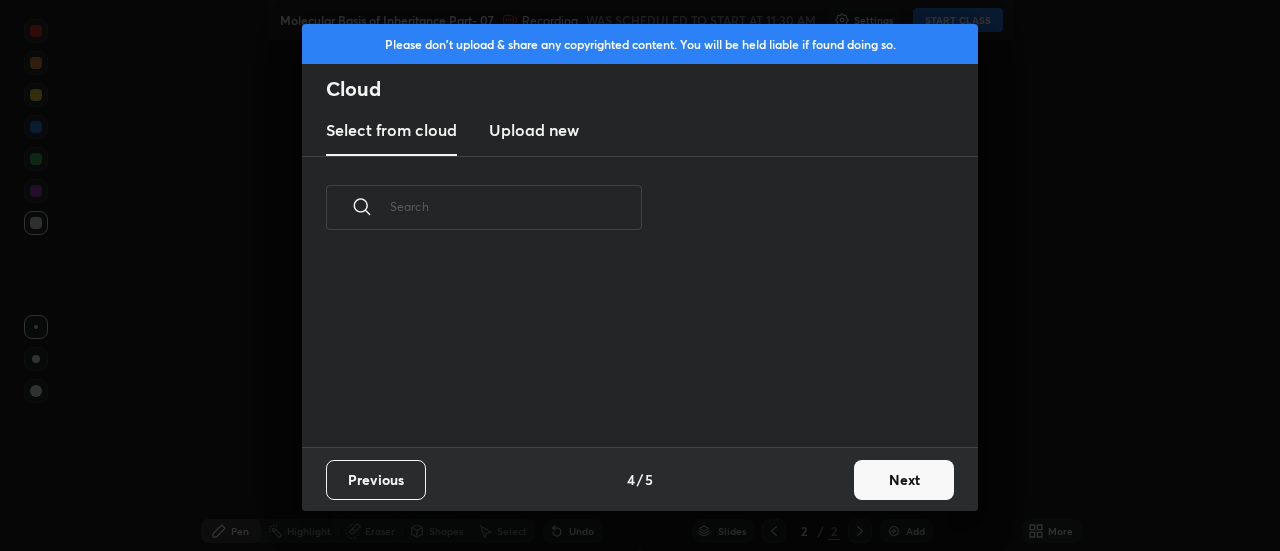click on "Upload new" at bounding box center [534, 131] 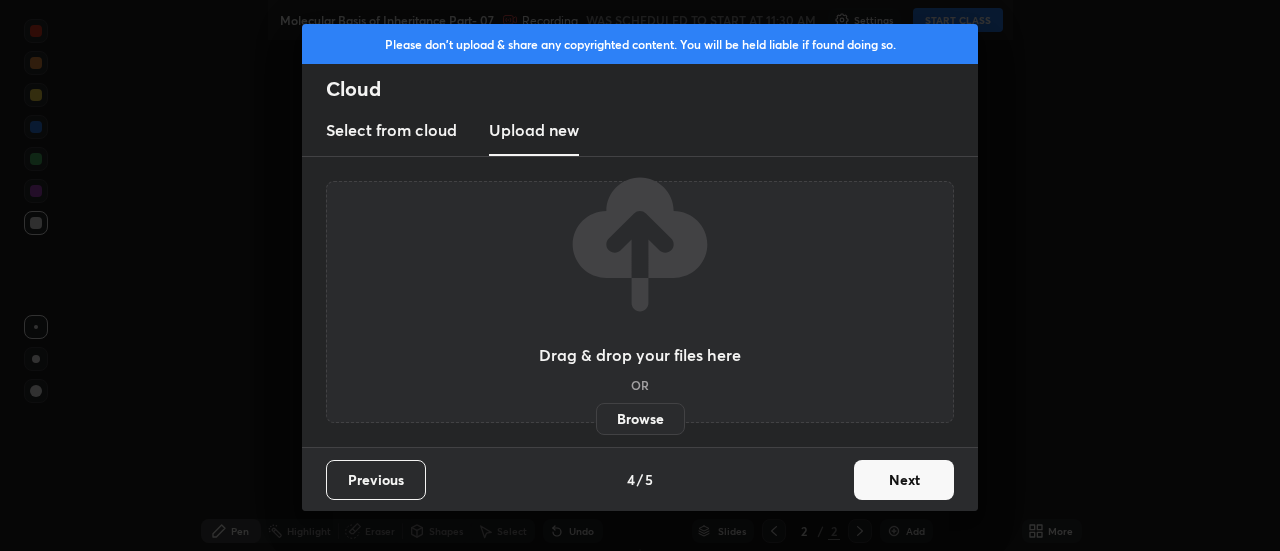click on "Browse" at bounding box center (640, 419) 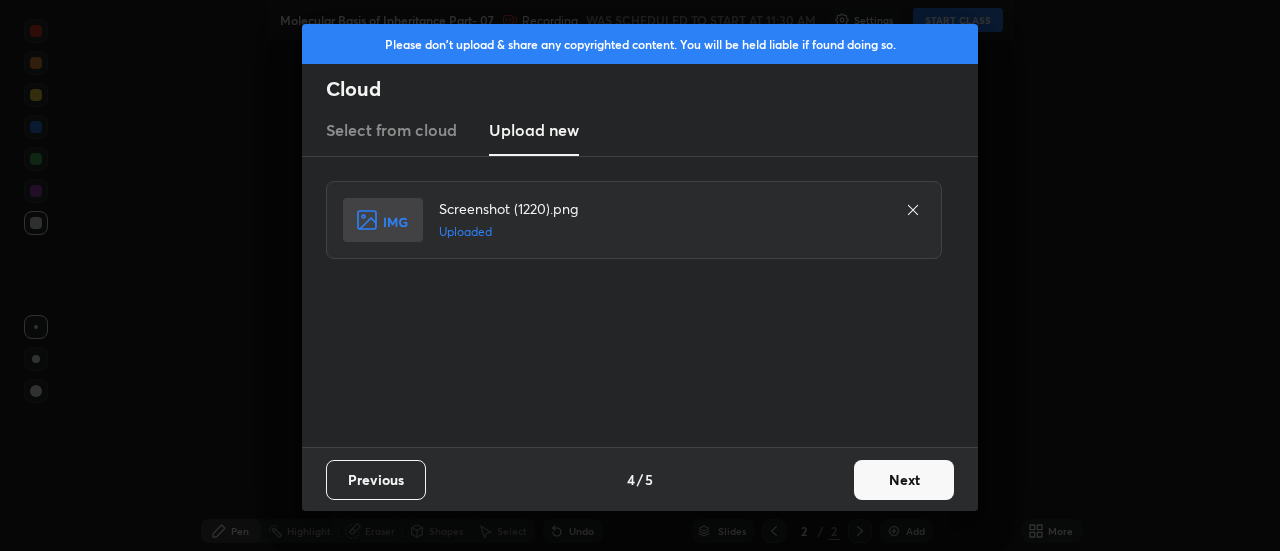 click on "Next" at bounding box center (904, 480) 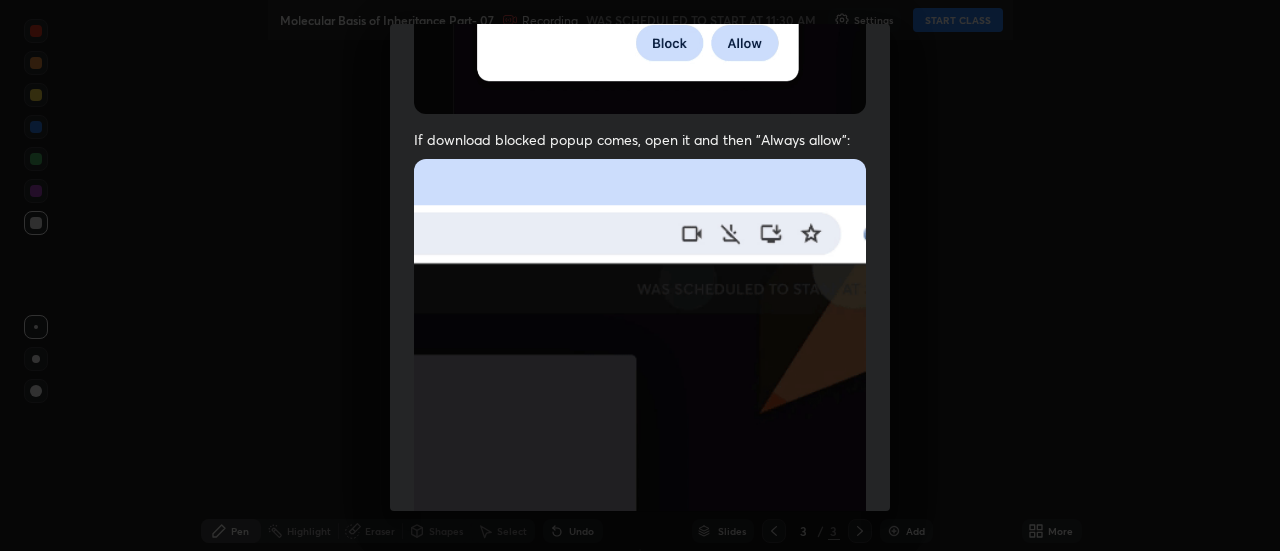 scroll, scrollTop: 513, scrollLeft: 0, axis: vertical 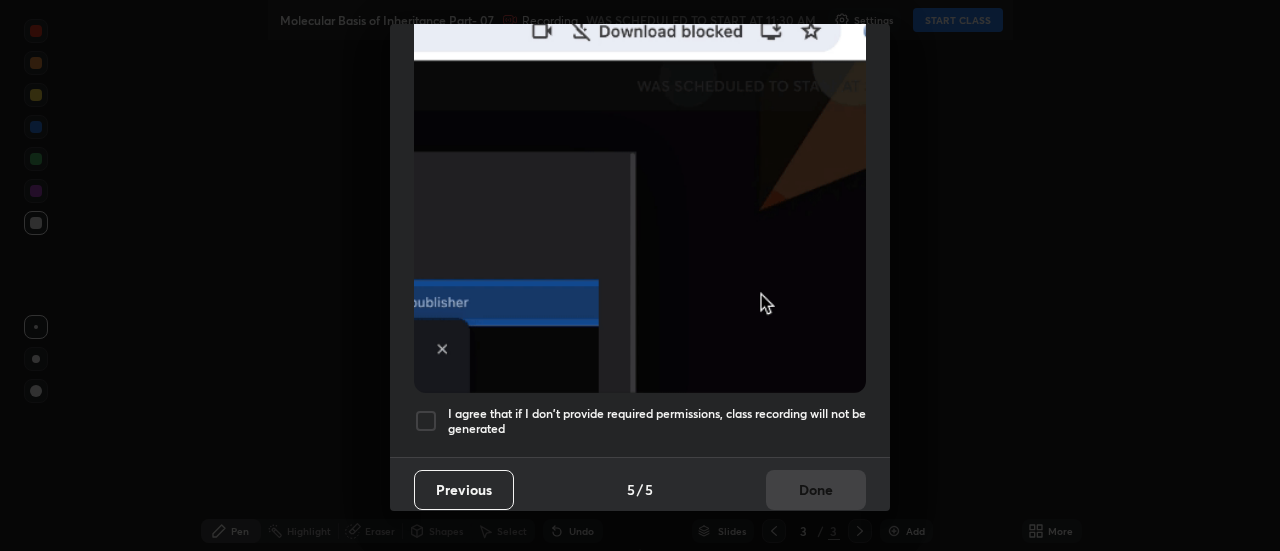 click at bounding box center [426, 421] 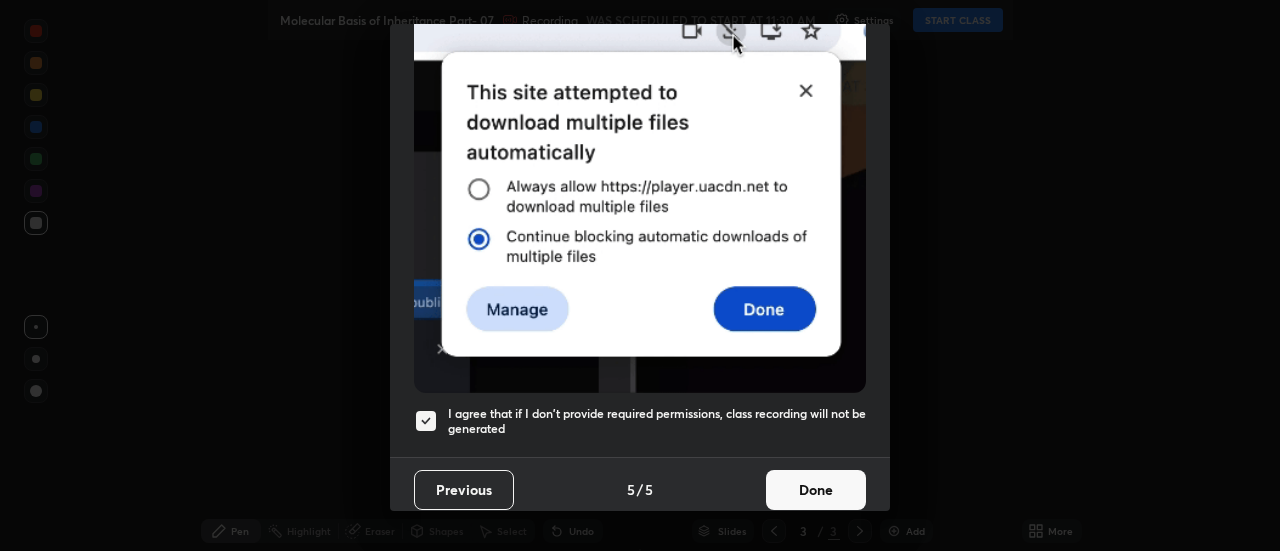 click on "Done" at bounding box center (816, 490) 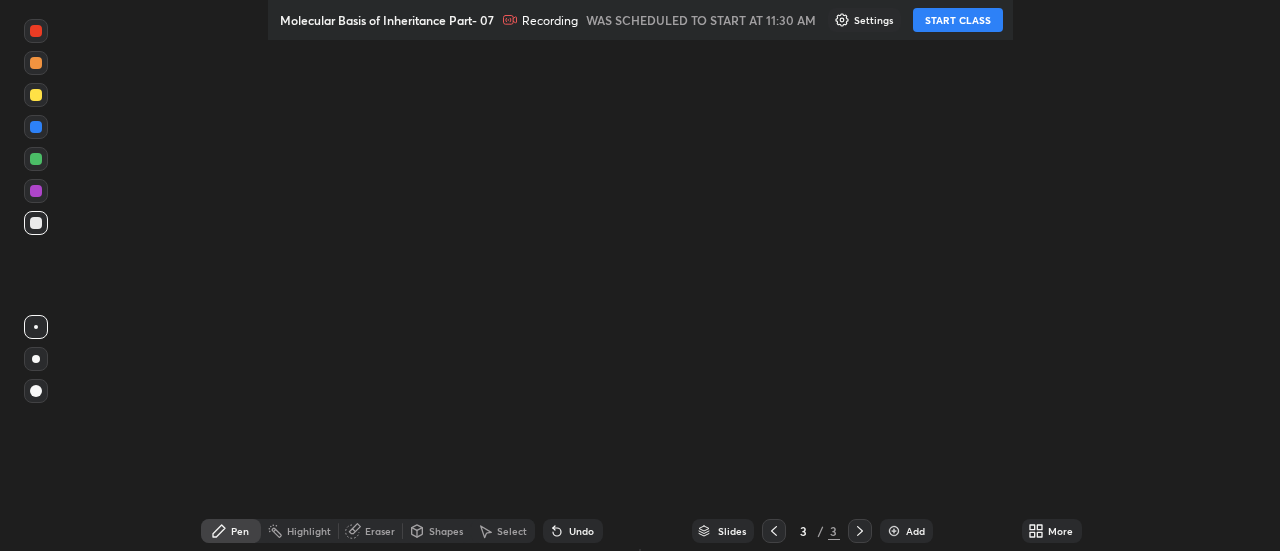 click on "More" at bounding box center (1052, 531) 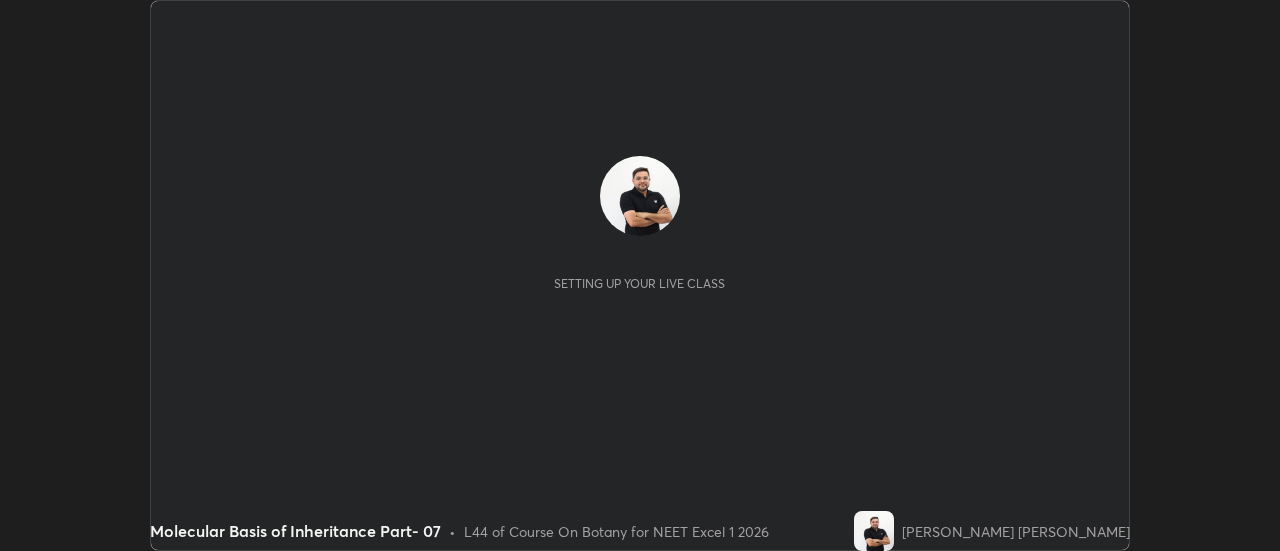 scroll, scrollTop: 0, scrollLeft: 0, axis: both 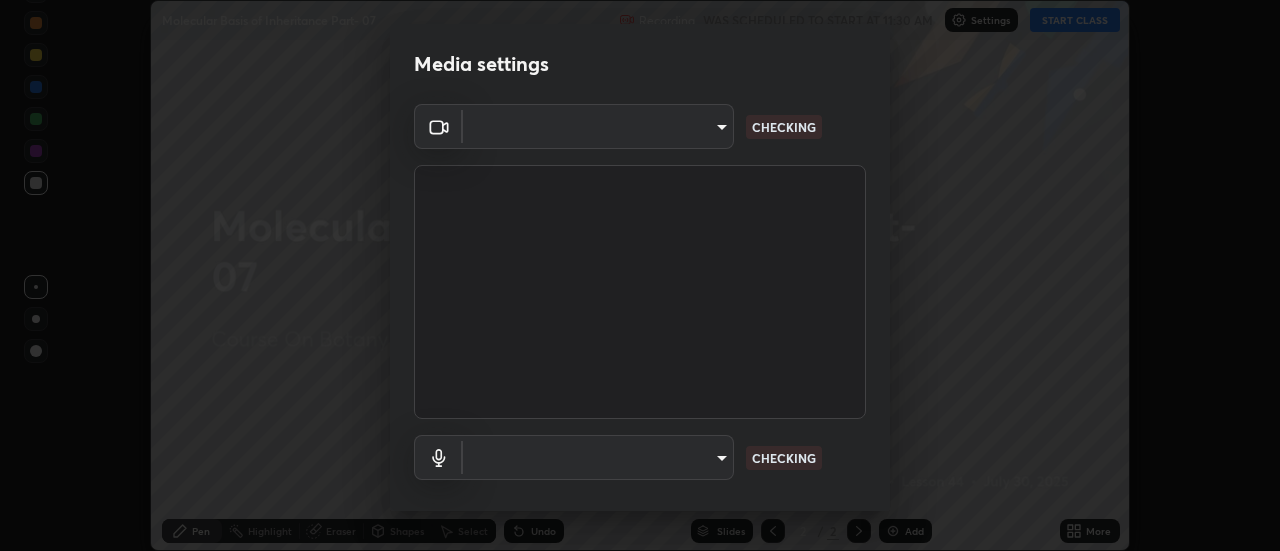 type on "0be616c92c2879d8fe19306c4b8383fc9b13f77197a30f876870ce6c7906effd" 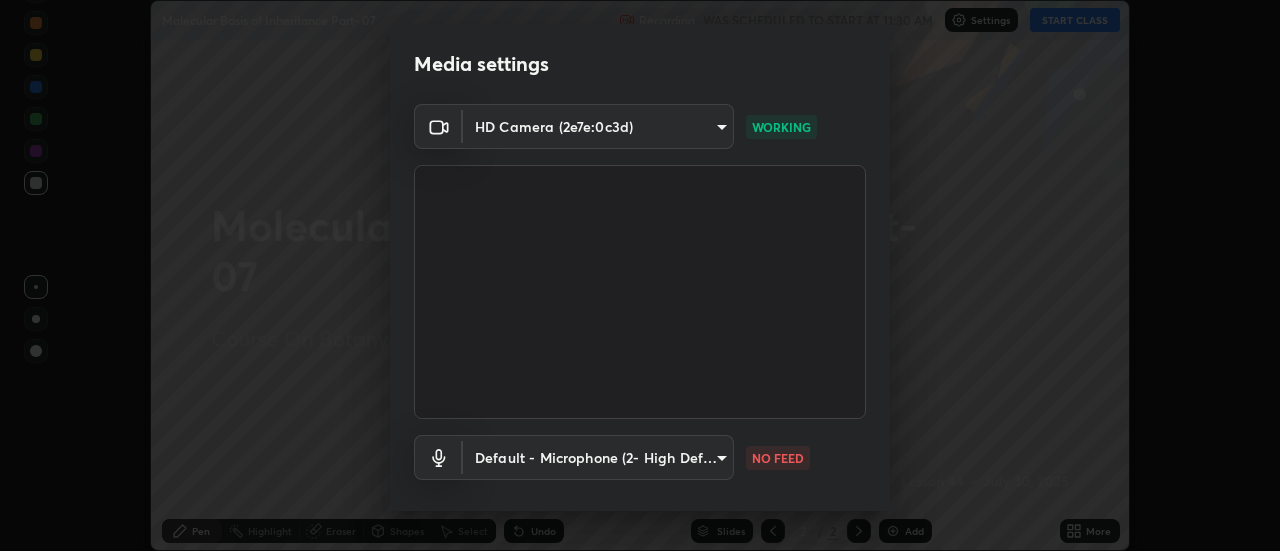 click on "Erase all Molecular Basis of Inheritance Part- 07 Recording WAS SCHEDULED TO START AT  11:30 AM Settings START CLASS Setting up your live class Molecular Basis of Inheritance Part- 07 • L44 of Course On Botany for NEET Excel 1 2026 Avinash Kumar Dubey Pen Highlight Eraser Shapes Select Undo Slides 2 / 2 Add More No doubts shared Encourage your learners to ask a doubt for better clarity Report an issue Reason for reporting Buffering Chat not working Audio - Video sync issue Educator video quality low ​ Attach an image Report Media settings HD Camera (2e7e:0c3d) 0be616c92c2879d8fe19306c4b8383fc9b13f77197a30f876870ce6c7906effd WORKING Default - Microphone (2- High Definition Audio Device) default NO FEED 1 / 5 Next" at bounding box center (640, 275) 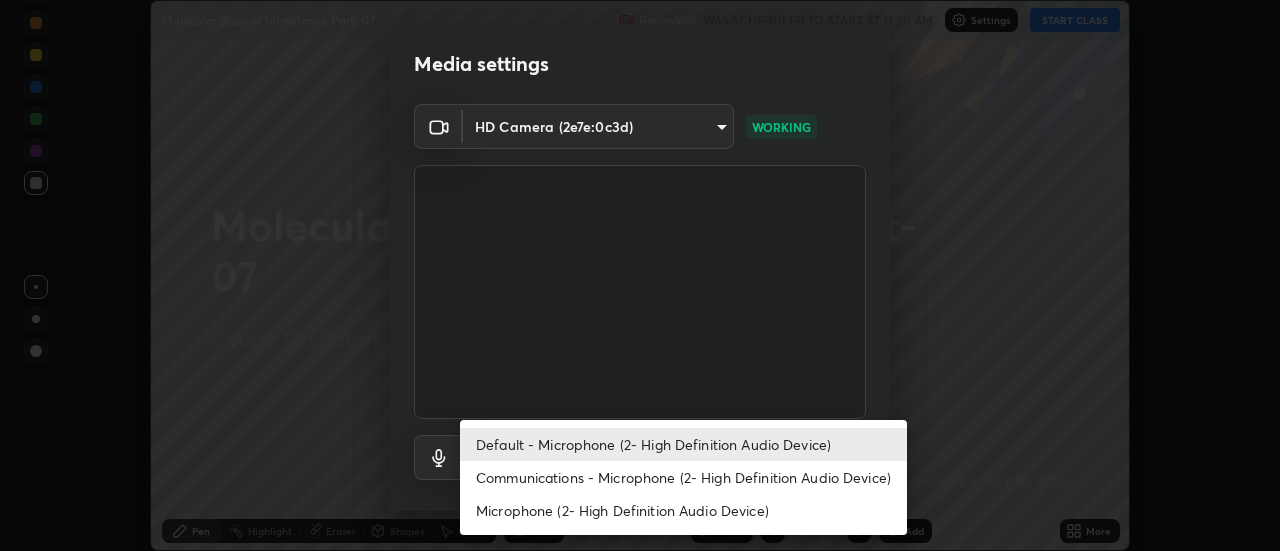 click on "Communications - Microphone (2- High Definition Audio Device)" at bounding box center (683, 477) 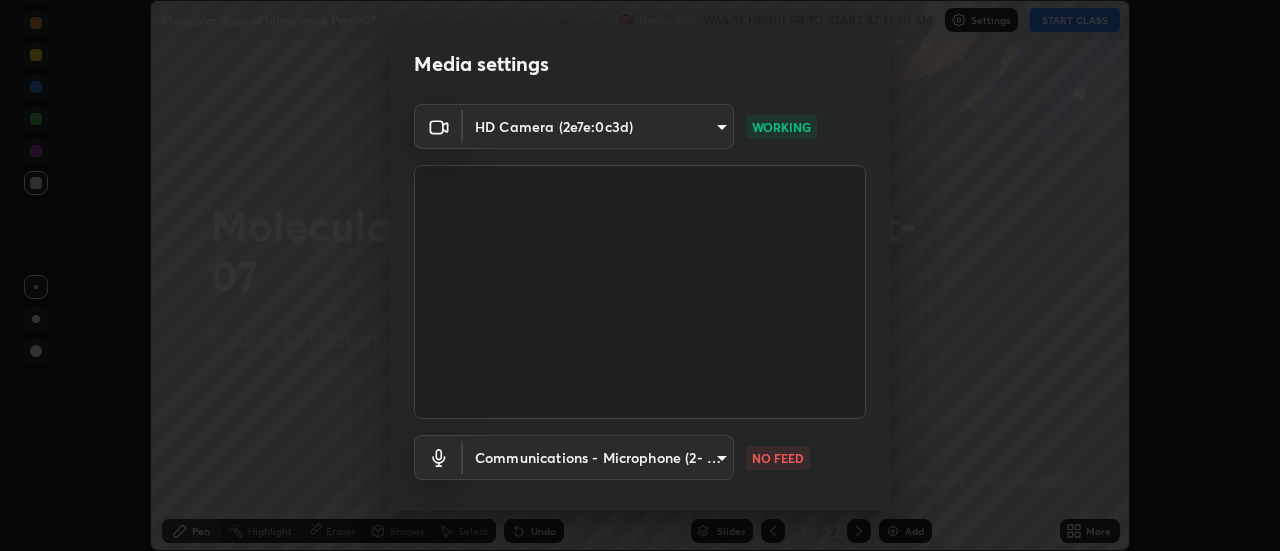 click on "Erase all Molecular Basis of Inheritance Part- 07 Recording WAS SCHEDULED TO START AT  11:30 AM Settings START CLASS Setting up your live class Molecular Basis of Inheritance Part- 07 • L44 of Course On Botany for NEET Excel 1 2026 Avinash Kumar Dubey Pen Highlight Eraser Shapes Select Undo Slides 2 / 2 Add More No doubts shared Encourage your learners to ask a doubt for better clarity Report an issue Reason for reporting Buffering Chat not working Audio - Video sync issue Educator video quality low ​ Attach an image Report Media settings HD Camera (2e7e:0c3d) 0be616c92c2879d8fe19306c4b8383fc9b13f77197a30f876870ce6c7906effd WORKING Communications - Microphone (2- High Definition Audio Device) communications NO FEED 1 / 5 Next" at bounding box center [640, 275] 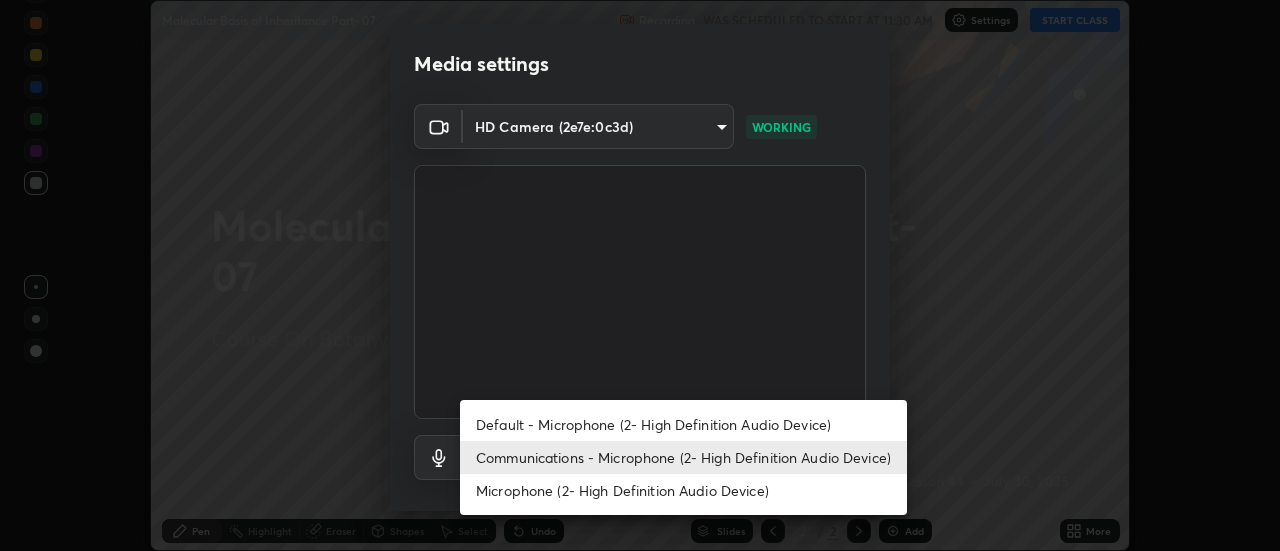 click on "Default - Microphone (2- High Definition Audio Device)" at bounding box center (683, 424) 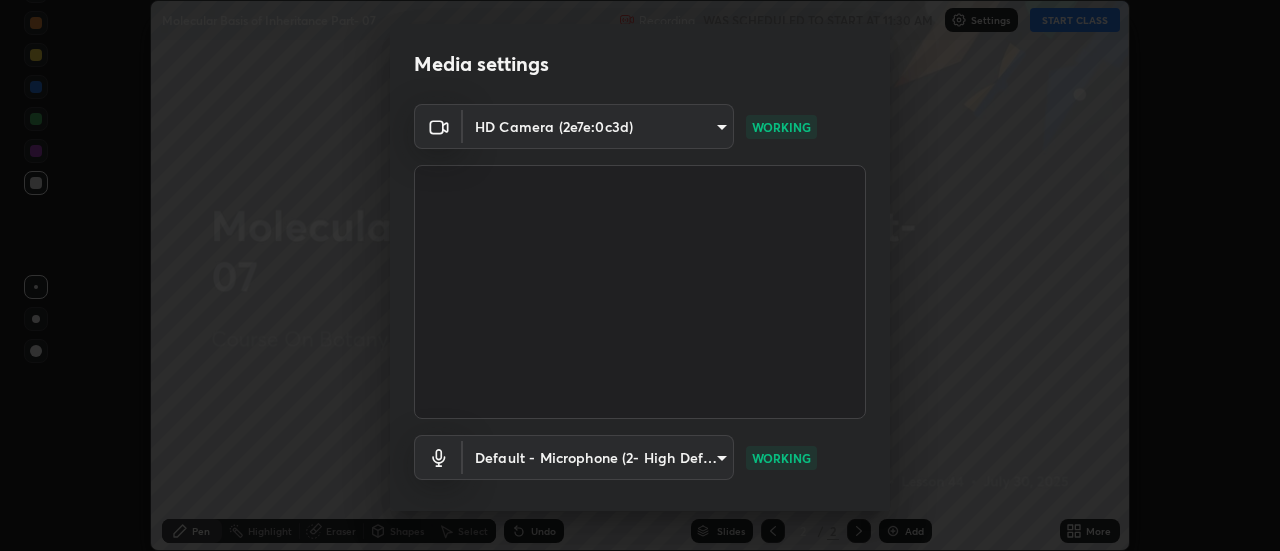 scroll, scrollTop: 105, scrollLeft: 0, axis: vertical 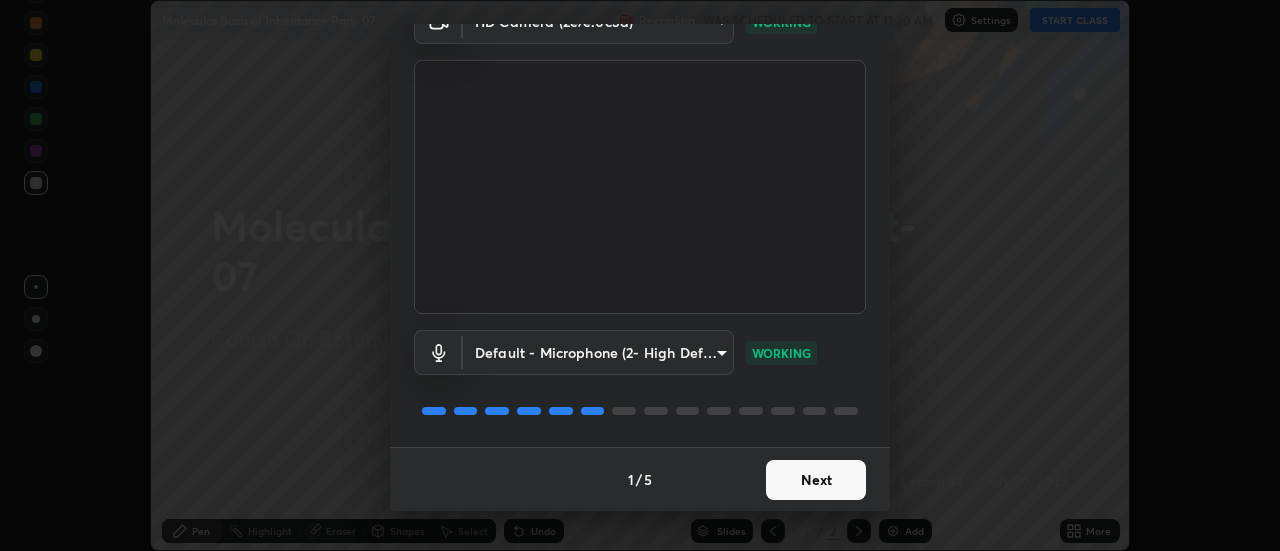 click on "Next" at bounding box center (816, 480) 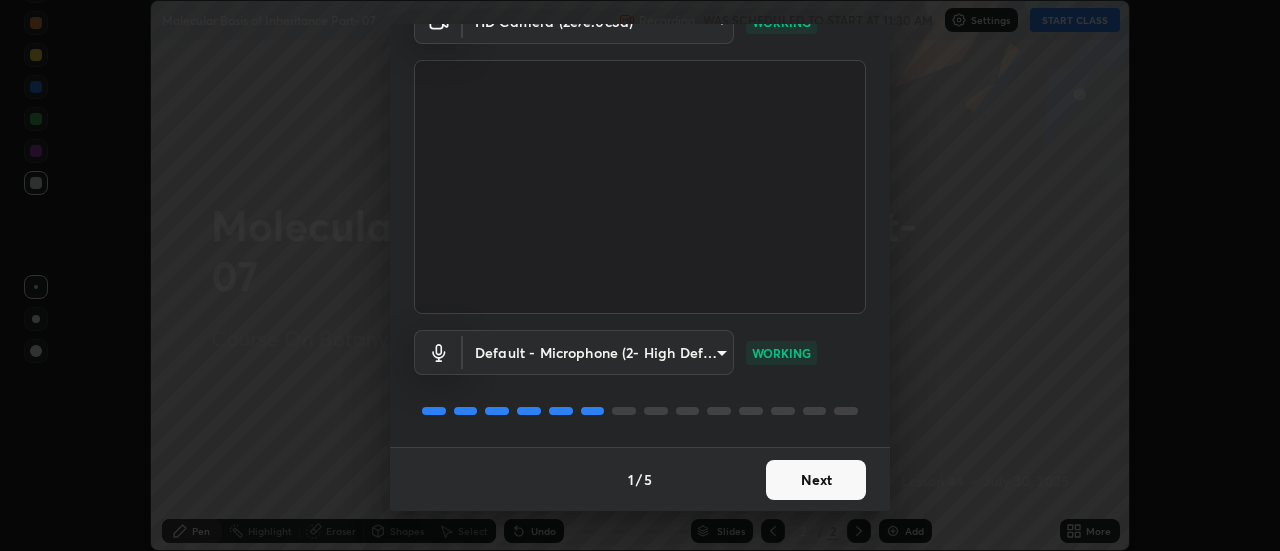 scroll, scrollTop: 0, scrollLeft: 0, axis: both 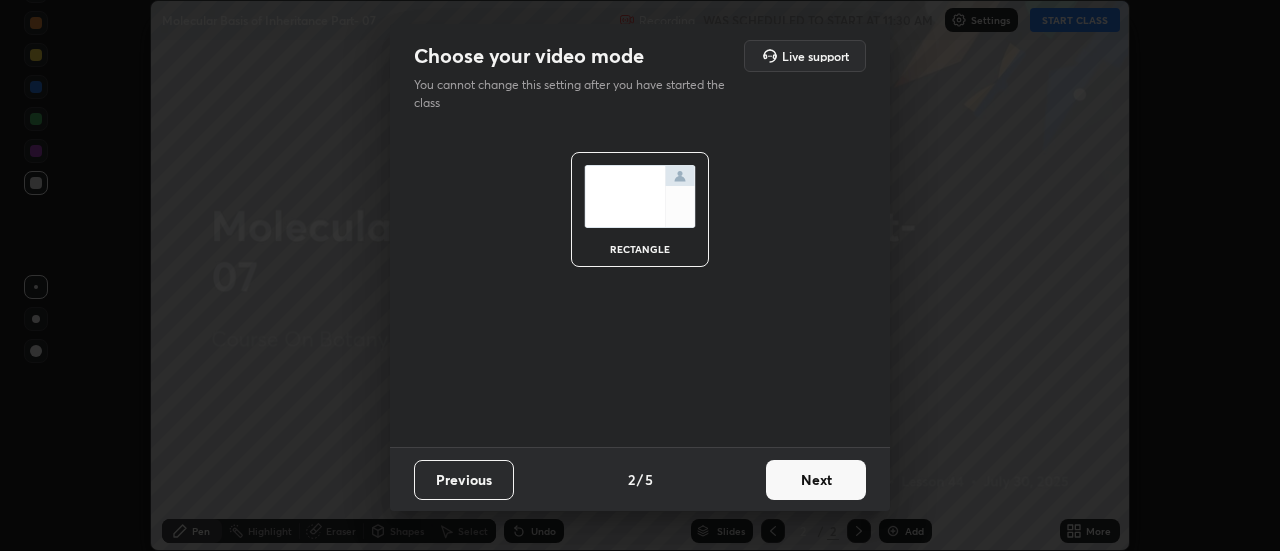 click on "Next" at bounding box center (816, 480) 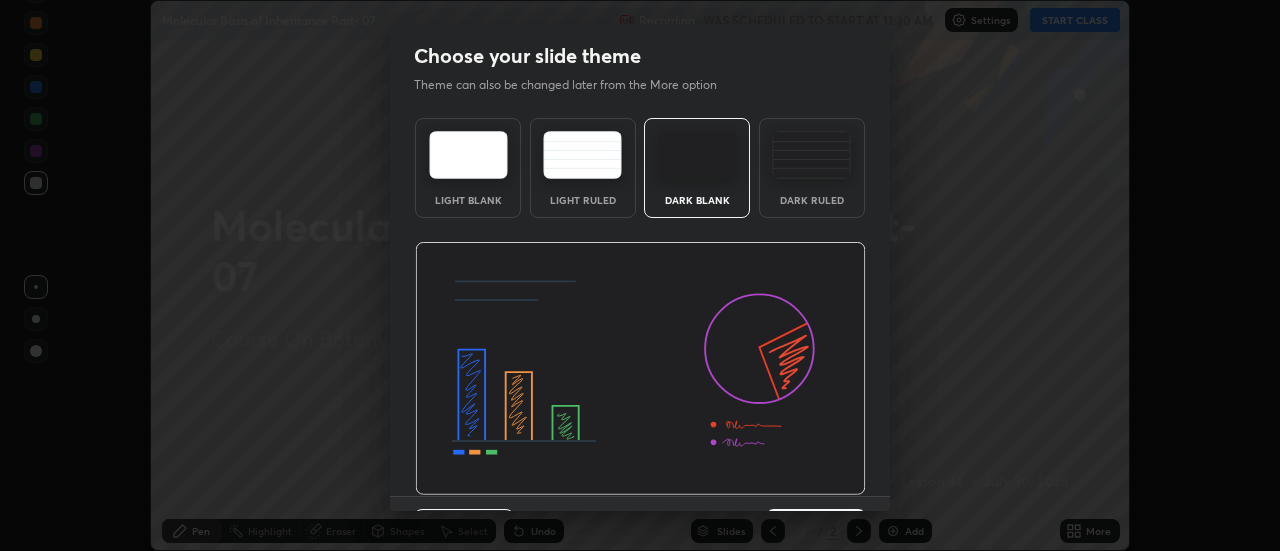 scroll, scrollTop: 49, scrollLeft: 0, axis: vertical 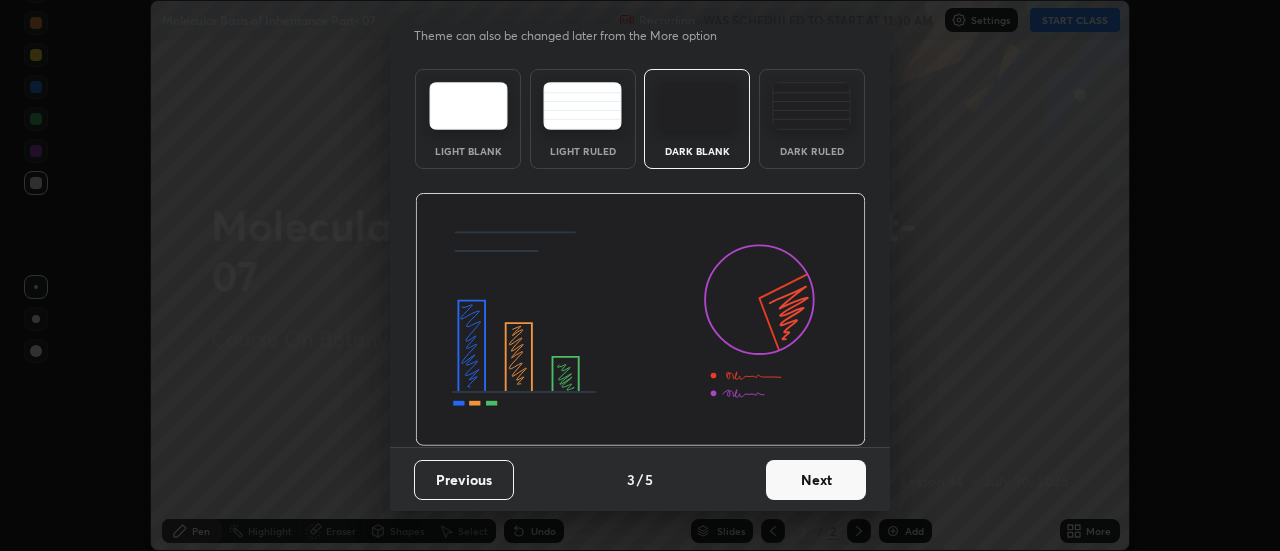 click on "Next" at bounding box center [816, 480] 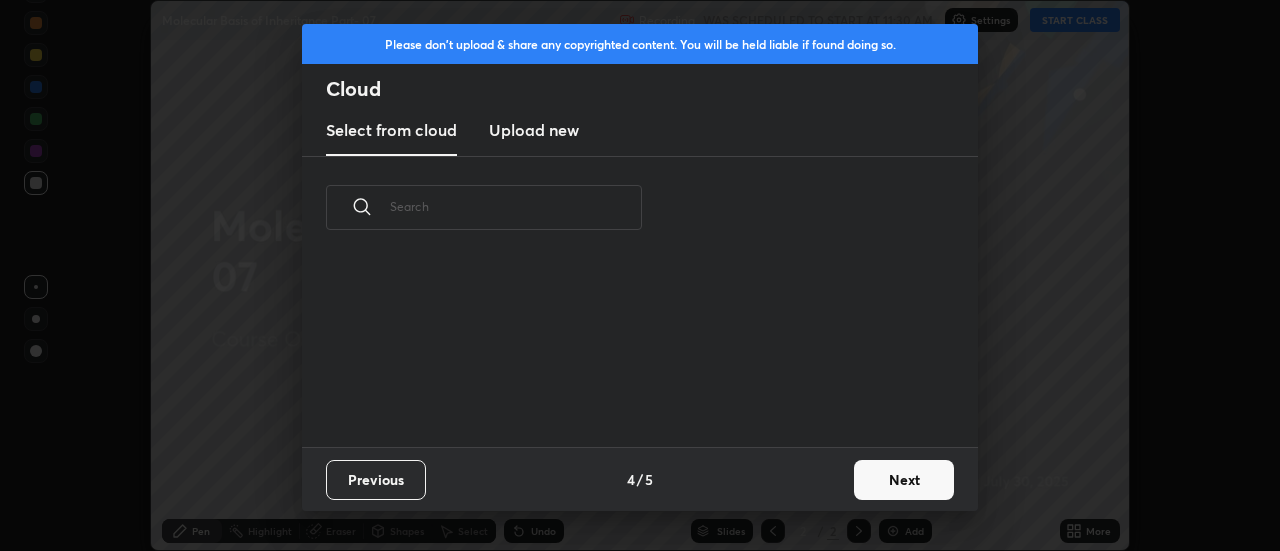 scroll, scrollTop: 0, scrollLeft: 0, axis: both 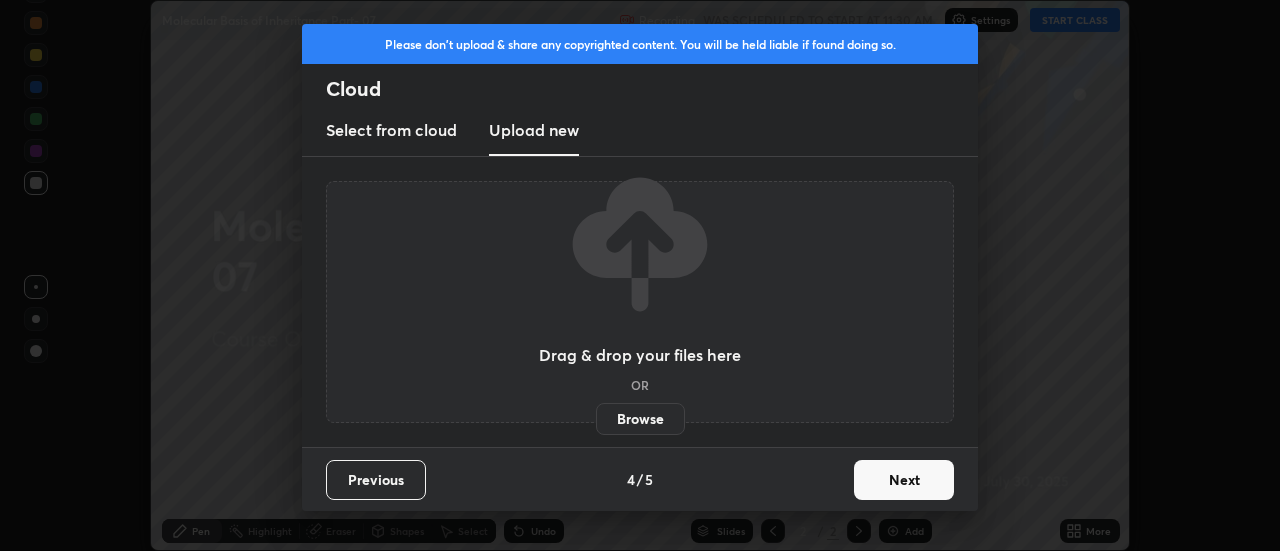 click on "Browse" at bounding box center [640, 419] 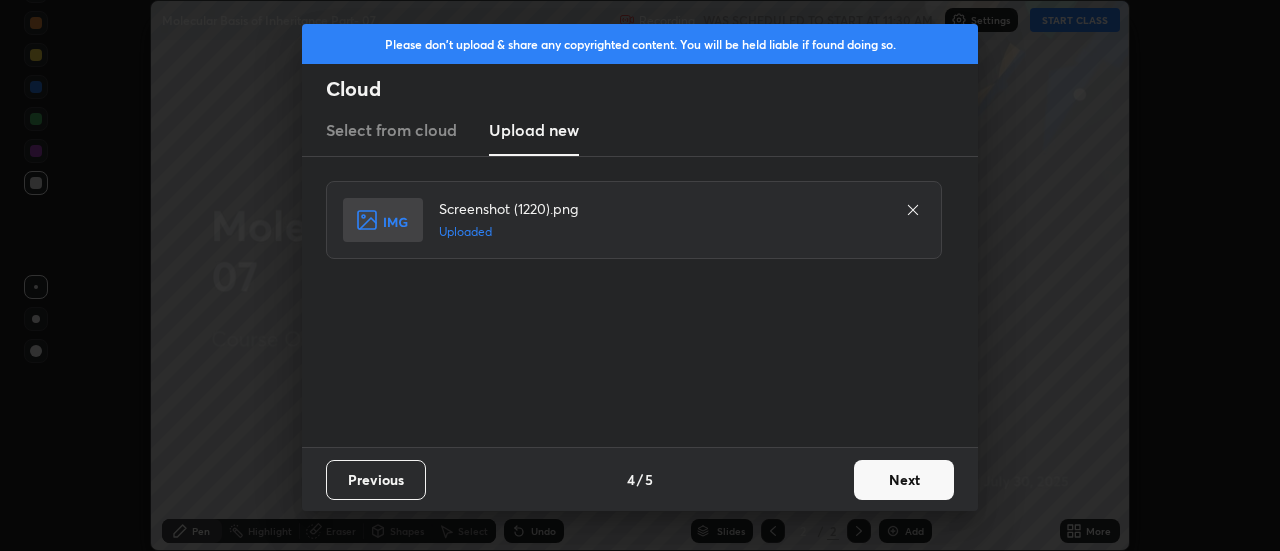 click on "Next" at bounding box center (904, 480) 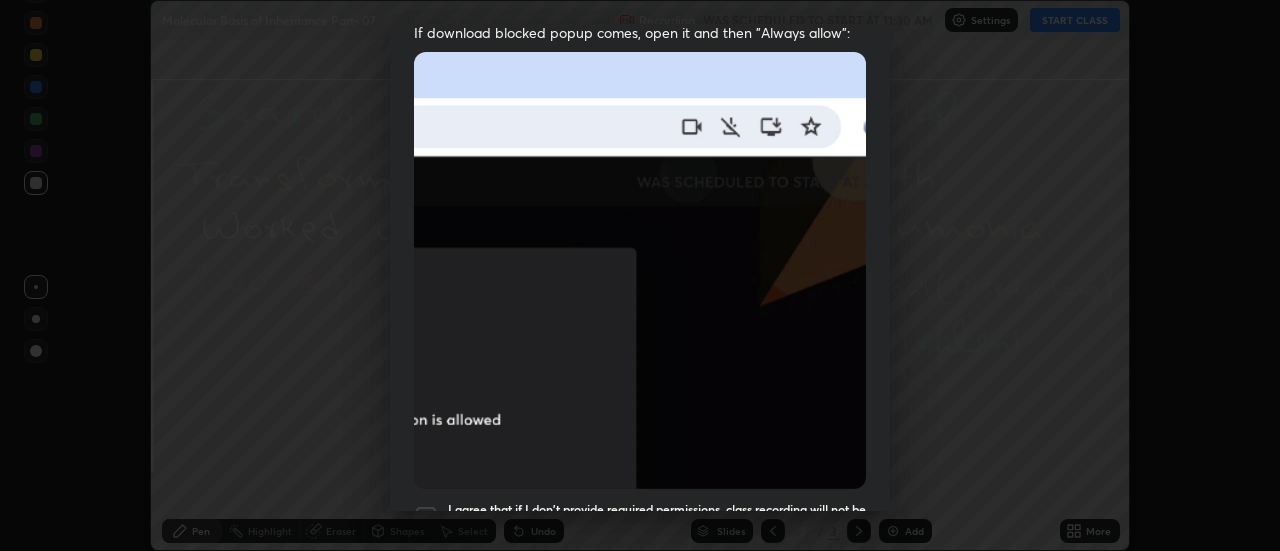 scroll, scrollTop: 513, scrollLeft: 0, axis: vertical 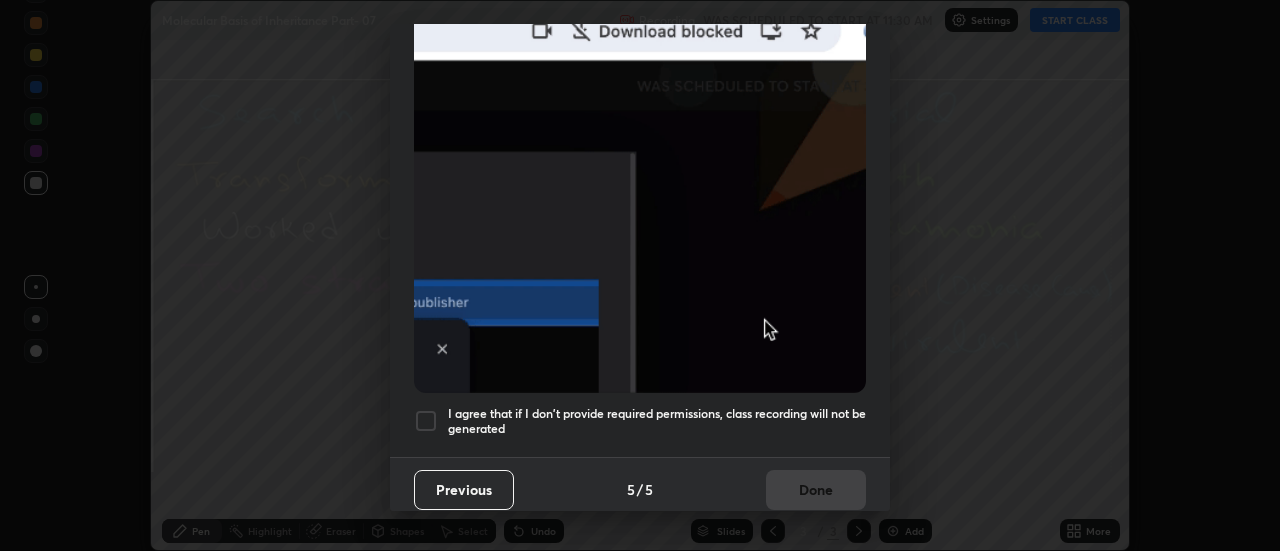 click at bounding box center [426, 421] 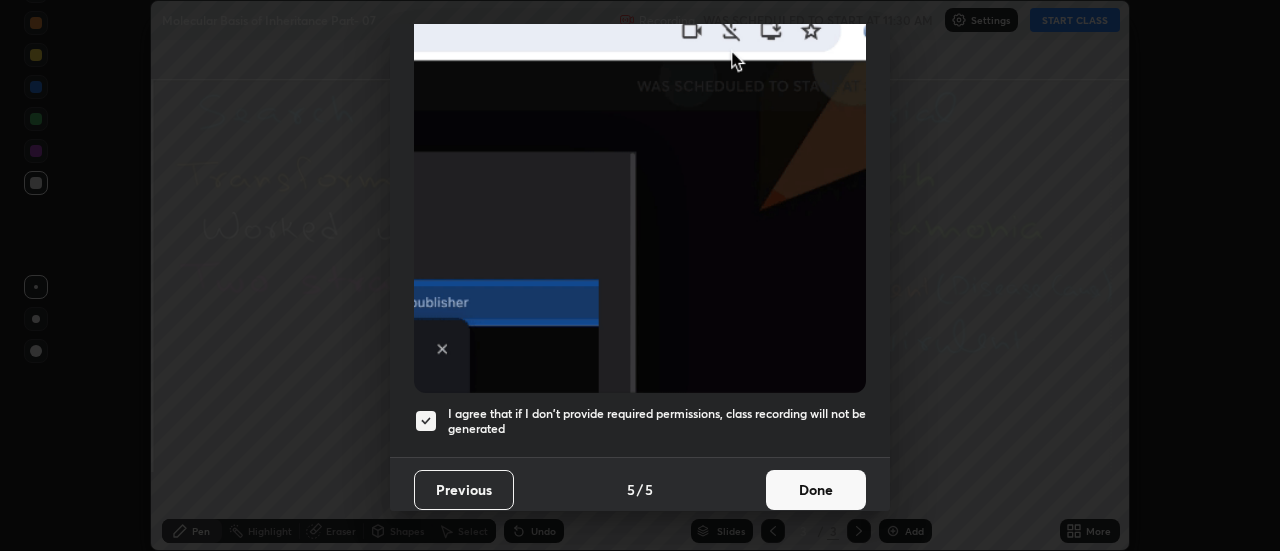 click on "Done" at bounding box center (816, 490) 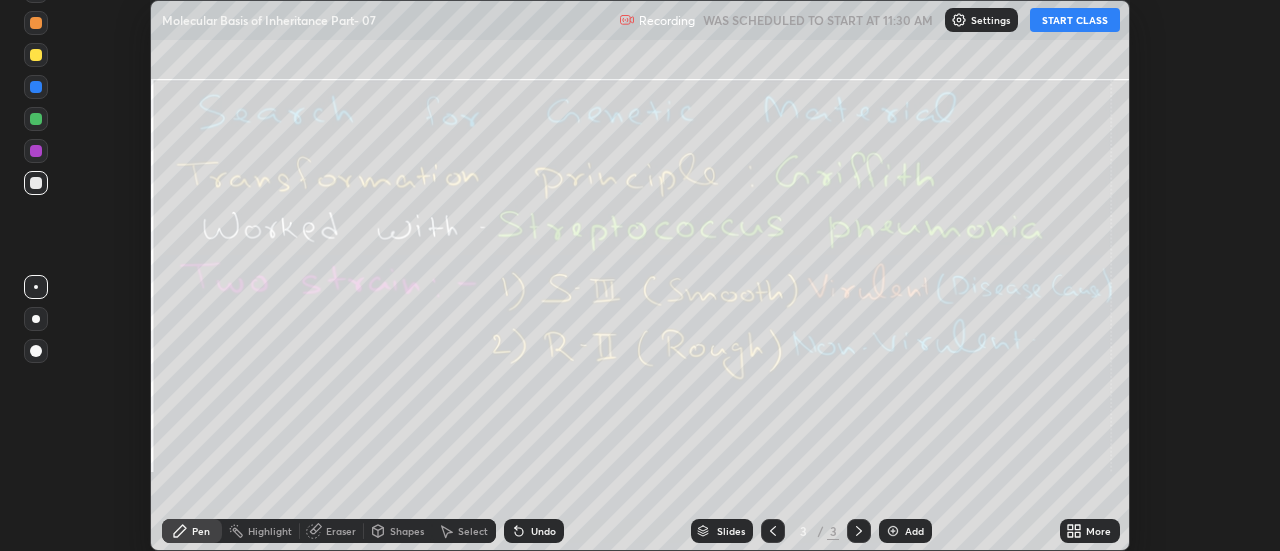 click on "More" at bounding box center (1098, 531) 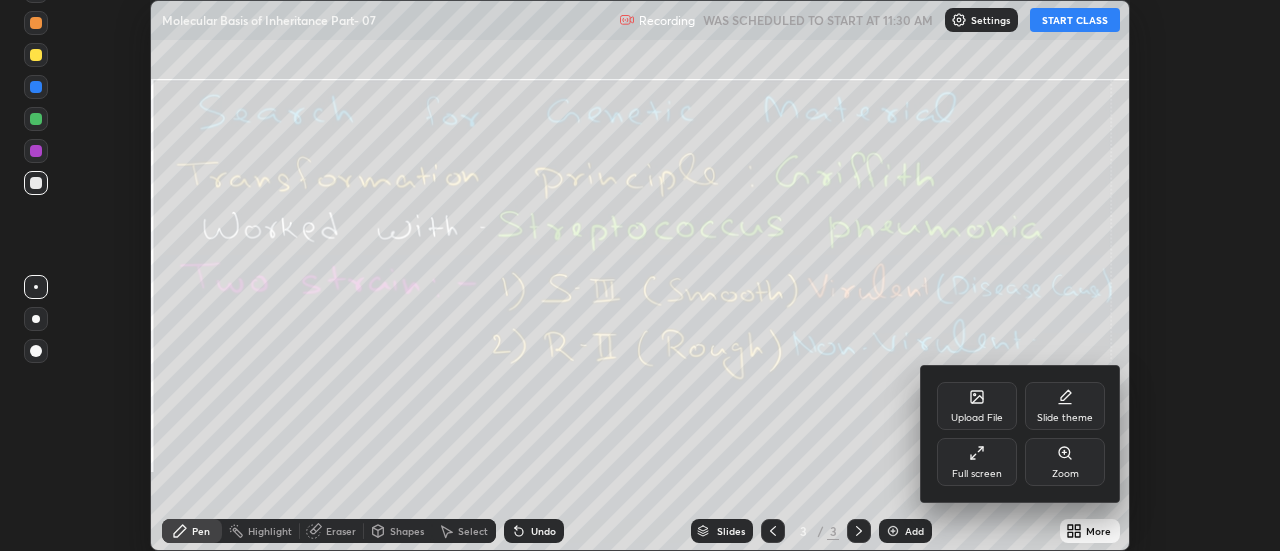 click on "Upload File" at bounding box center (977, 406) 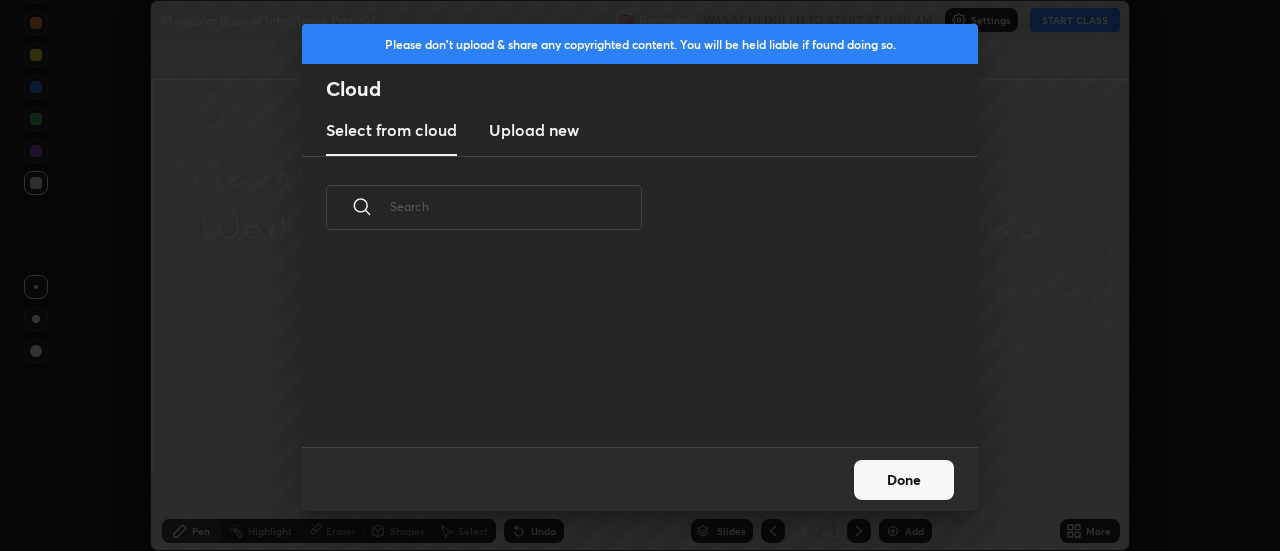 scroll, scrollTop: 7, scrollLeft: 11, axis: both 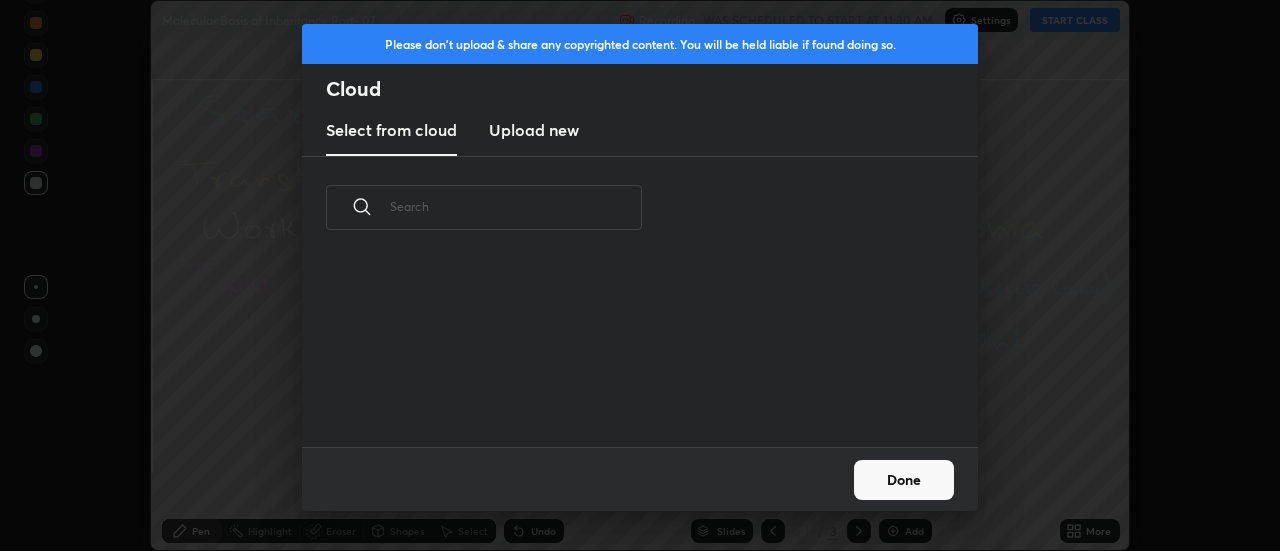 click on "Upload new" at bounding box center (534, 130) 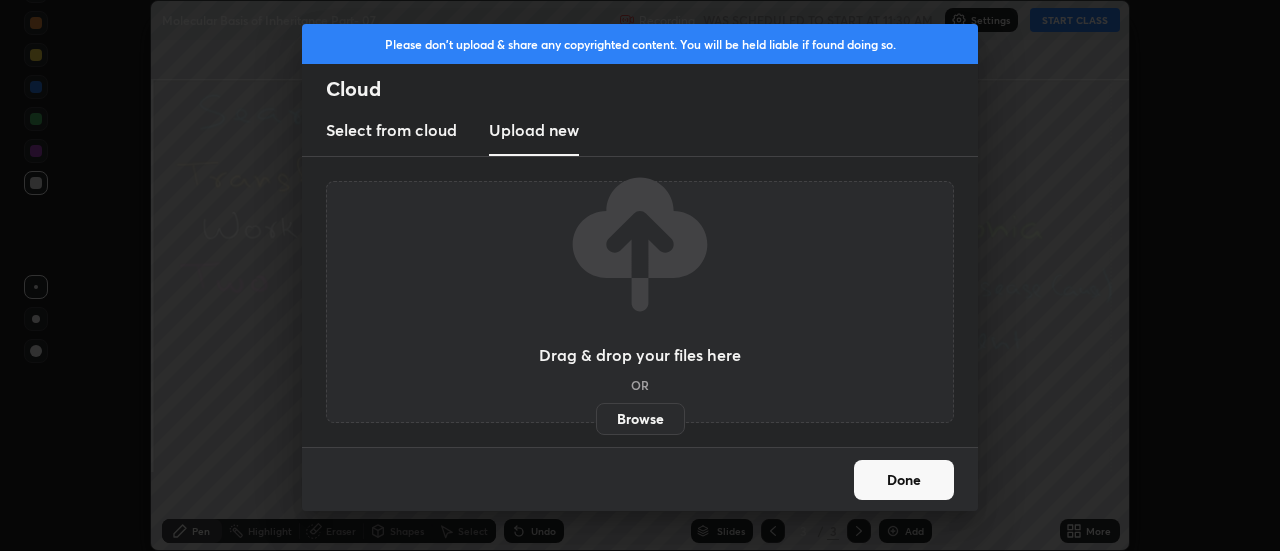 click on "Browse" at bounding box center (640, 419) 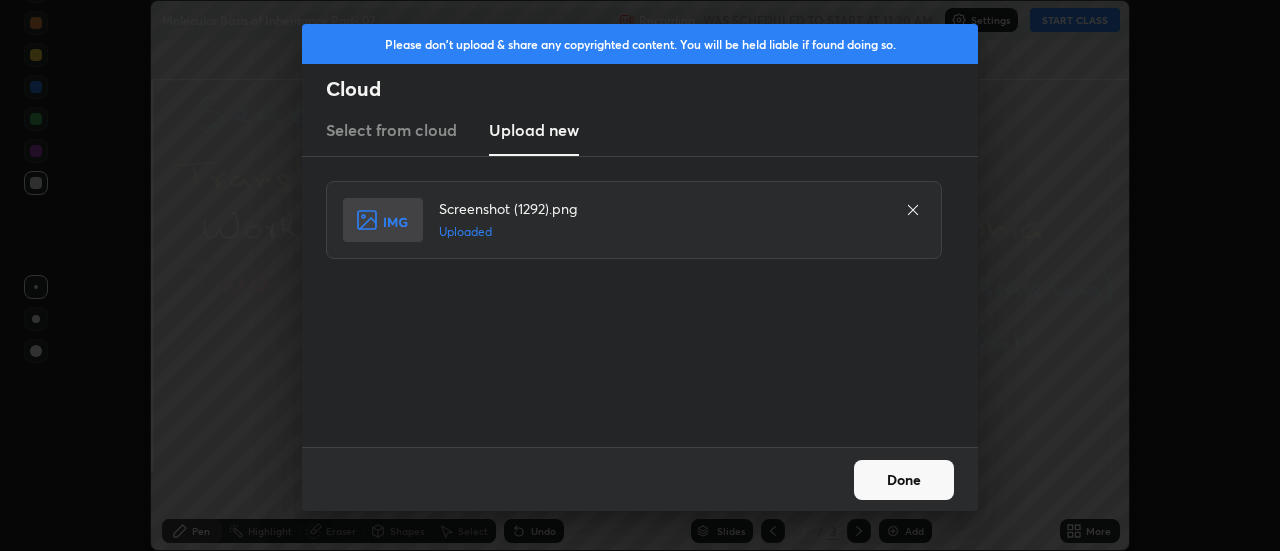 click on "Done" at bounding box center (904, 480) 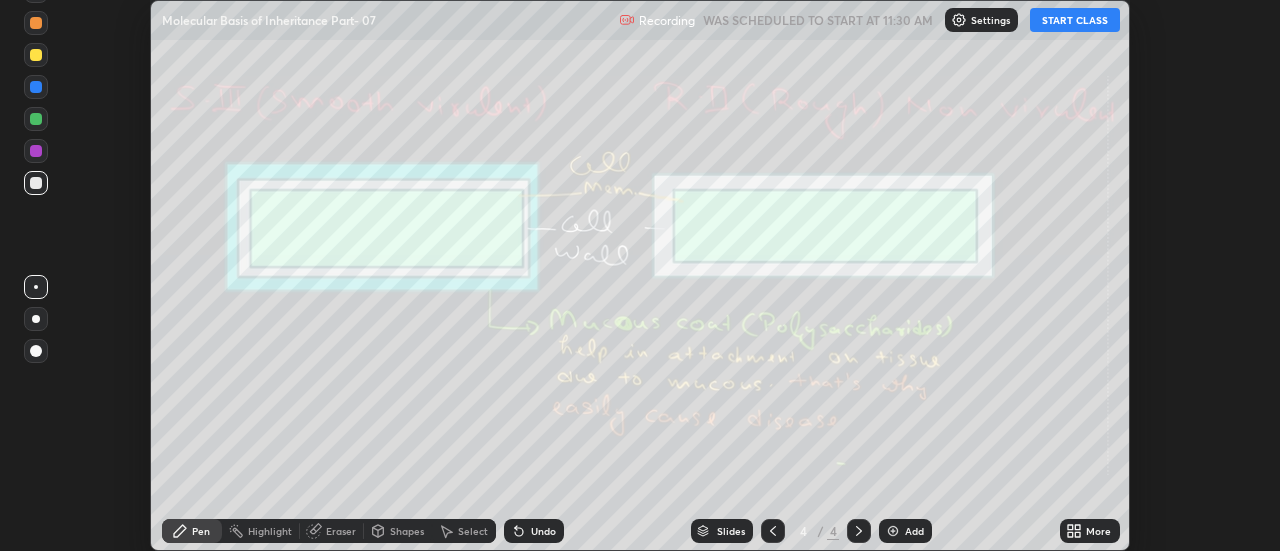 click 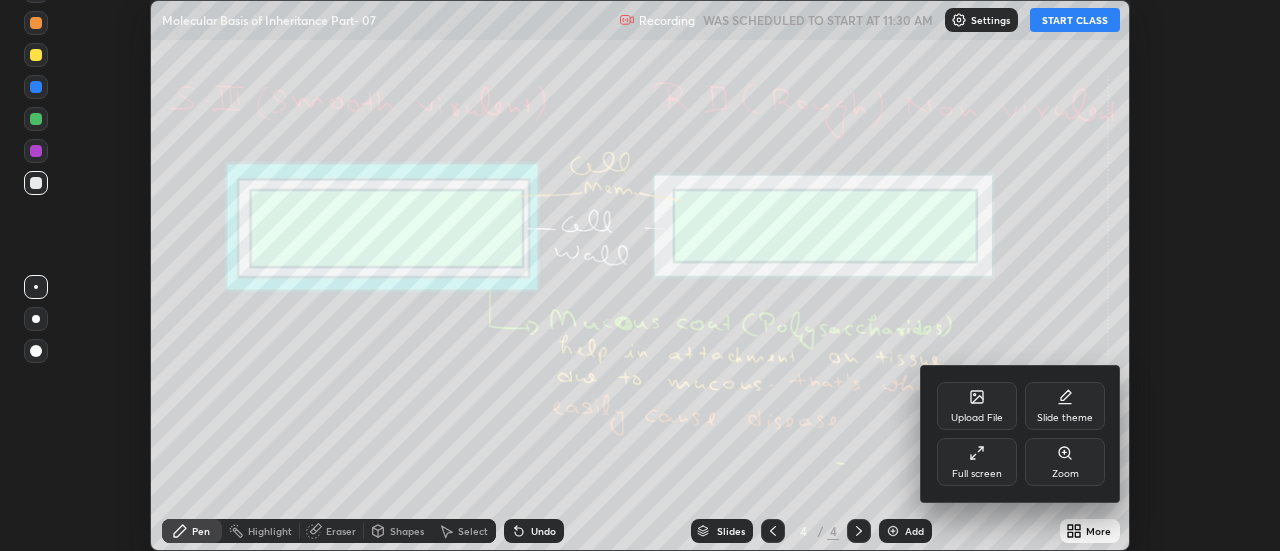 click on "Upload File" at bounding box center [977, 406] 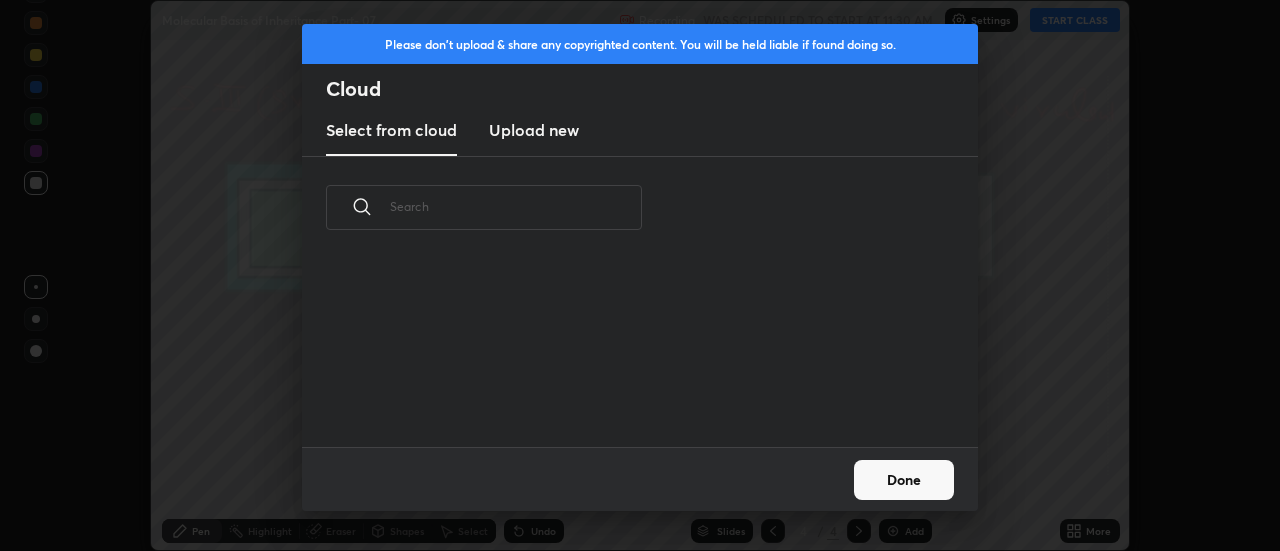 scroll, scrollTop: 7, scrollLeft: 11, axis: both 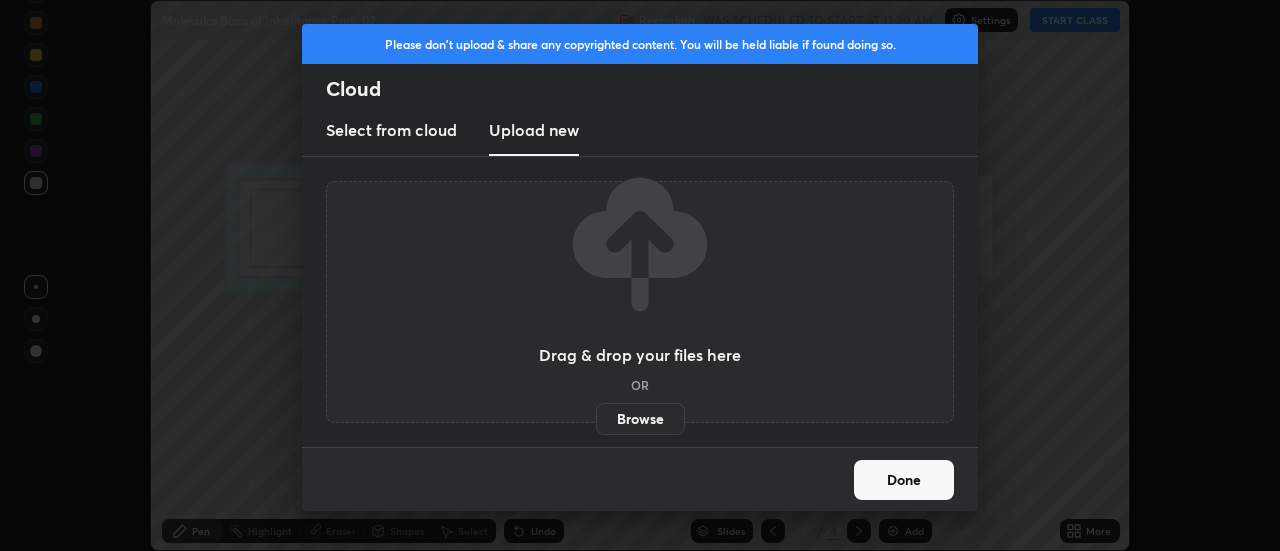 click on "Browse" at bounding box center (640, 419) 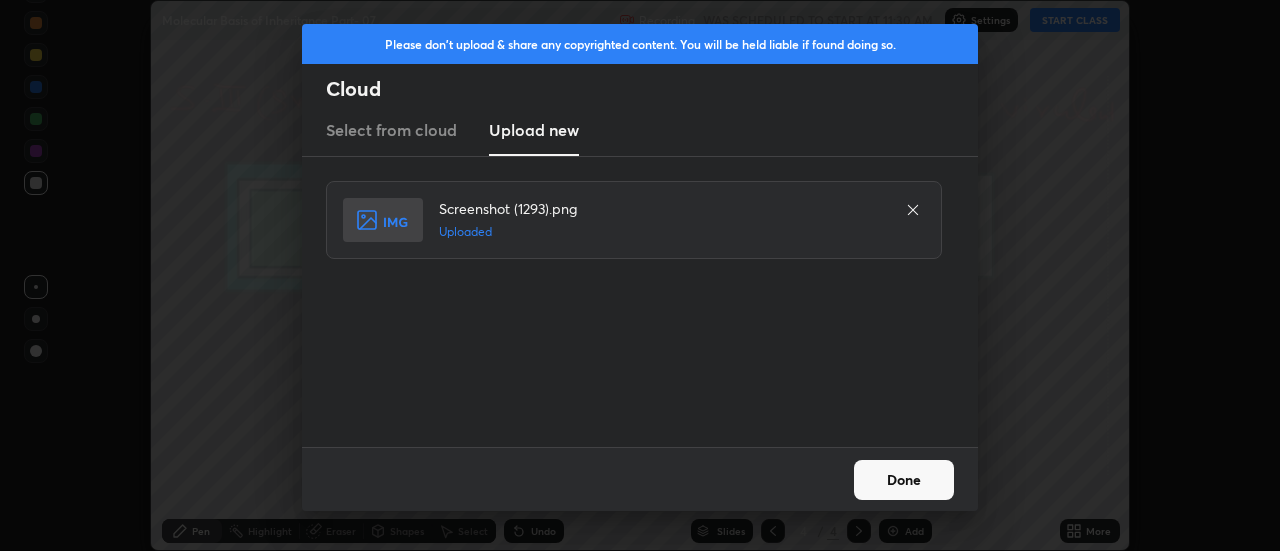 click on "Done" at bounding box center (904, 480) 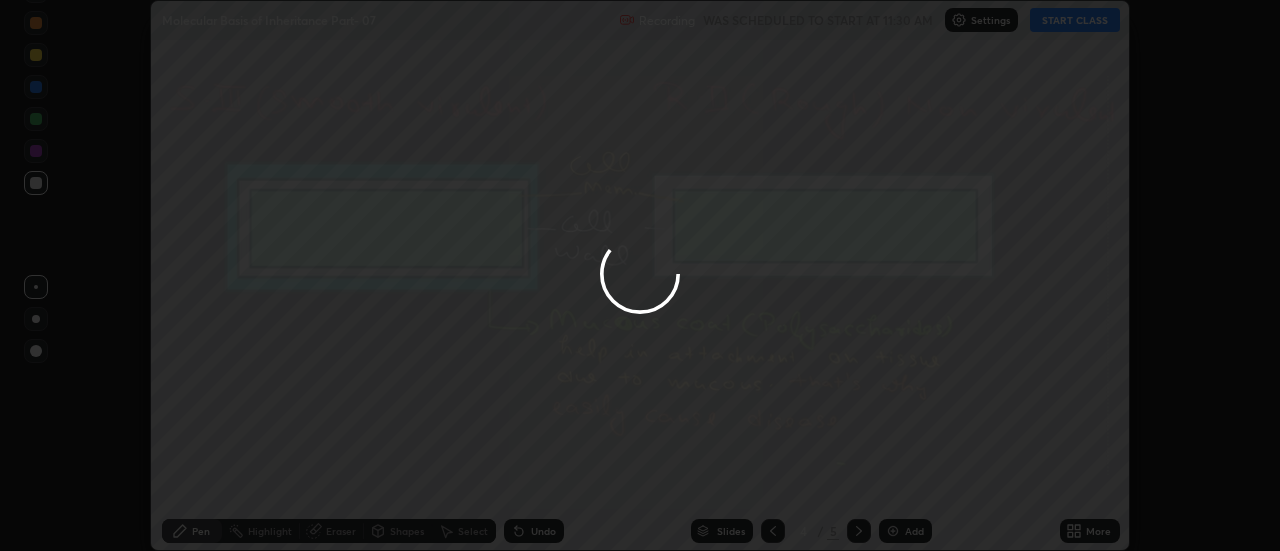 click on "Done" at bounding box center (904, 480) 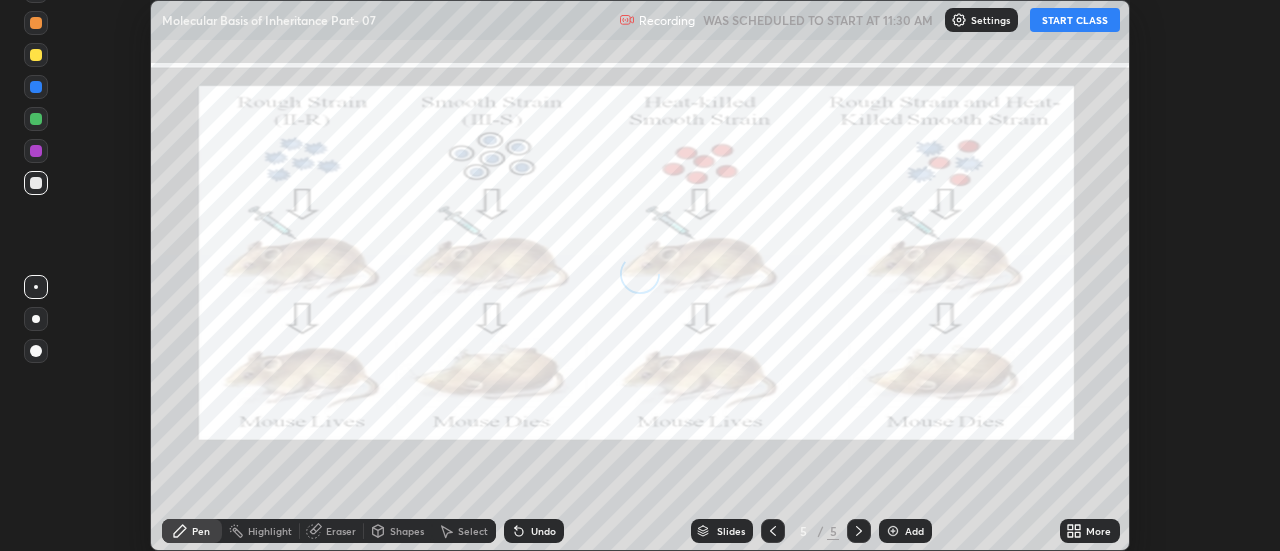click on "More" at bounding box center [1098, 531] 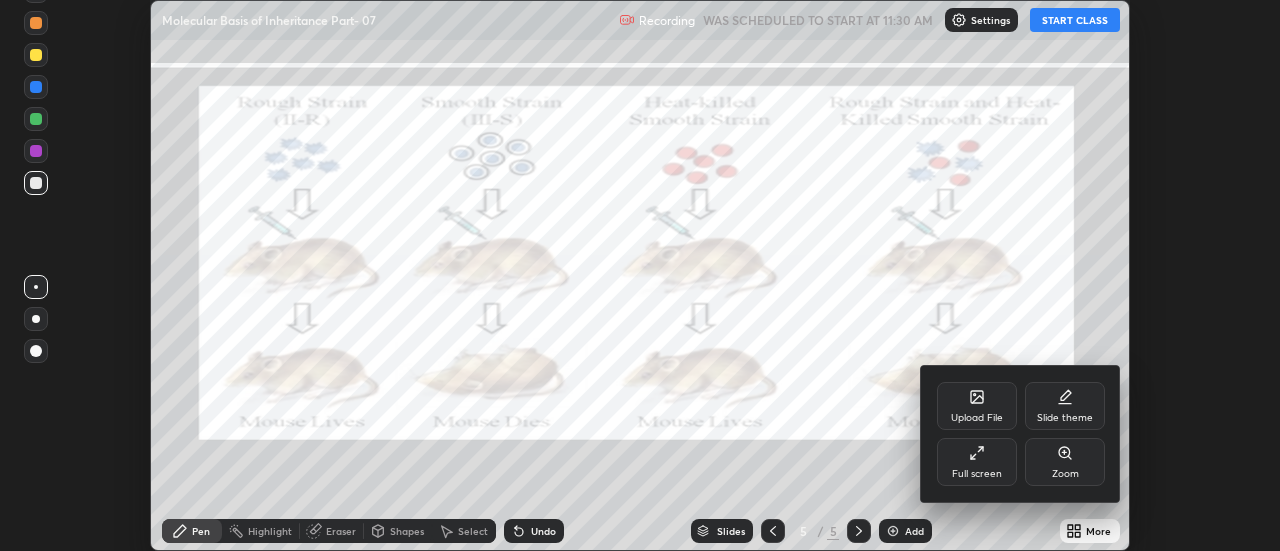 click on "Upload File" at bounding box center (977, 406) 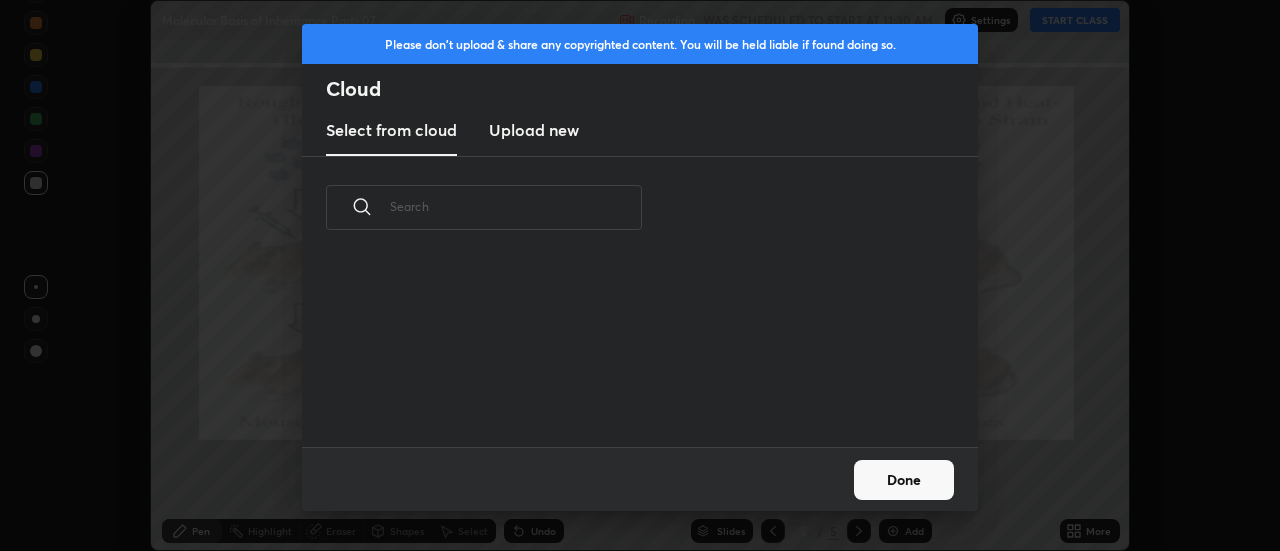 scroll, scrollTop: 7, scrollLeft: 11, axis: both 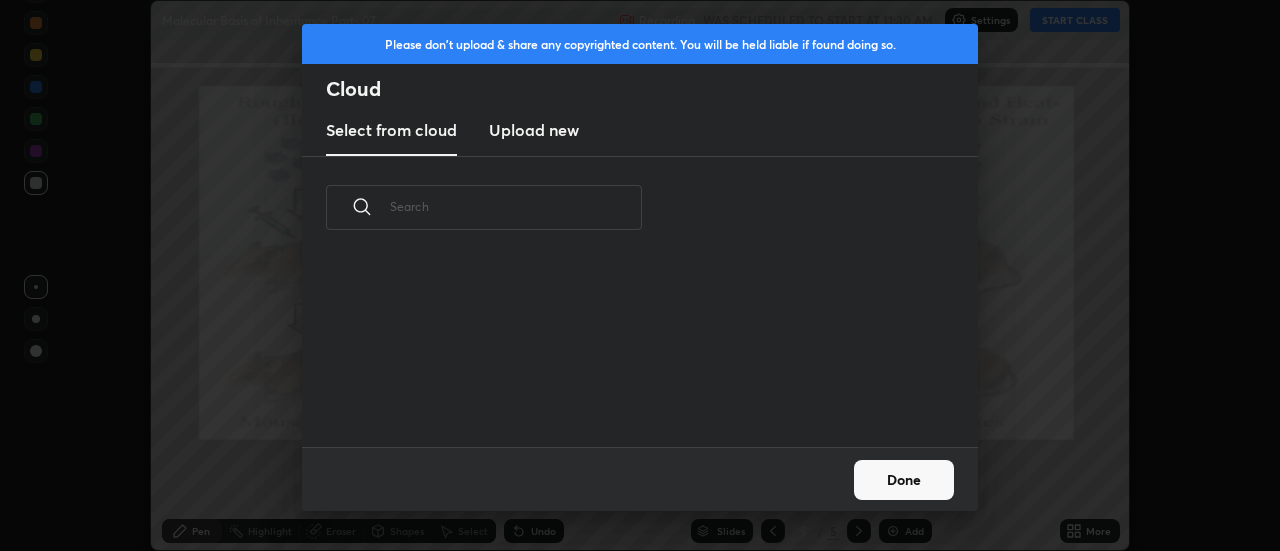 click on "Upload new" at bounding box center [534, 130] 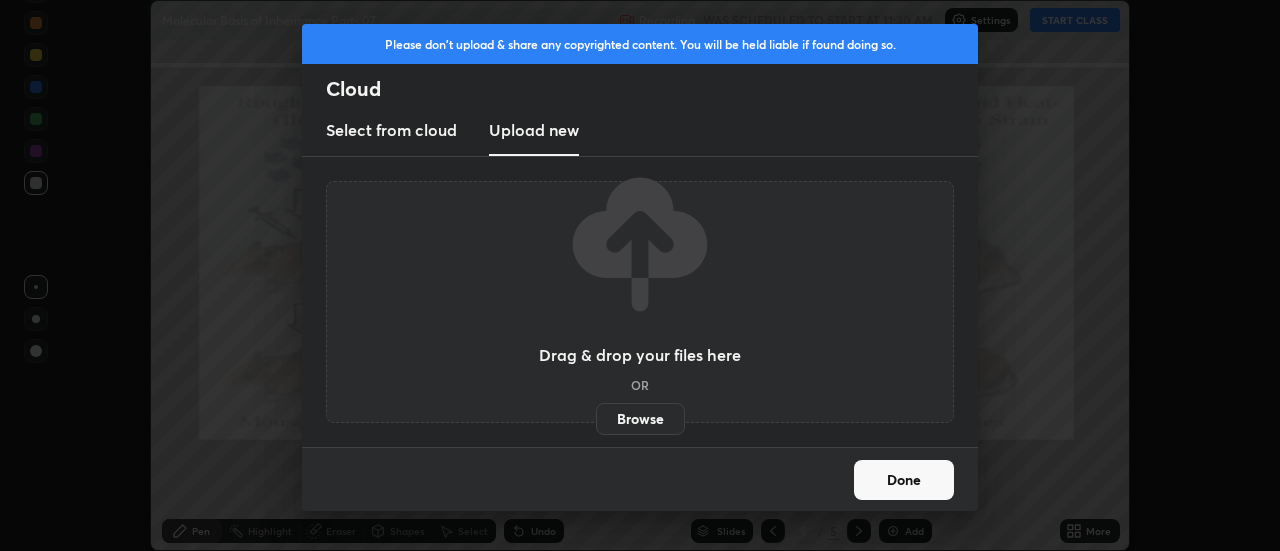click on "Browse" at bounding box center (640, 419) 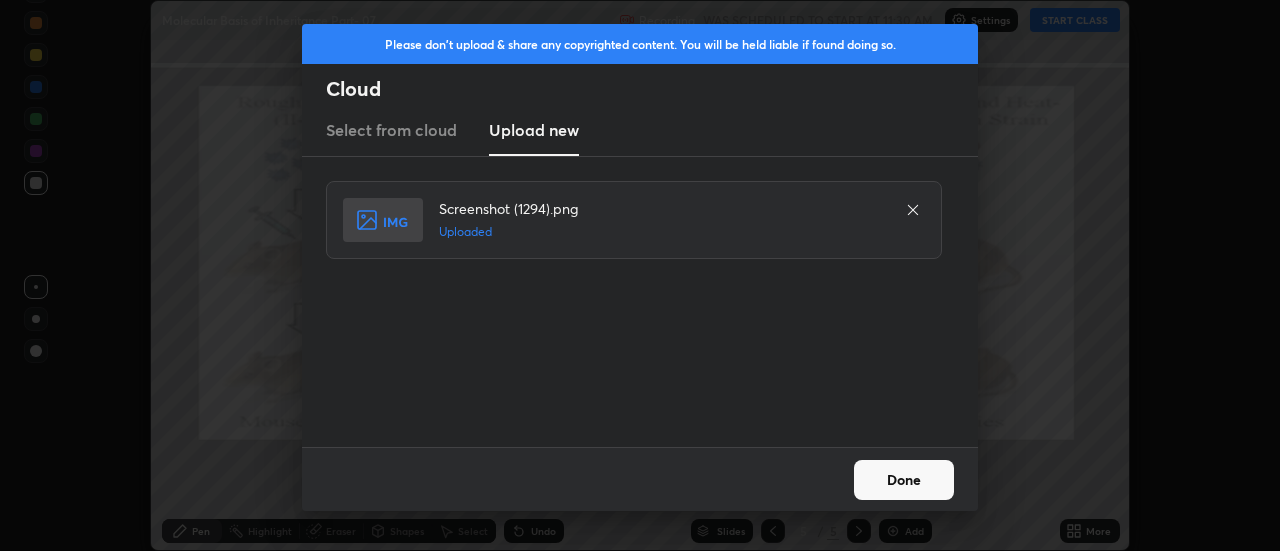 click on "Done" at bounding box center (904, 480) 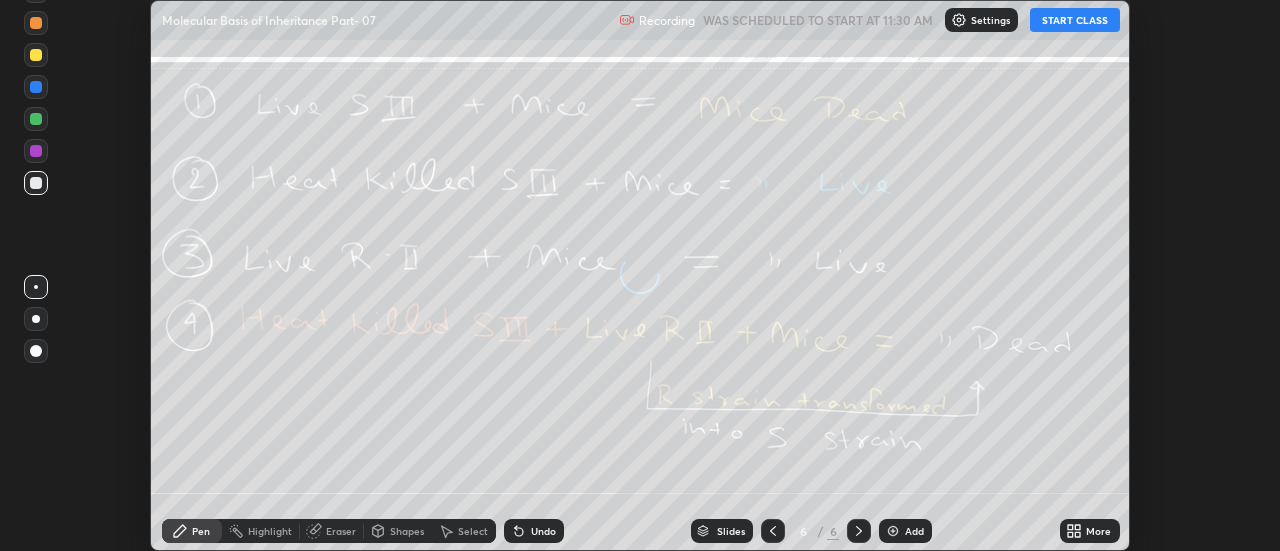 click 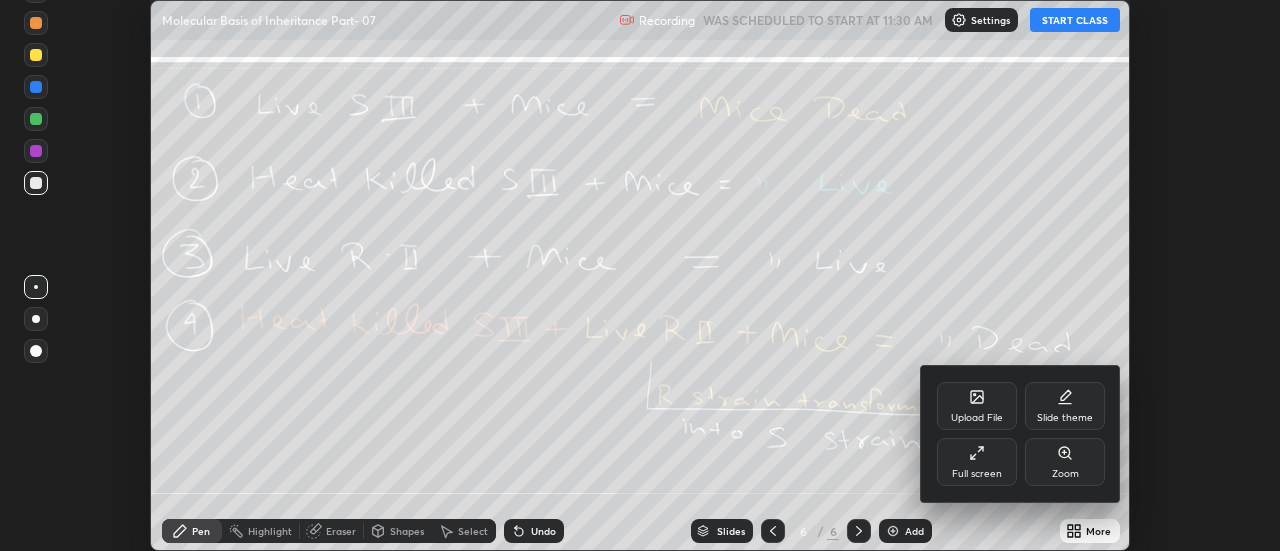 click on "Upload File" at bounding box center [977, 406] 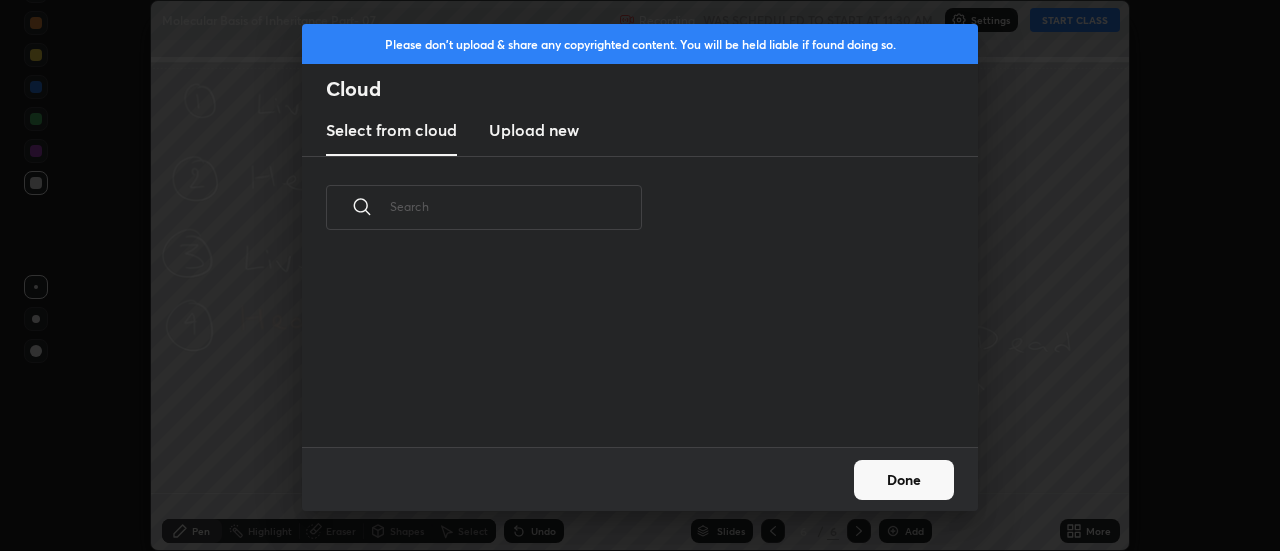 click on "Upload new" at bounding box center [534, 130] 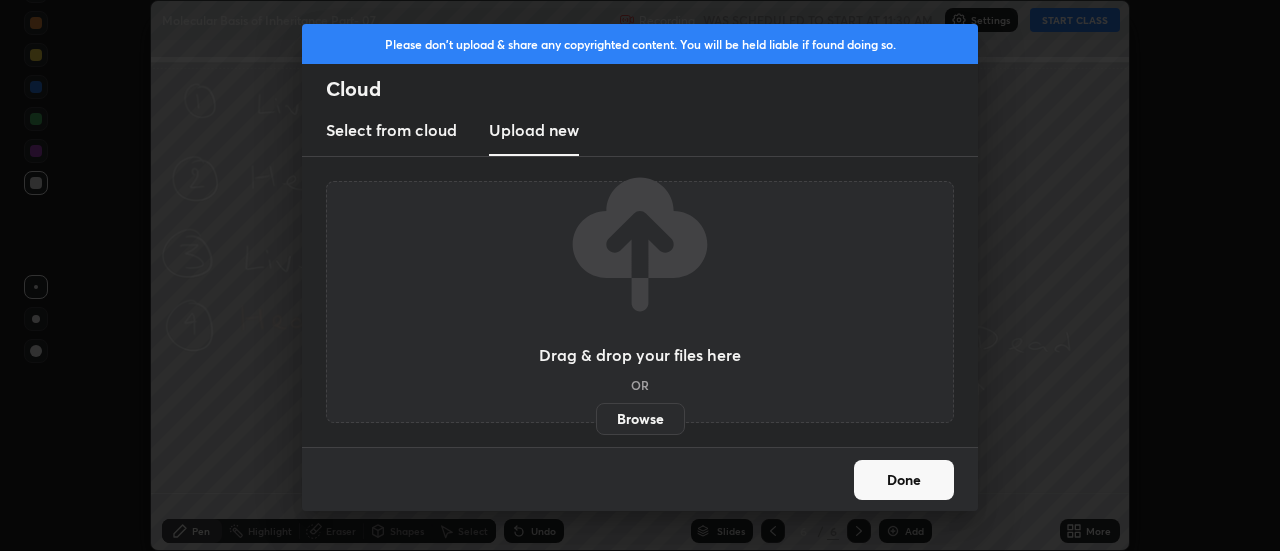 click on "Browse" at bounding box center [640, 419] 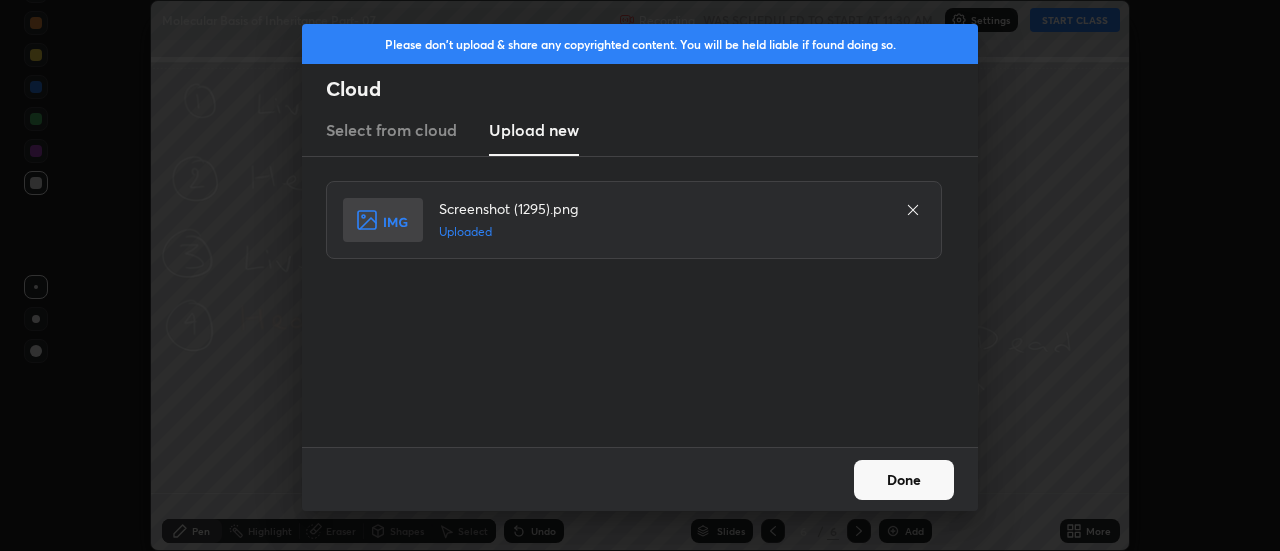 click on "Done" at bounding box center [904, 480] 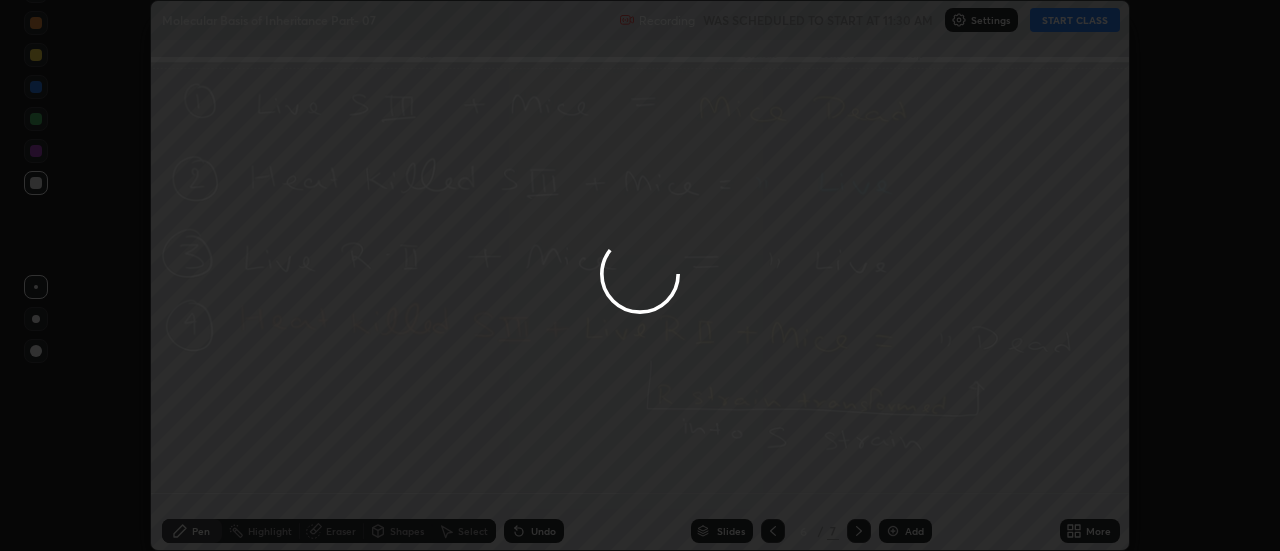 click on "More" at bounding box center [1098, 531] 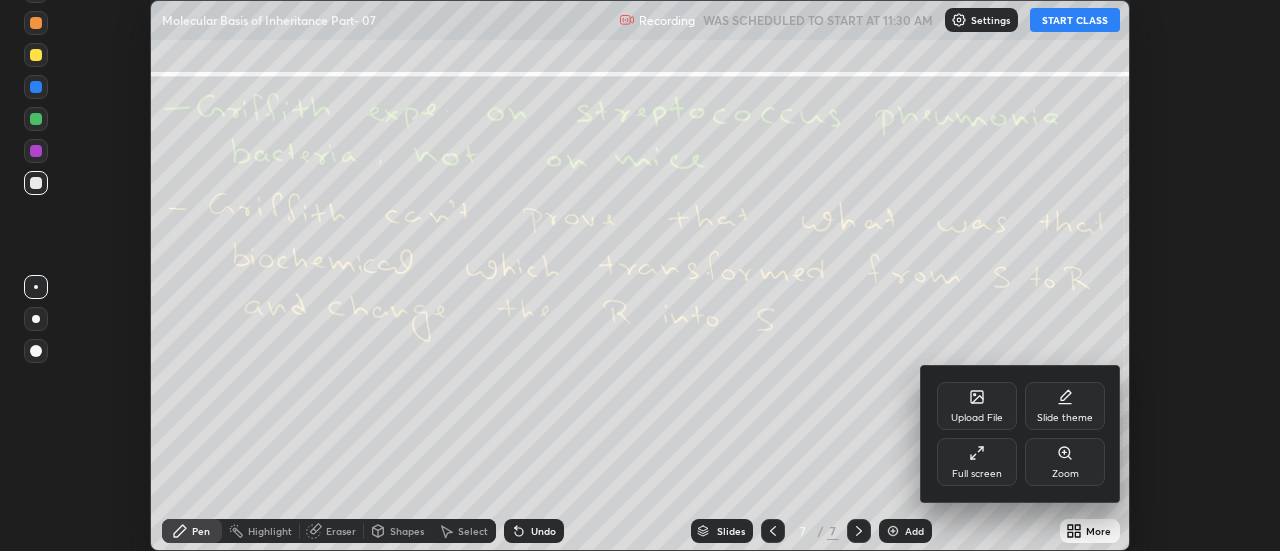 click on "Upload File" at bounding box center (977, 406) 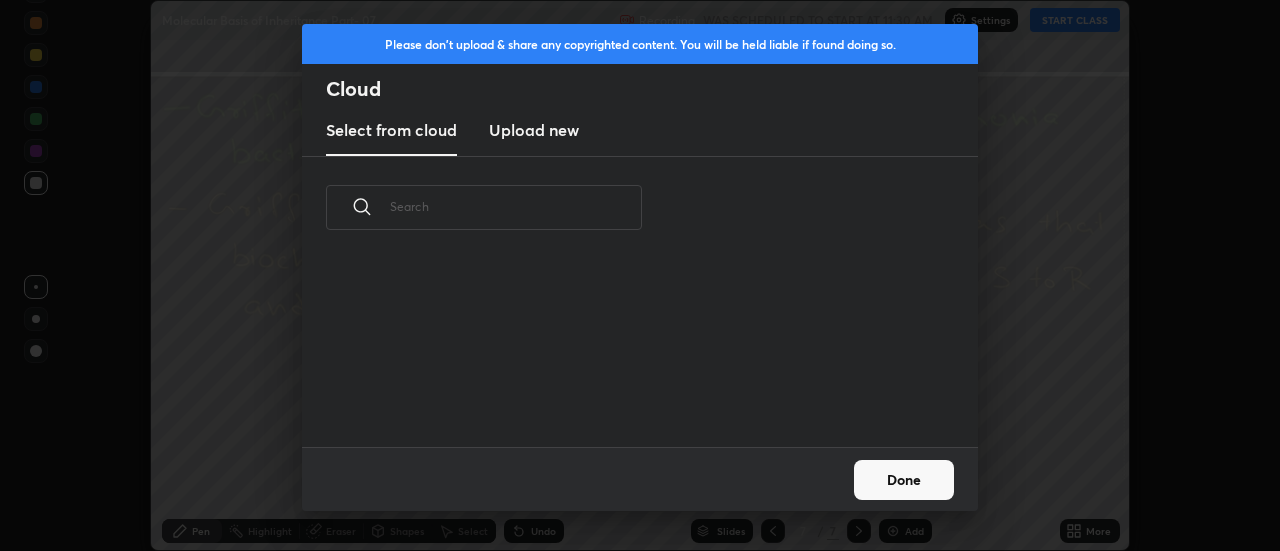 click on "Upload new" at bounding box center [534, 130] 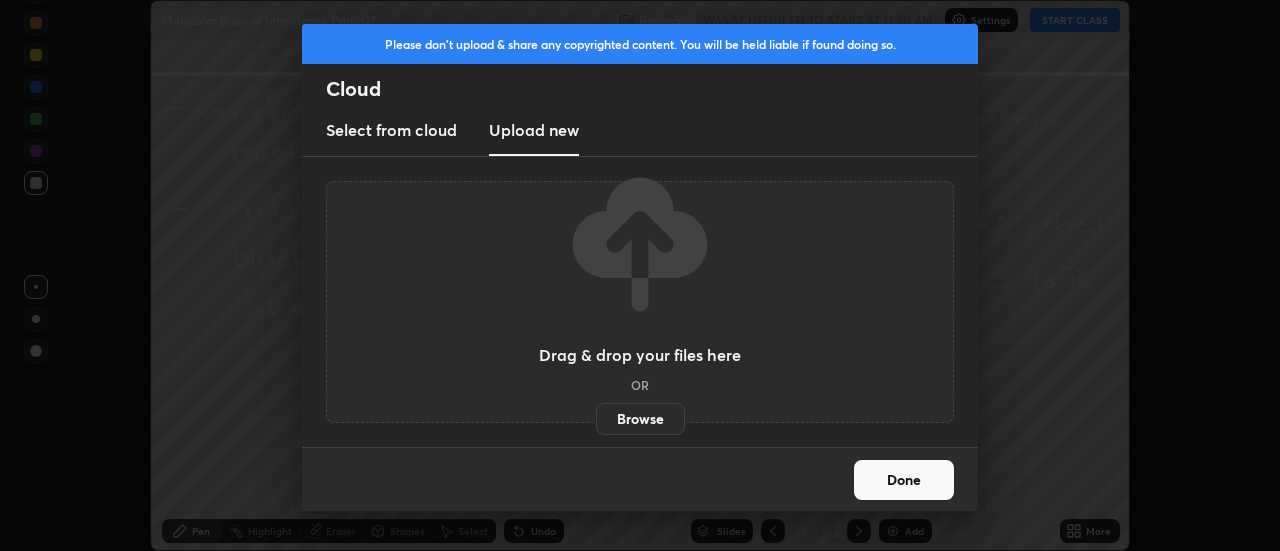 click on "Browse" at bounding box center [640, 419] 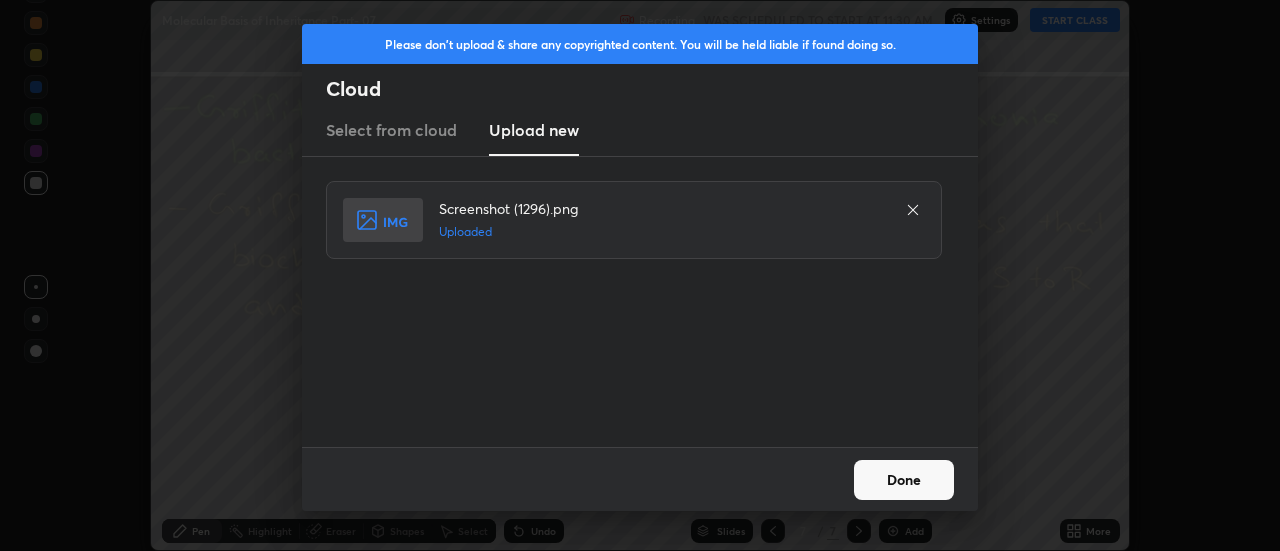 click on "Done" at bounding box center [904, 480] 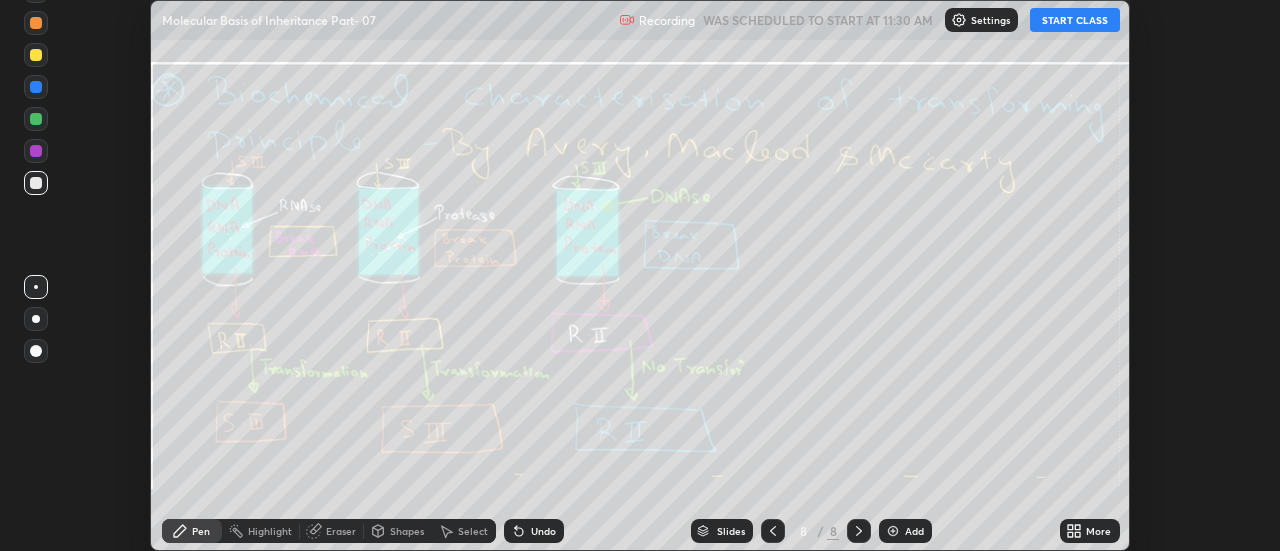 click on "More" at bounding box center (1098, 531) 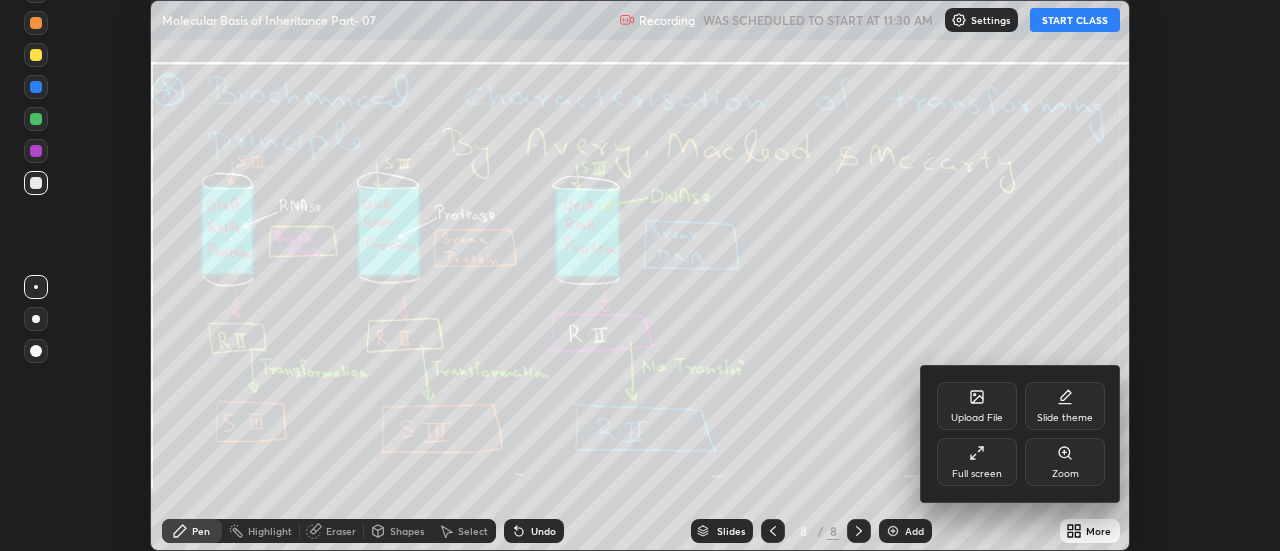 click on "Upload File" at bounding box center (977, 406) 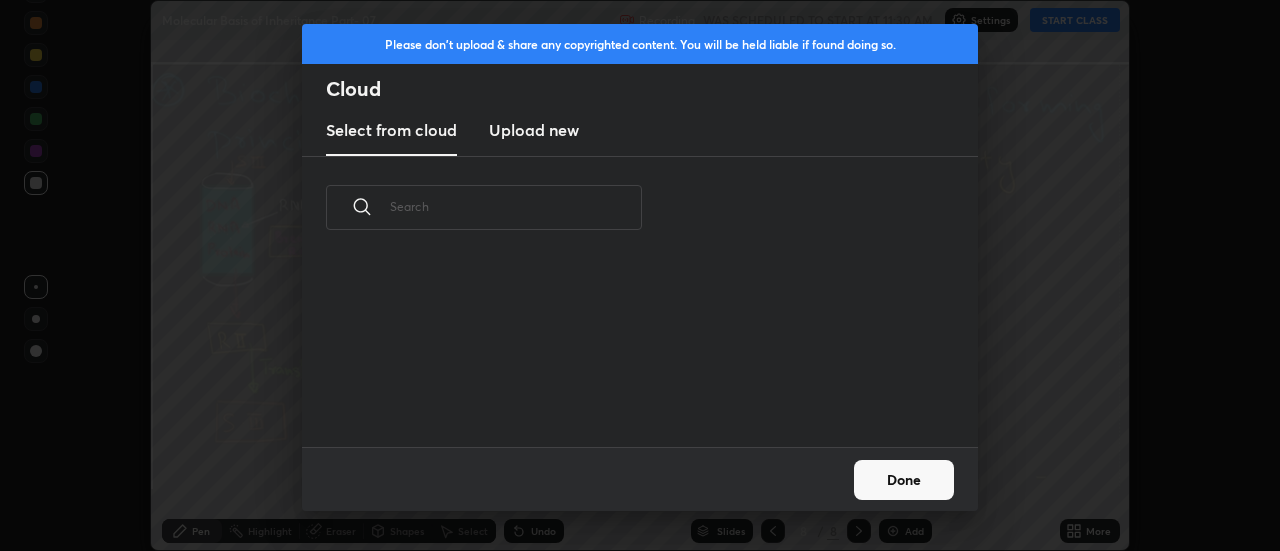 click on "Upload new" at bounding box center [534, 130] 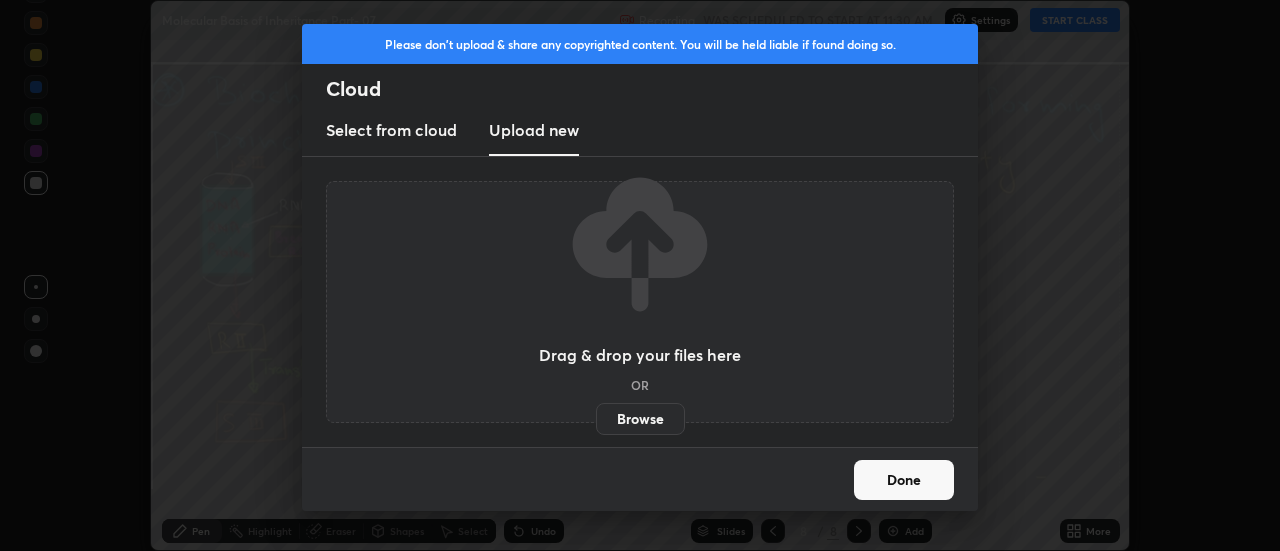 click on "Browse" at bounding box center (640, 419) 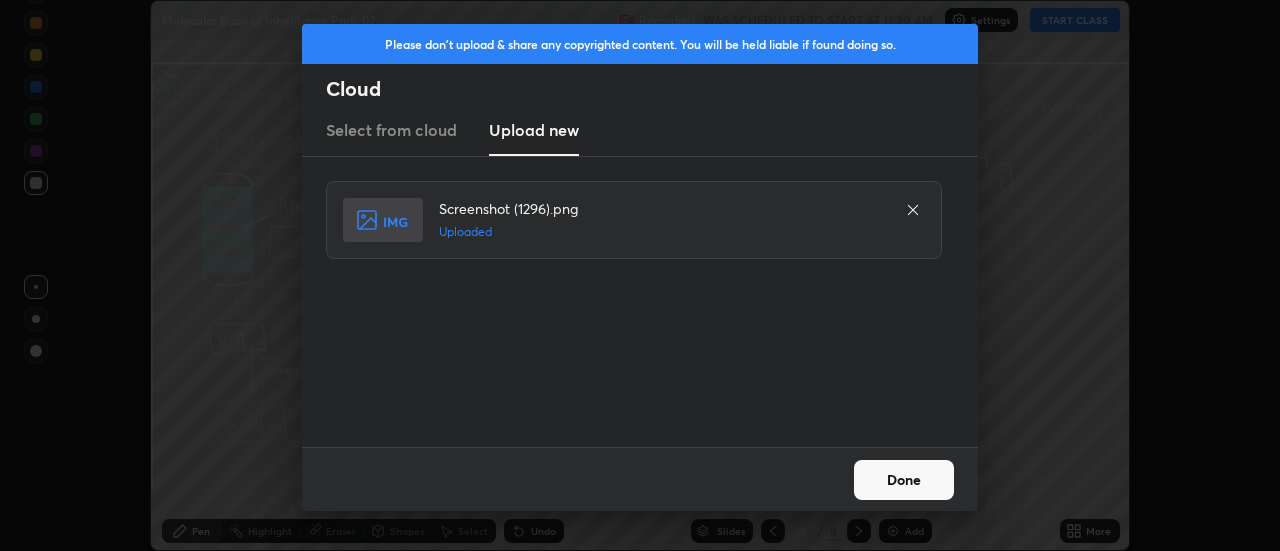 click on "Done" at bounding box center [904, 480] 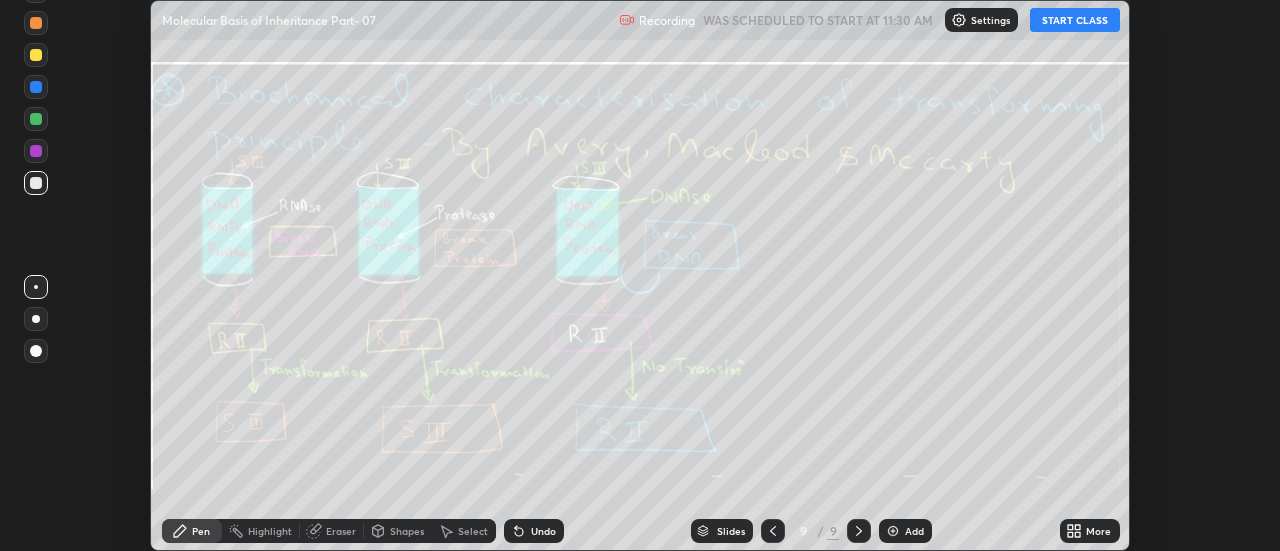 click on "More" at bounding box center [1090, 531] 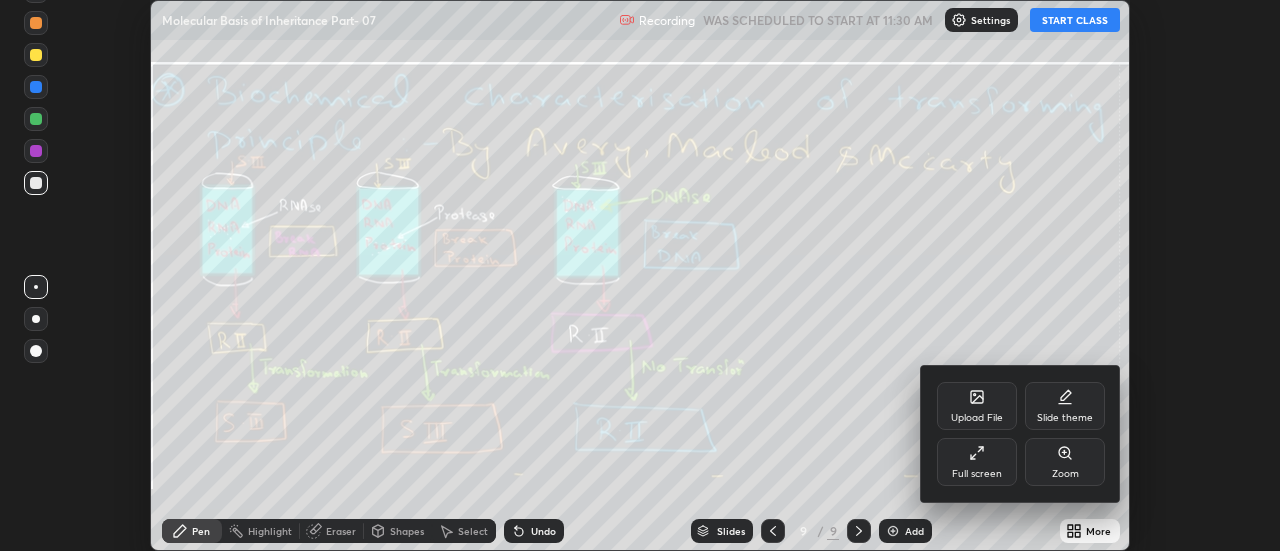 click on "Upload File" at bounding box center (977, 406) 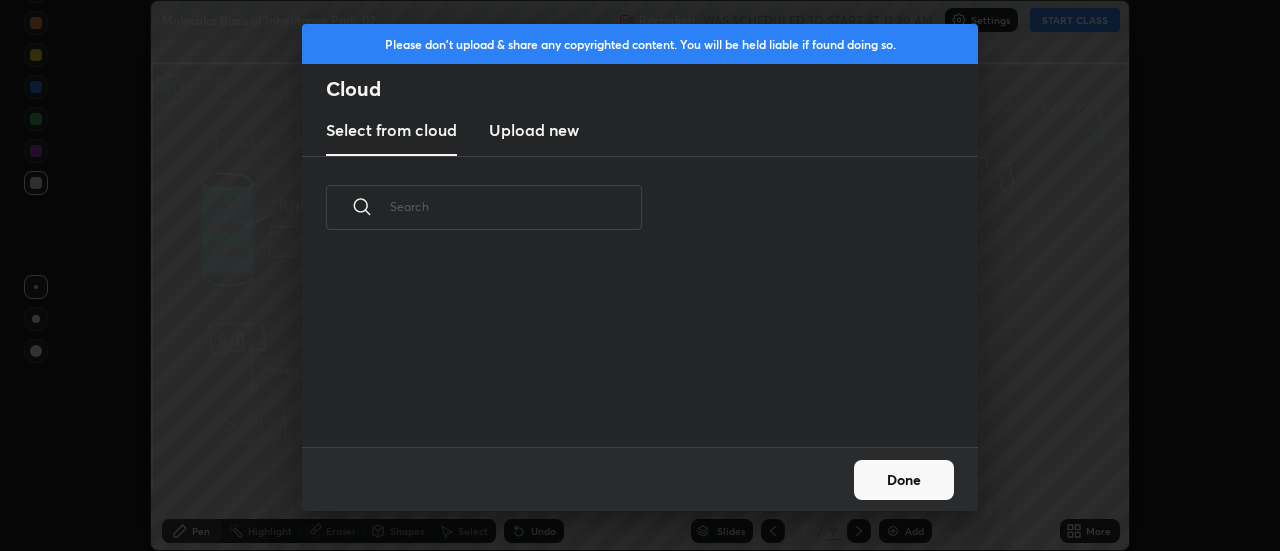 click on "Upload new" at bounding box center [534, 130] 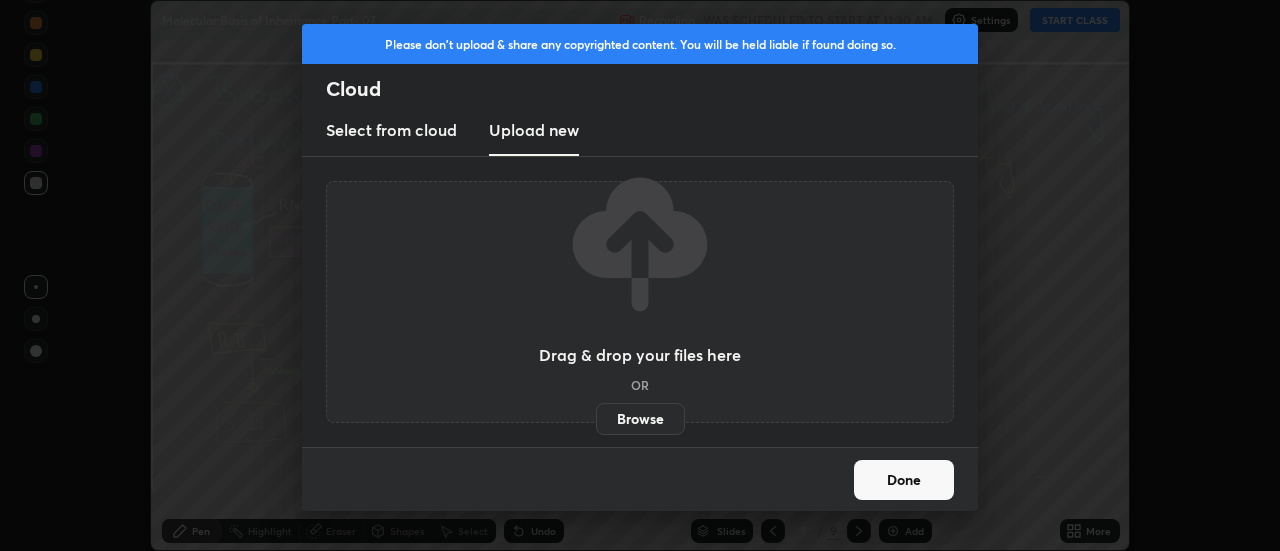 click on "Browse" at bounding box center (640, 419) 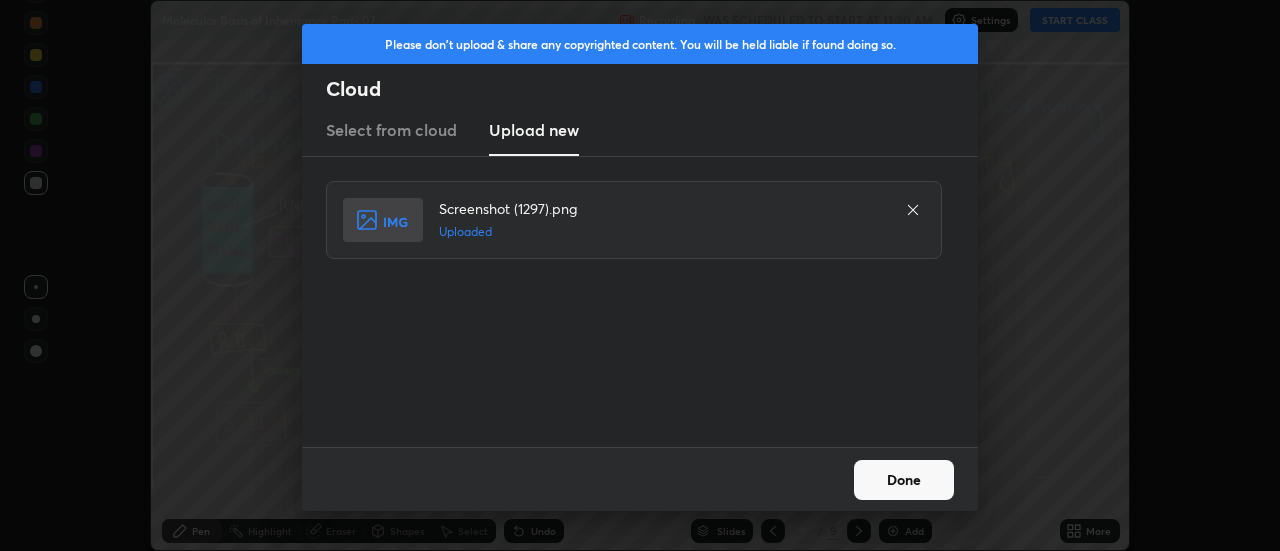 click on "Done" at bounding box center [904, 480] 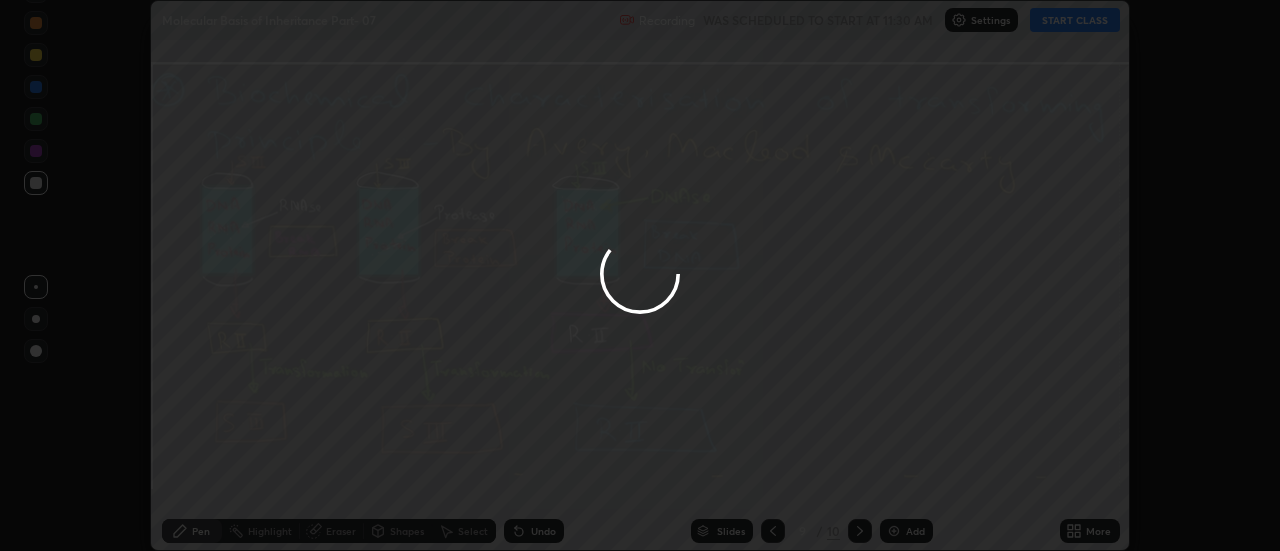 click on "More" at bounding box center [1098, 531] 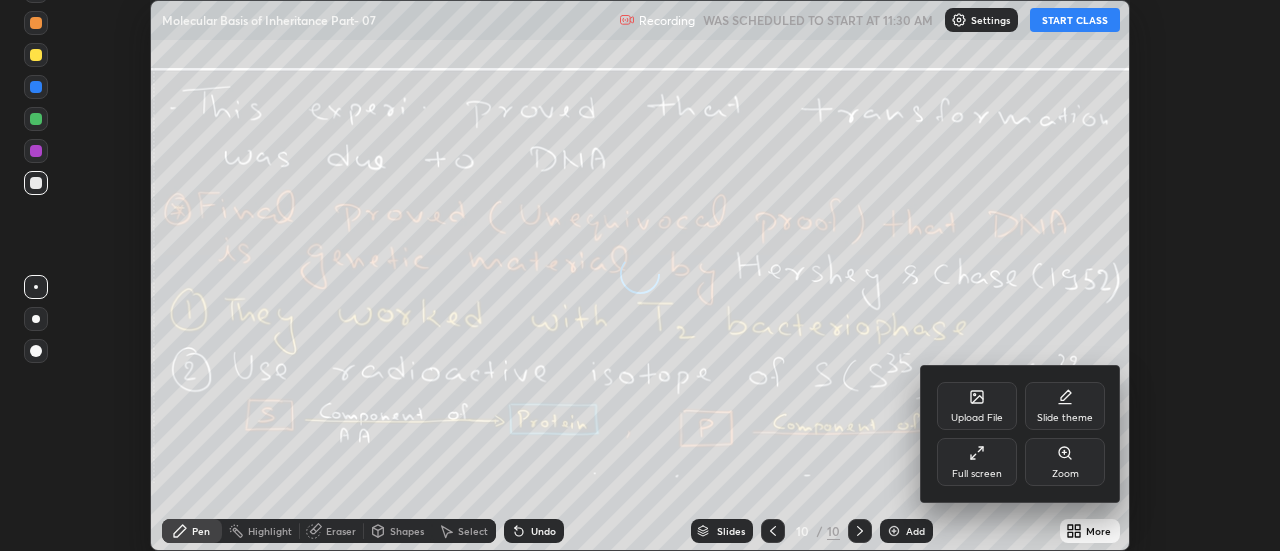 click on "Upload File" at bounding box center [977, 406] 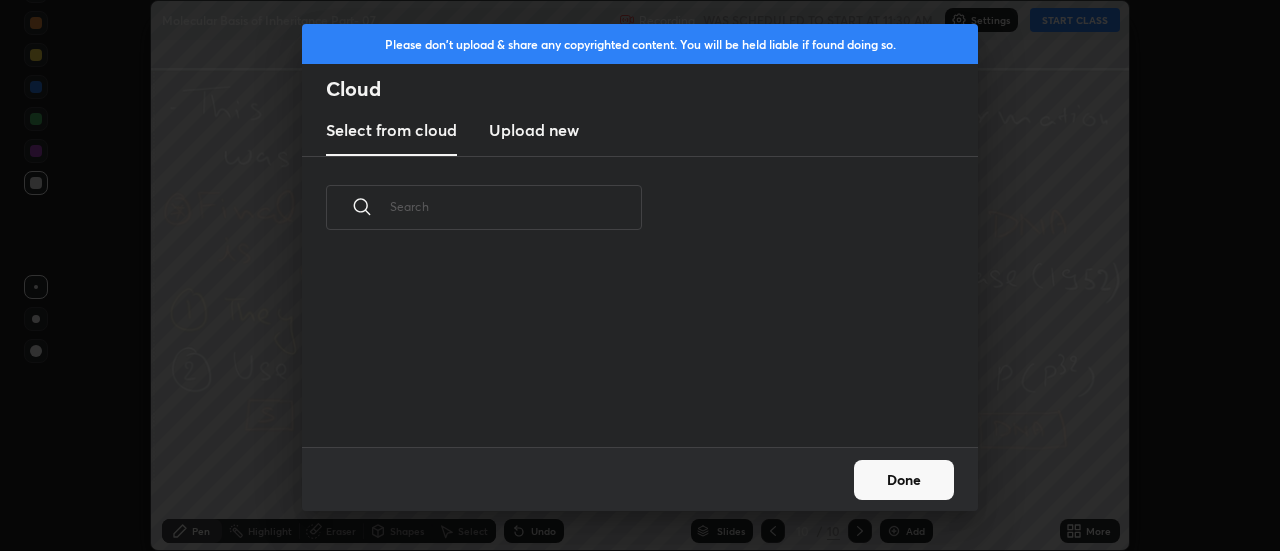click on "Upload new" at bounding box center [534, 130] 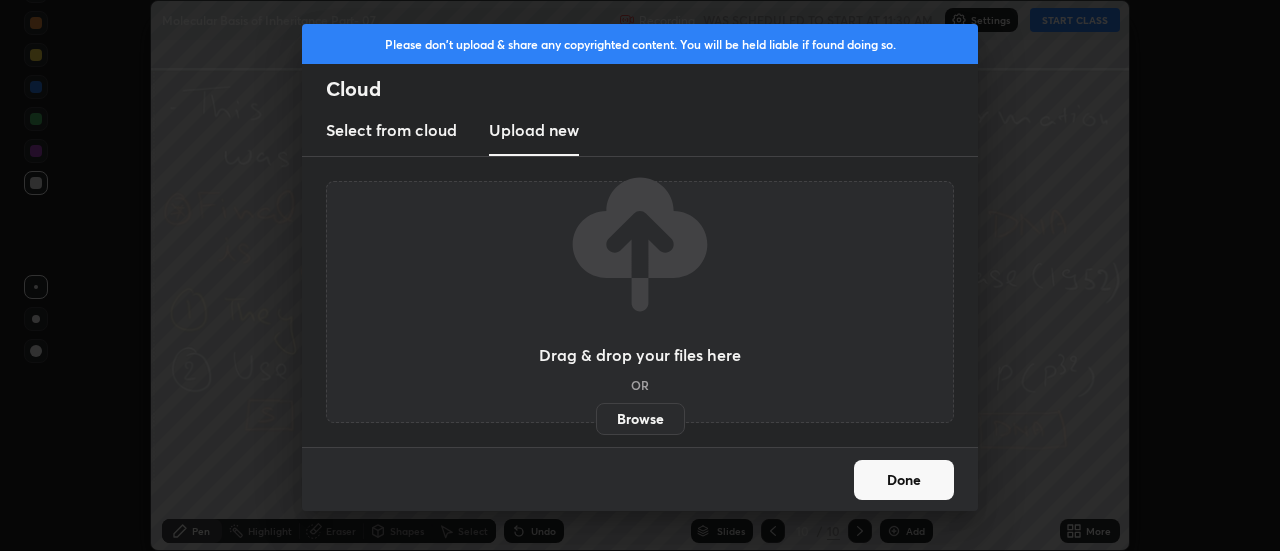 click on "Browse" at bounding box center (640, 419) 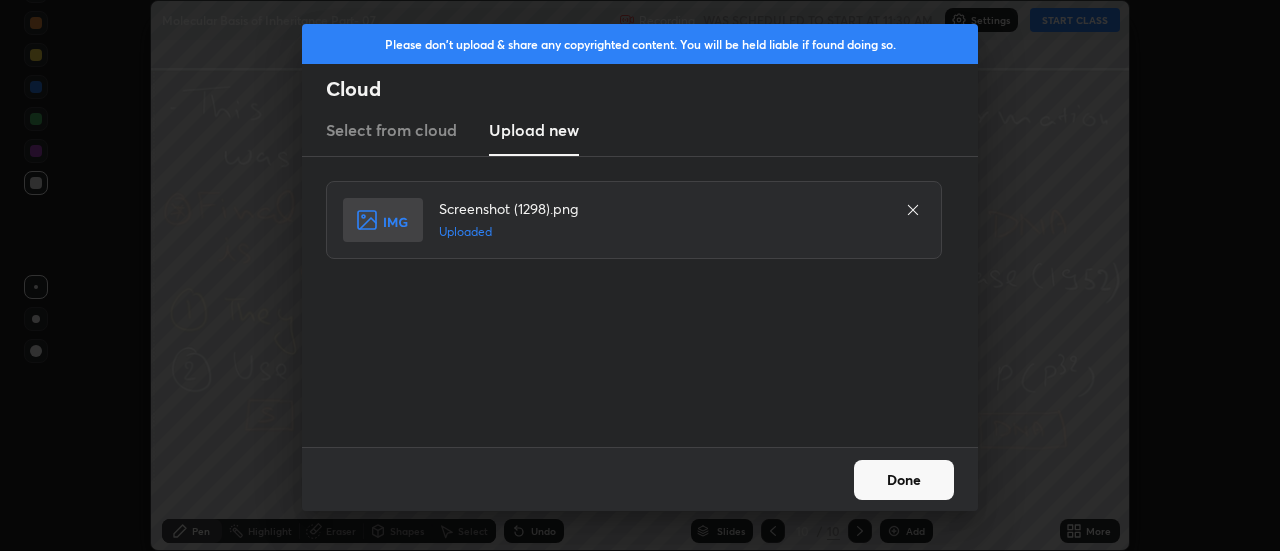 click on "Done" at bounding box center [904, 480] 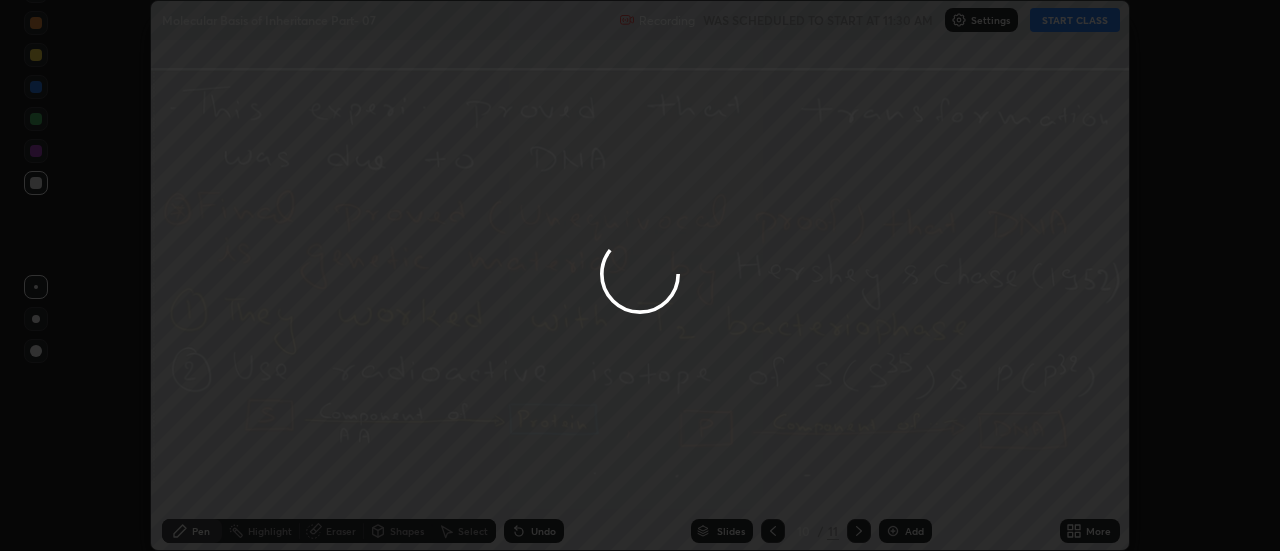 click on "More" at bounding box center (1090, 531) 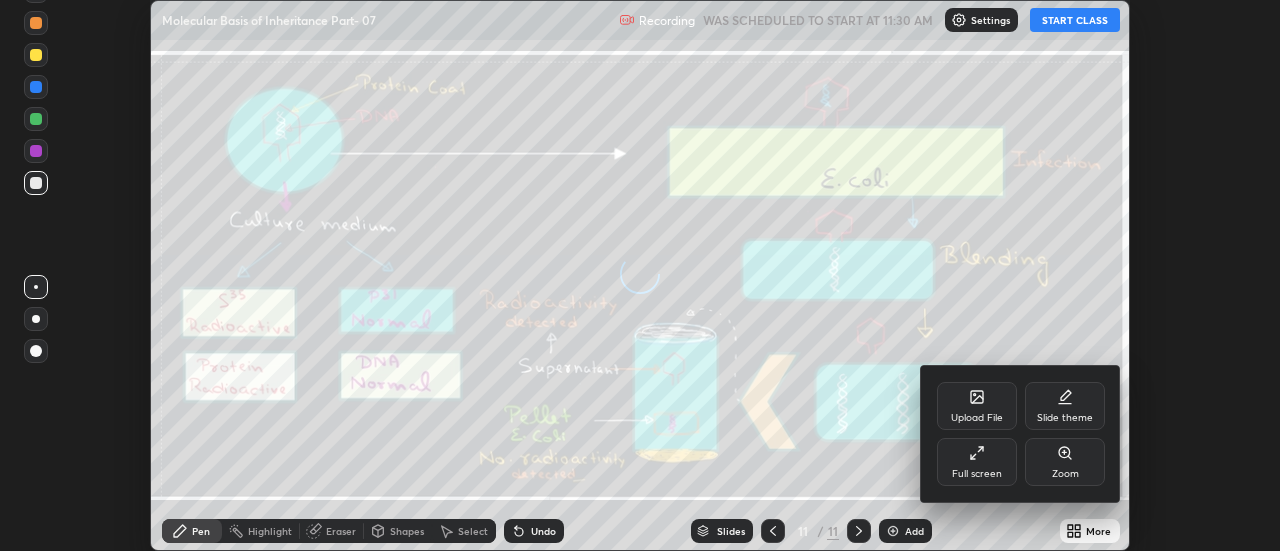 click on "Upload File" at bounding box center [977, 406] 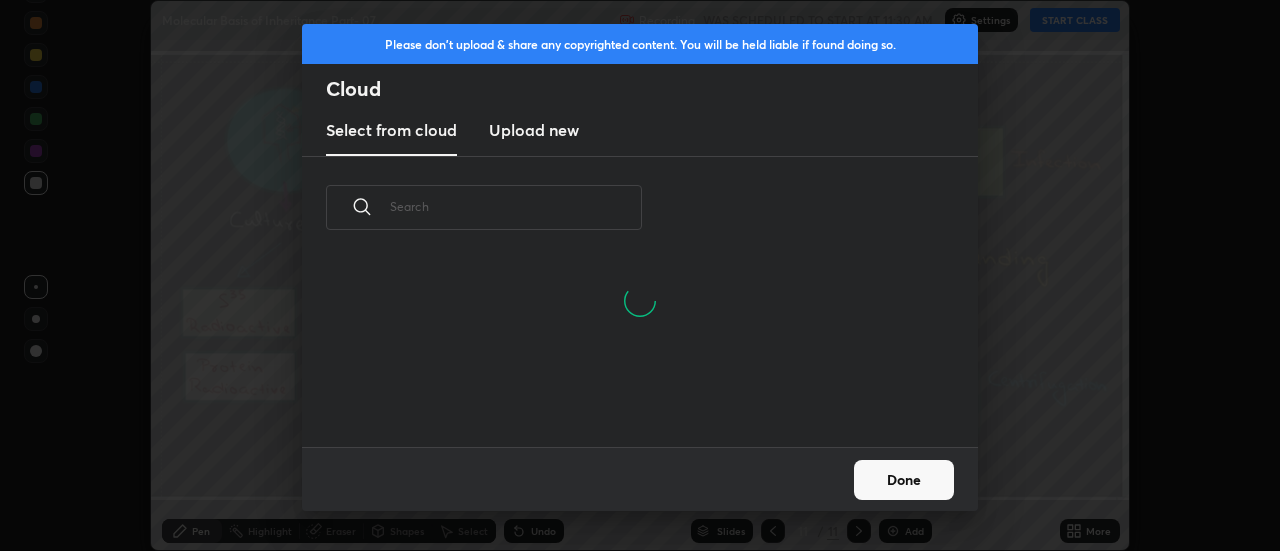 click on "Upload new" at bounding box center (534, 130) 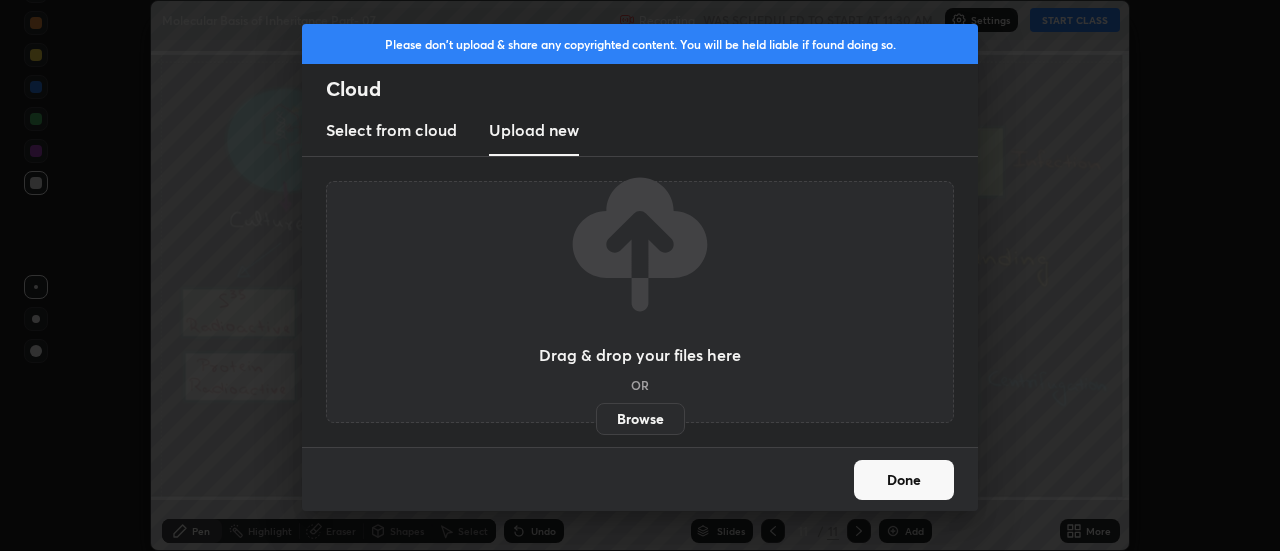 click on "Browse" at bounding box center [640, 419] 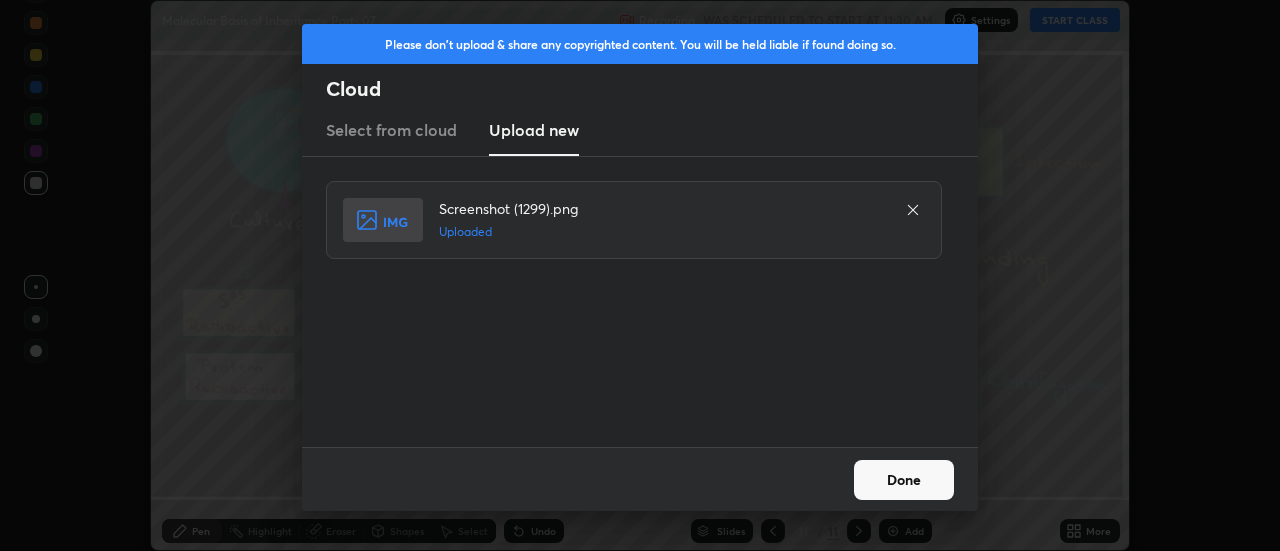 click on "Done" at bounding box center (904, 480) 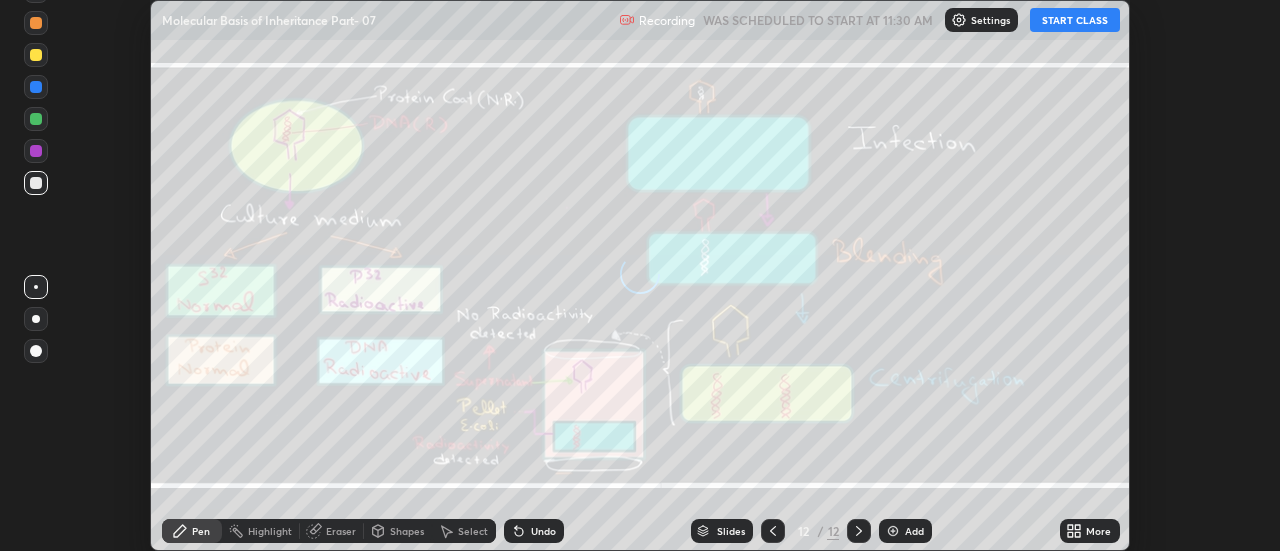click on "More" at bounding box center [1098, 531] 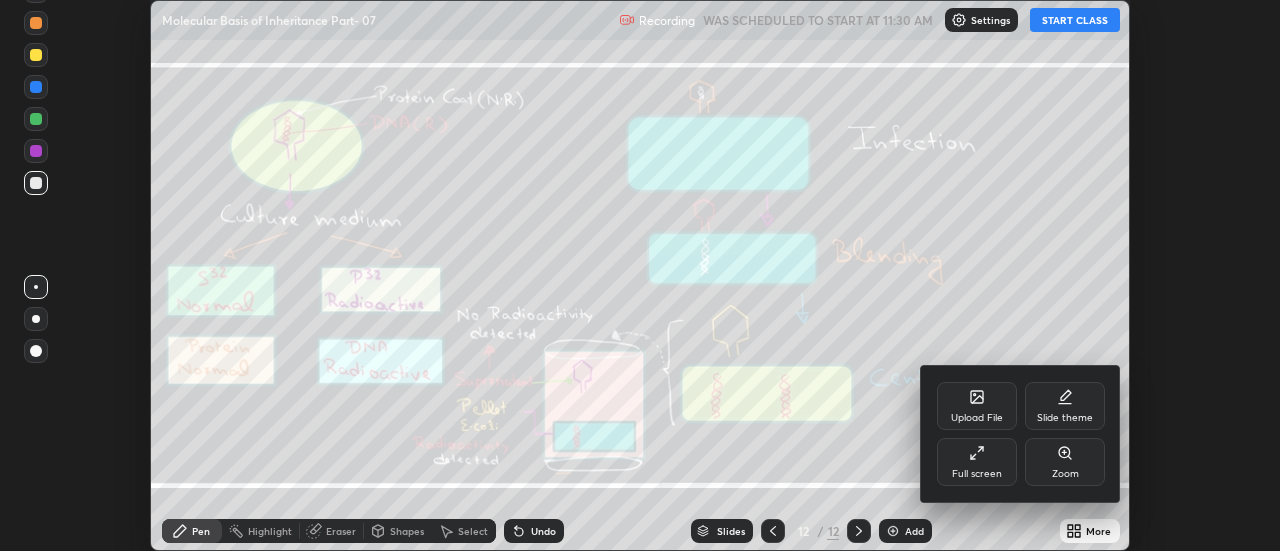 click on "Upload File" at bounding box center (977, 406) 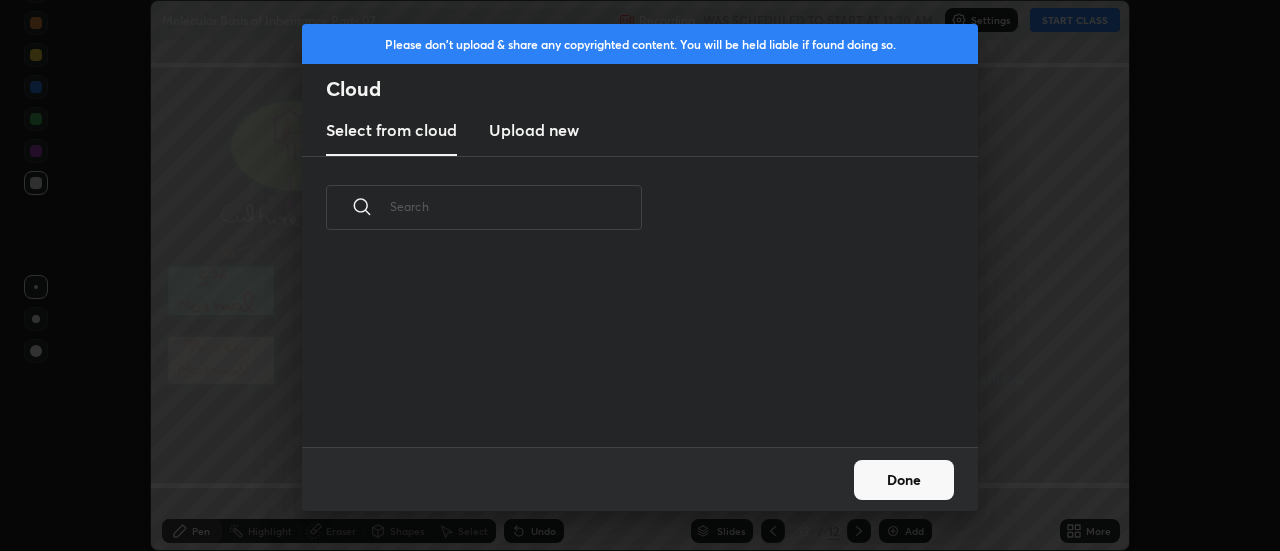scroll, scrollTop: 7, scrollLeft: 11, axis: both 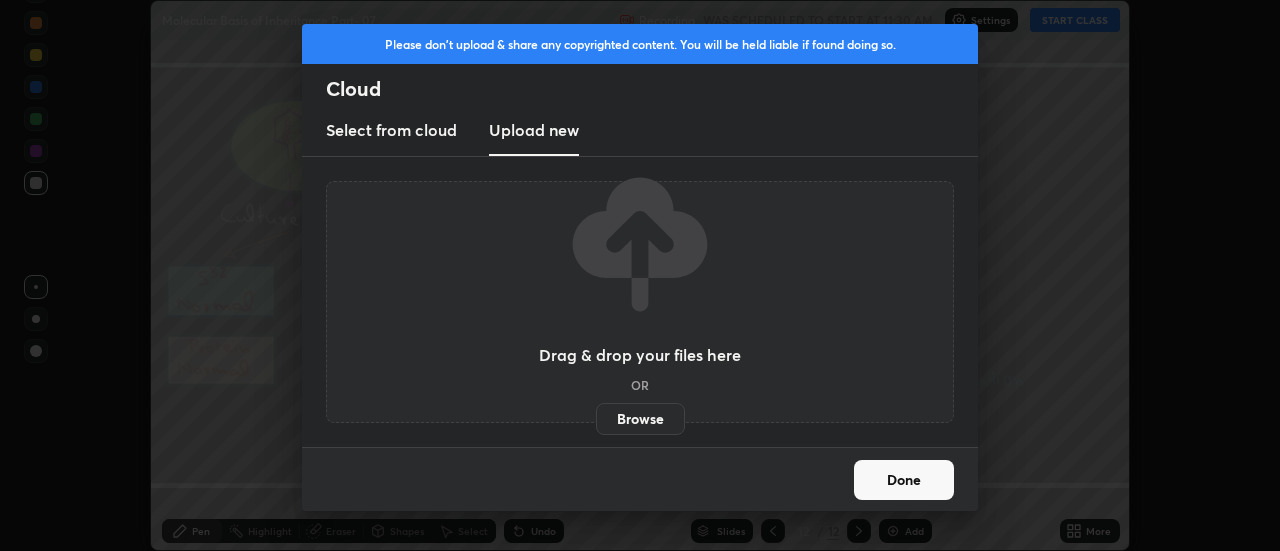 click on "Browse" at bounding box center (640, 419) 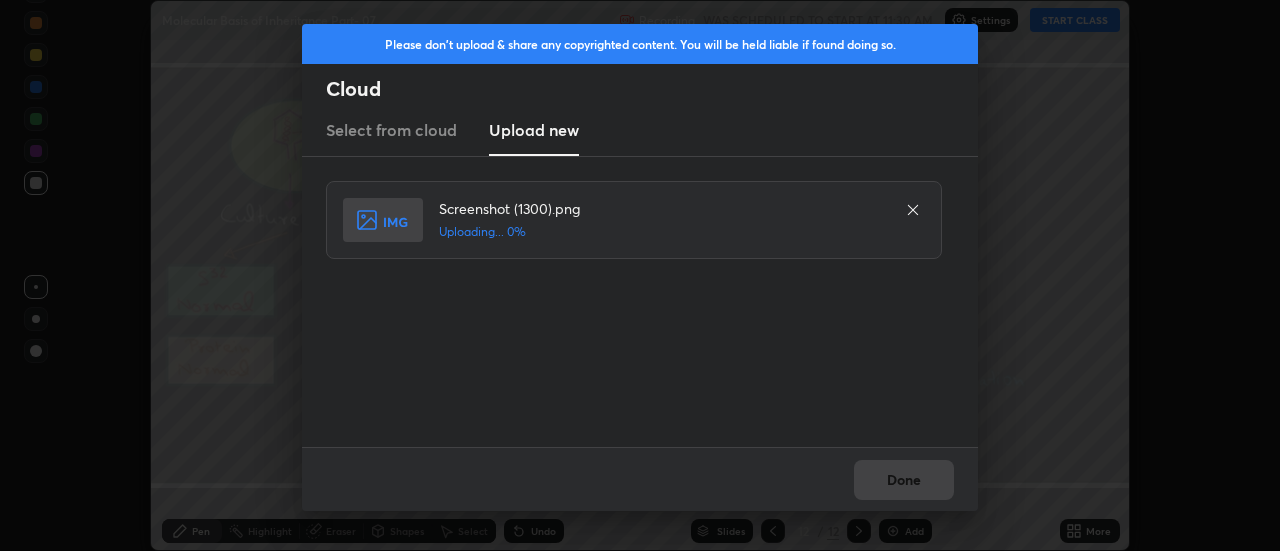 click on "Done" at bounding box center (640, 479) 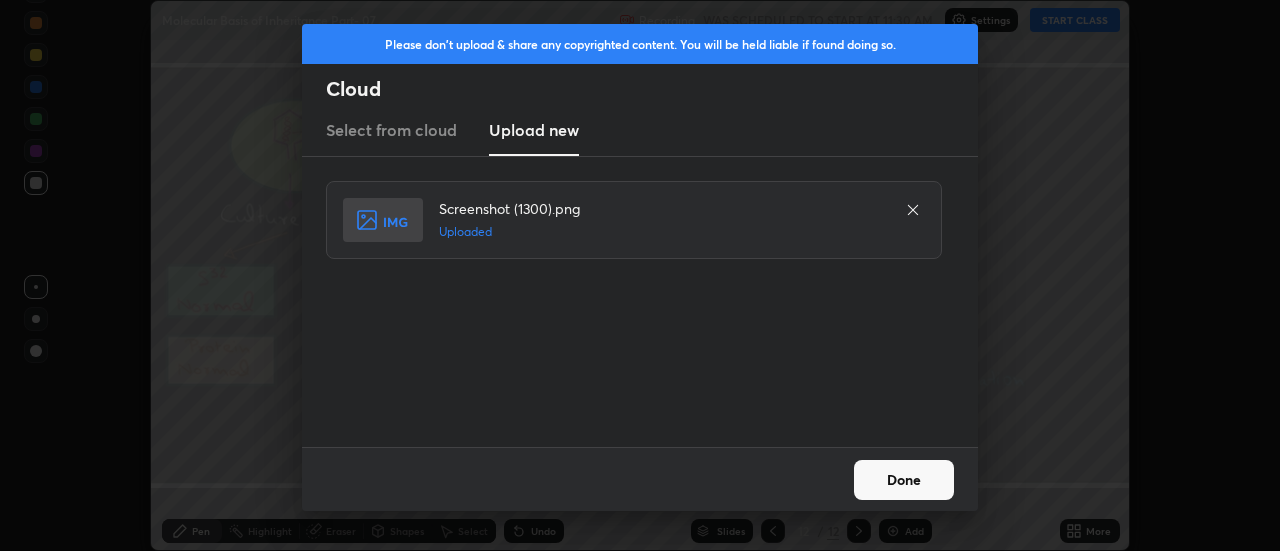 click on "Done" at bounding box center [904, 480] 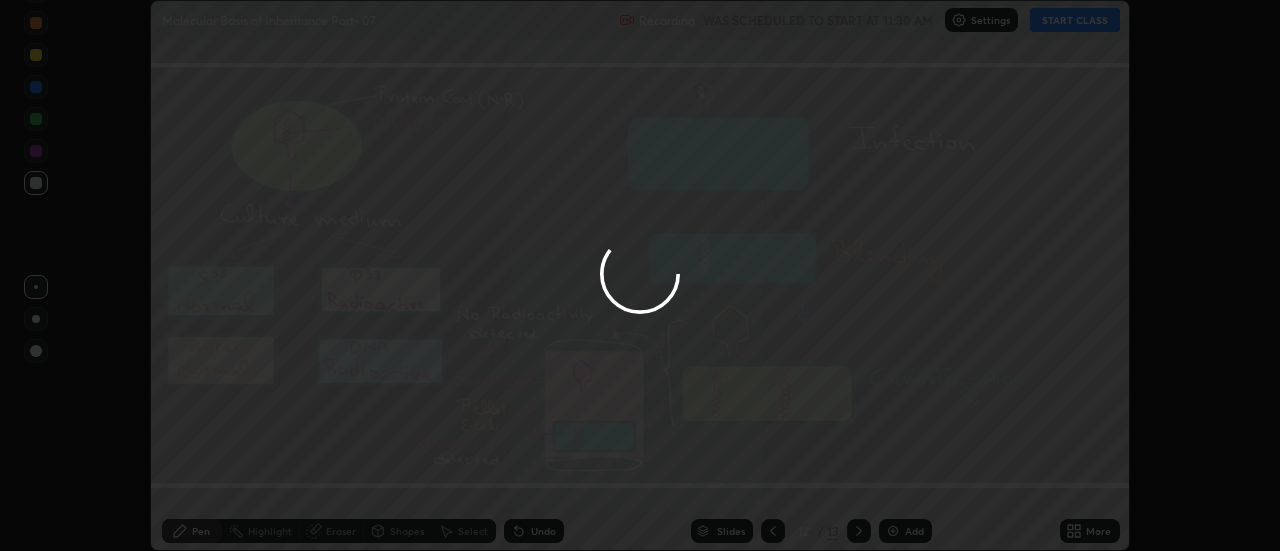 click 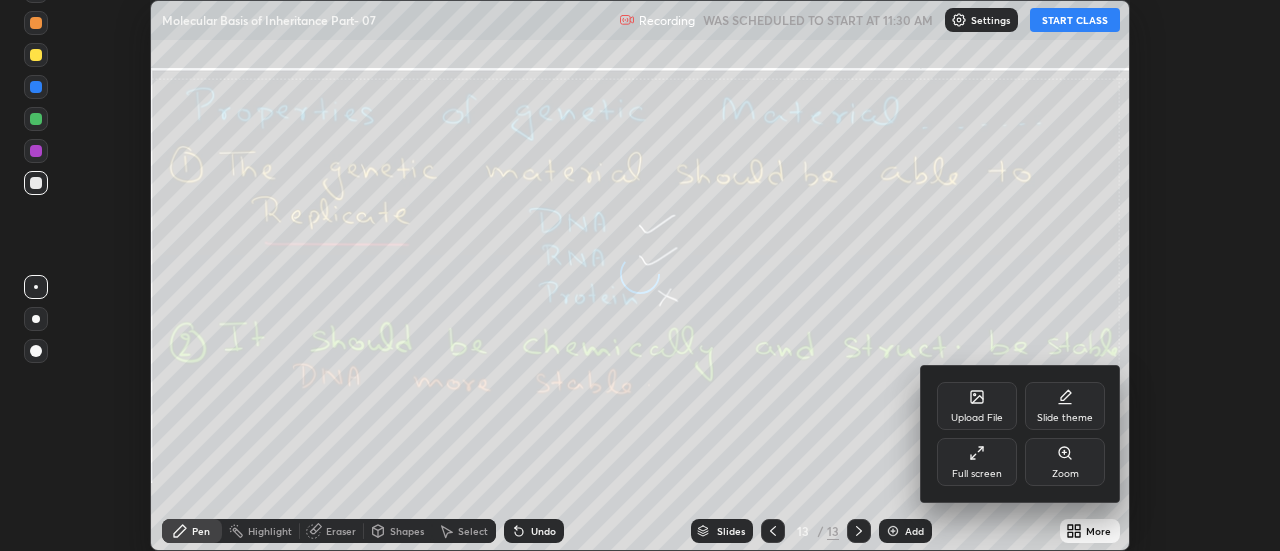click on "Upload File" at bounding box center [977, 406] 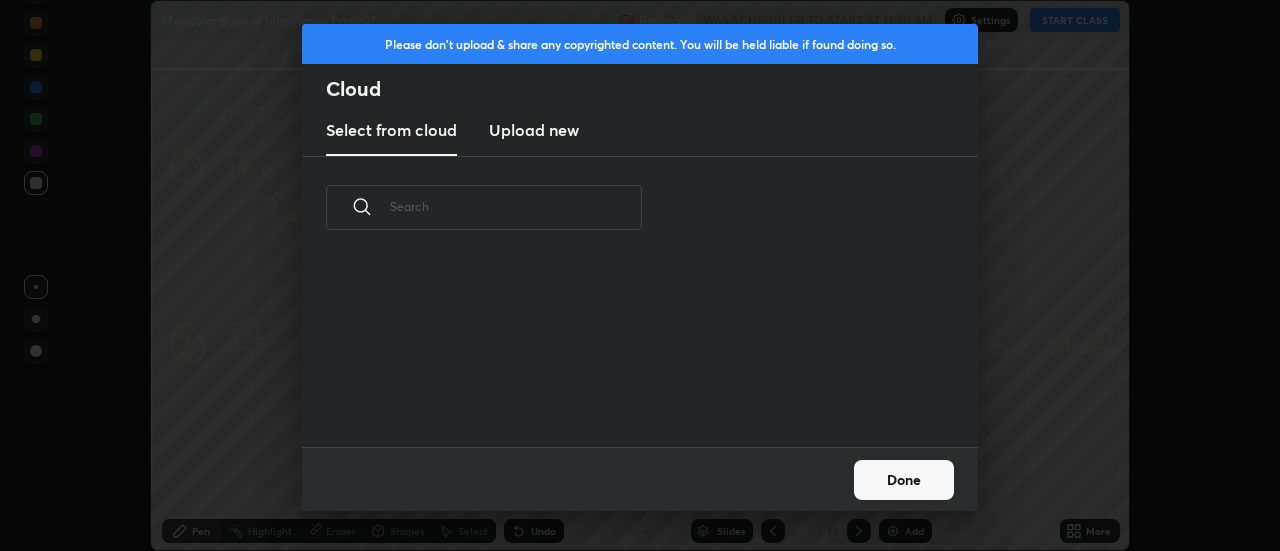 click on "Upload new" at bounding box center (534, 130) 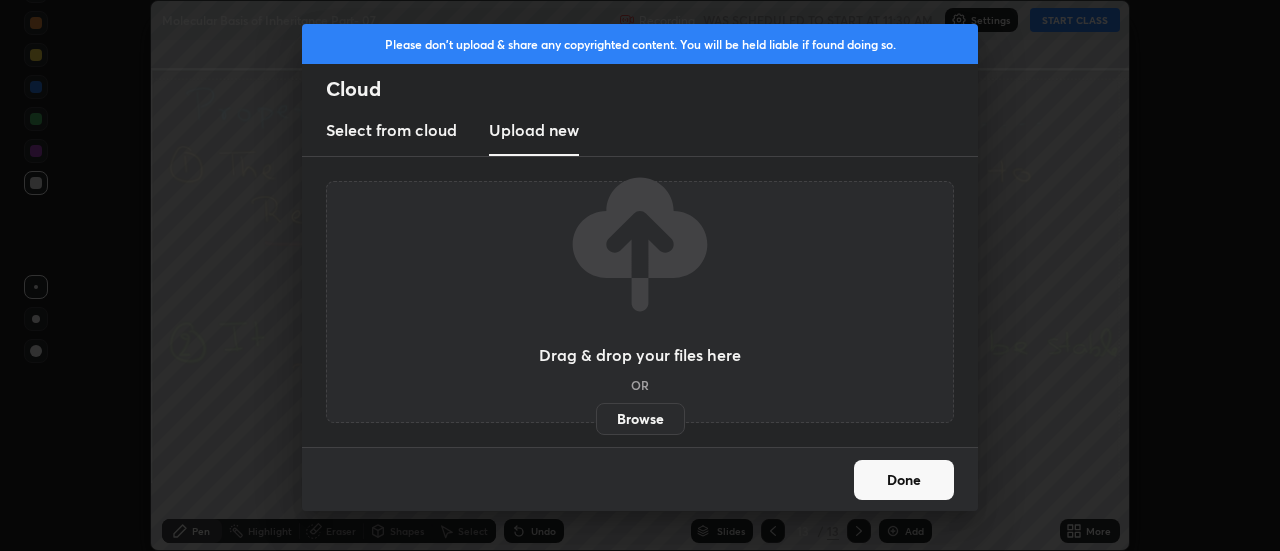 click on "Browse" at bounding box center [640, 419] 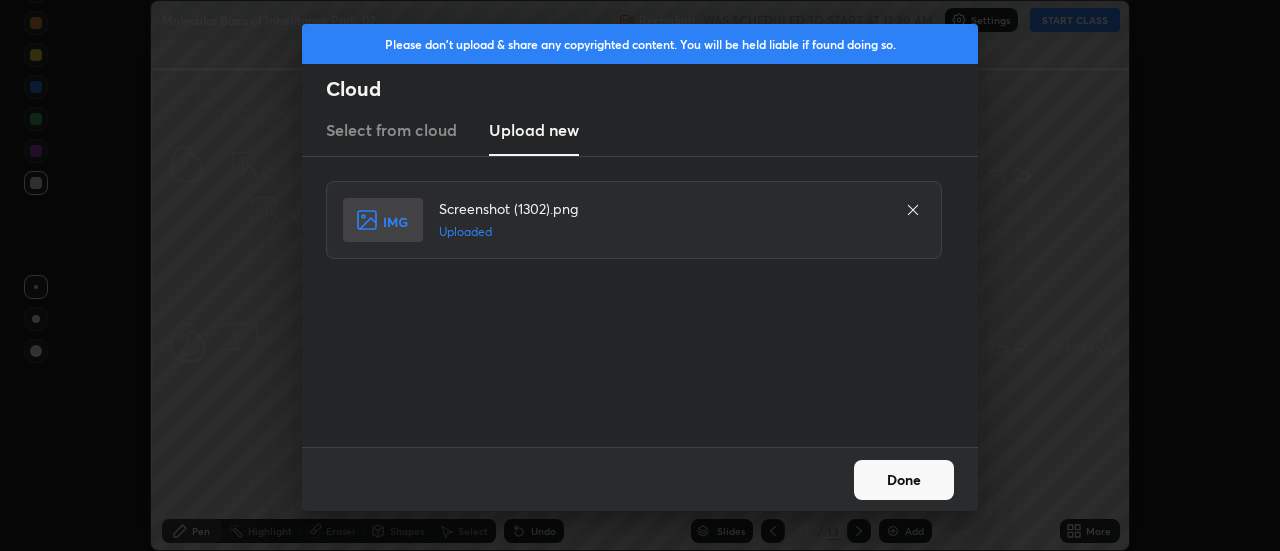 click on "Done" at bounding box center [904, 480] 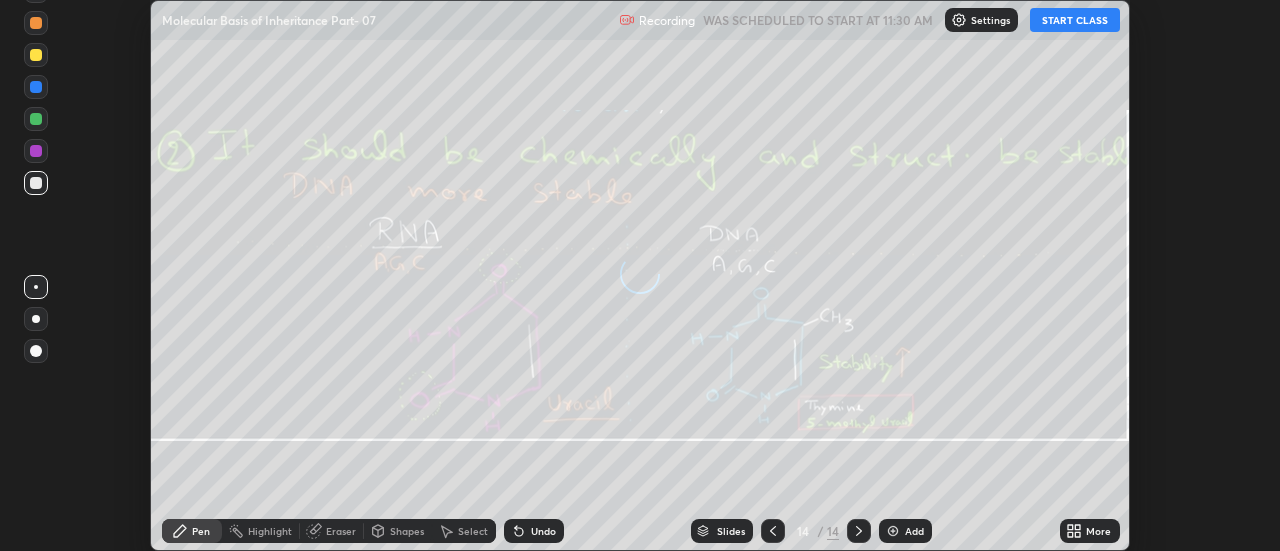 click on "More" at bounding box center [1098, 531] 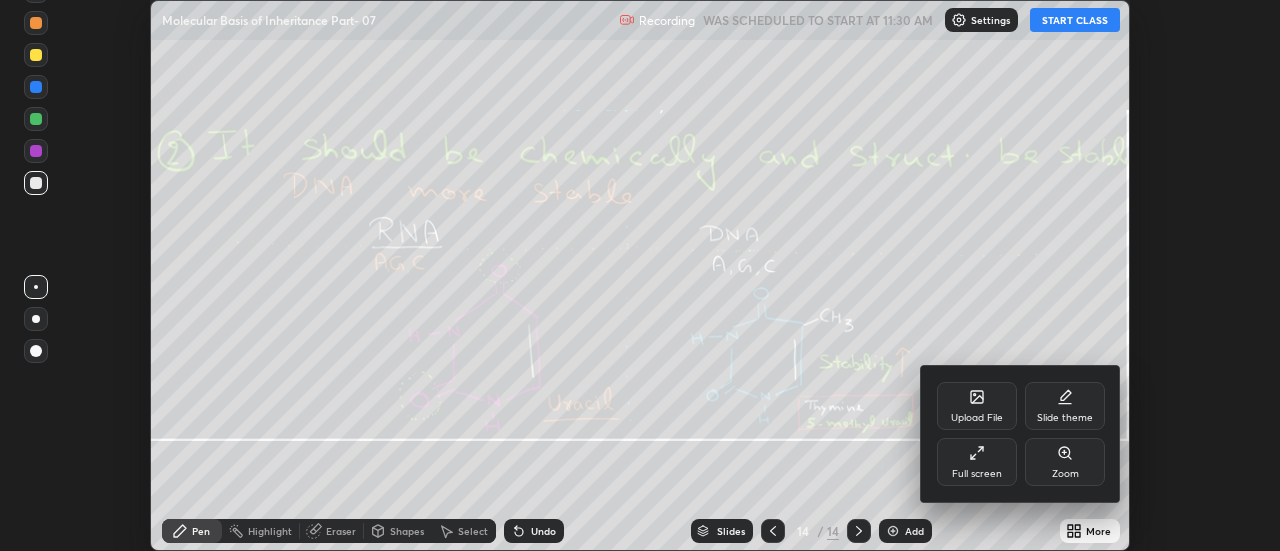 click on "Upload File" at bounding box center (977, 406) 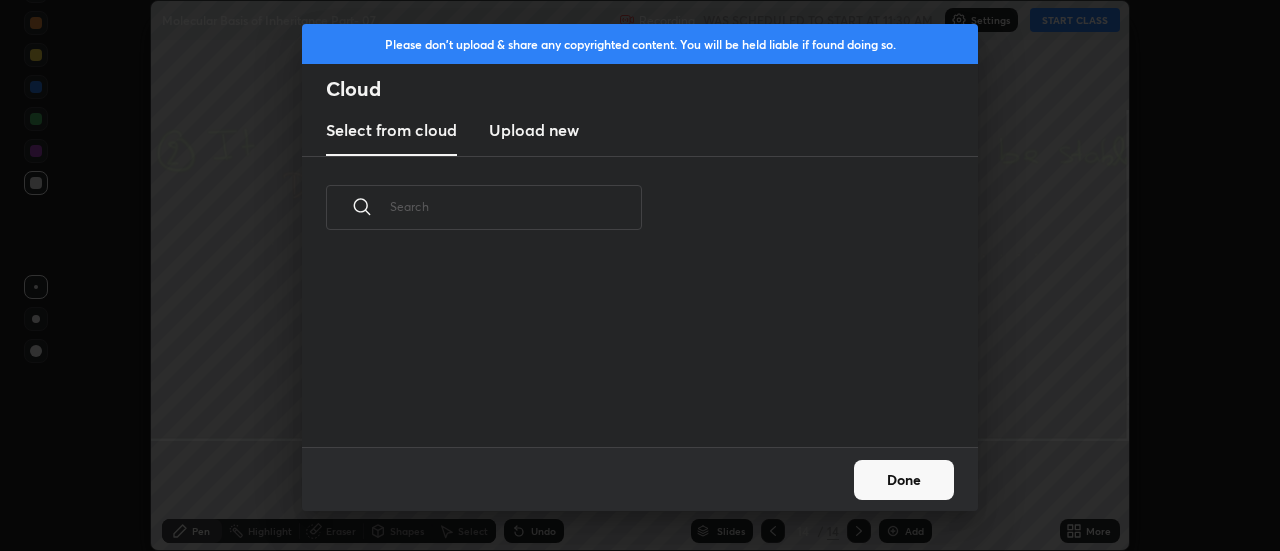 click on "Upload new" at bounding box center [534, 130] 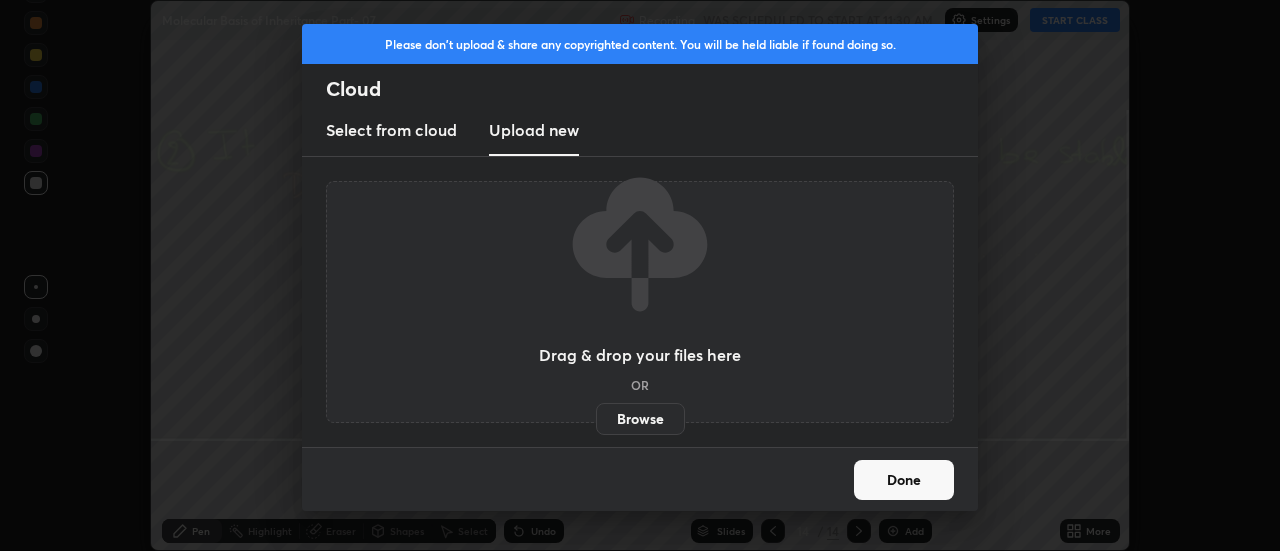 click on "Browse" at bounding box center (640, 419) 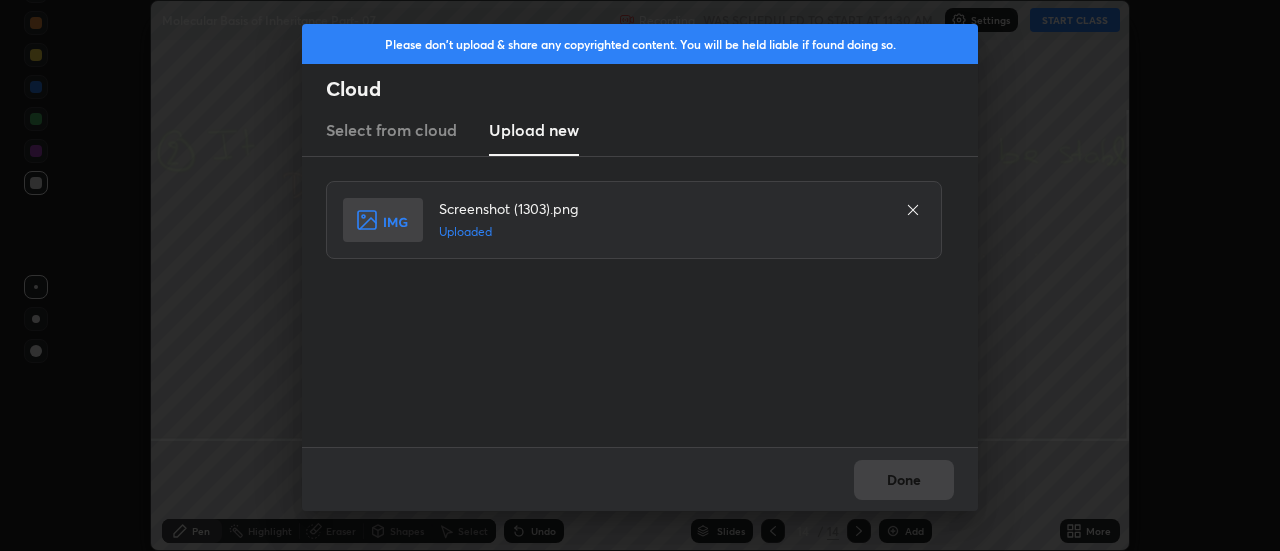 click on "Done" at bounding box center [640, 479] 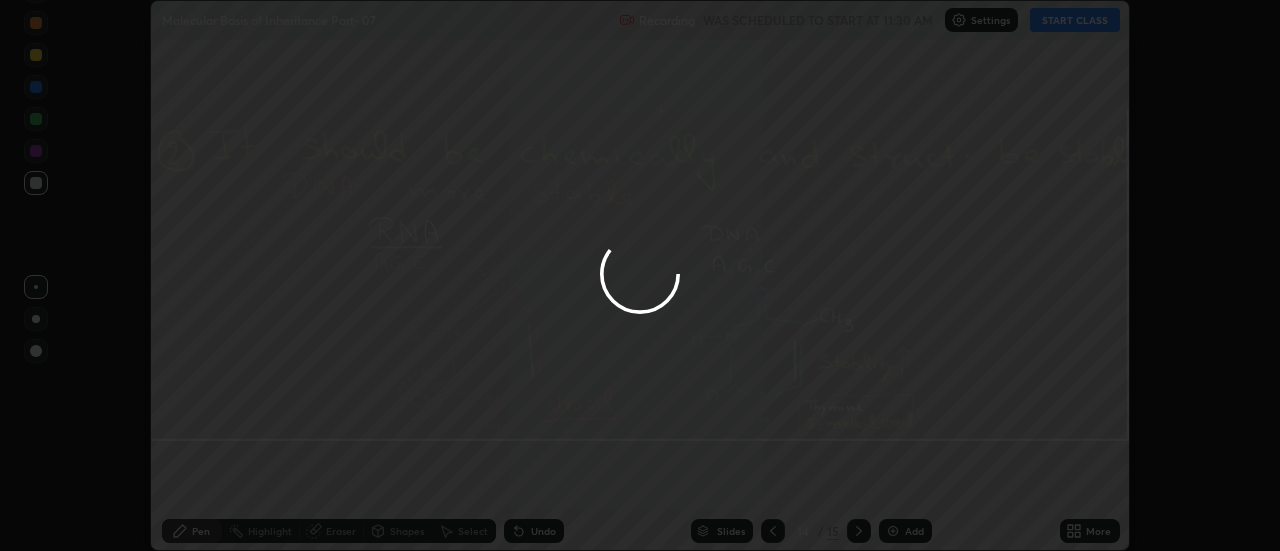 click on "Done" at bounding box center [904, 480] 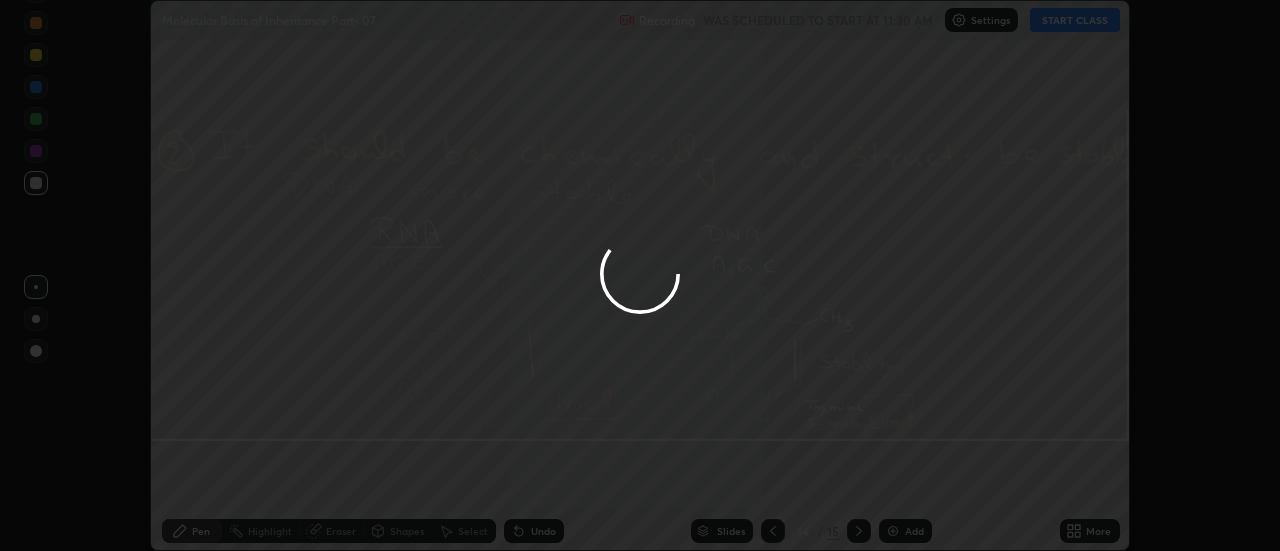 click at bounding box center (640, 275) 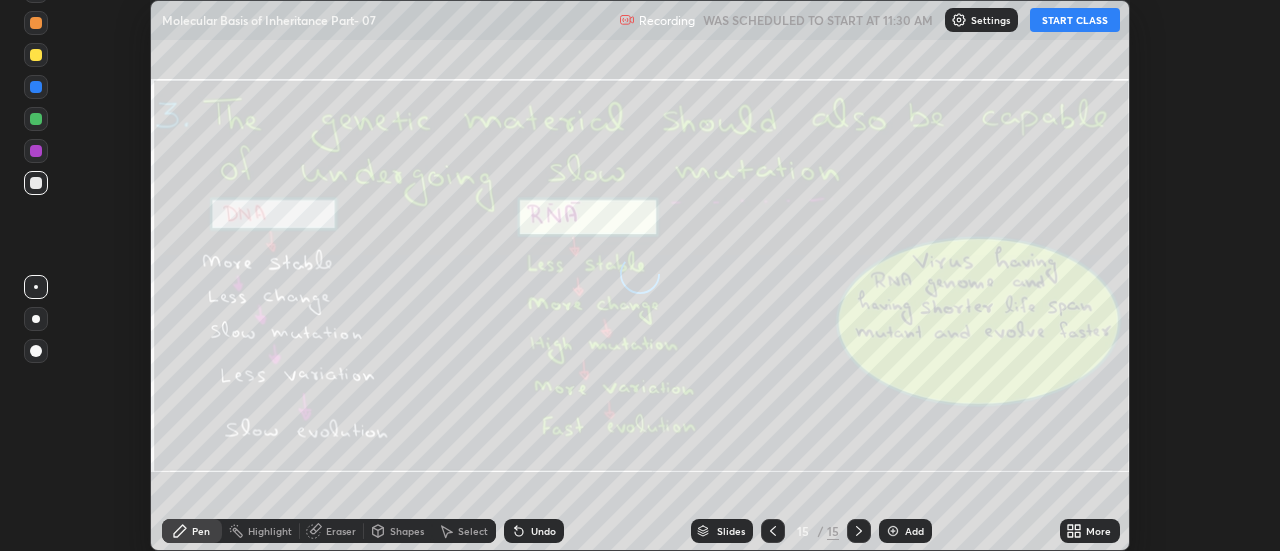 click on "More" at bounding box center (1090, 531) 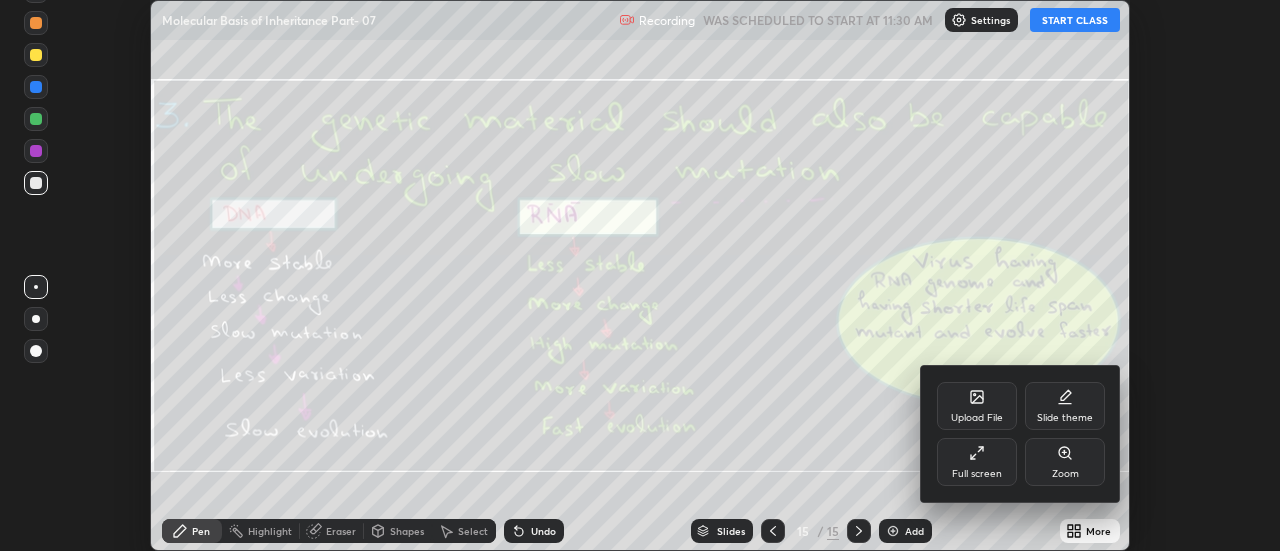 click on "Upload File" at bounding box center (977, 406) 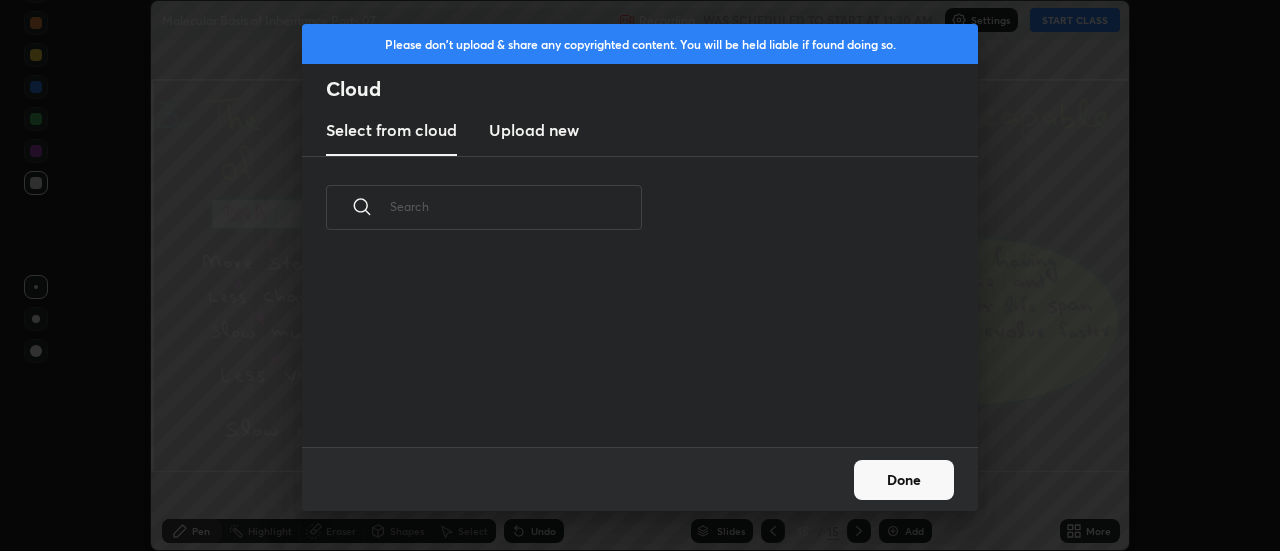 scroll, scrollTop: 7, scrollLeft: 11, axis: both 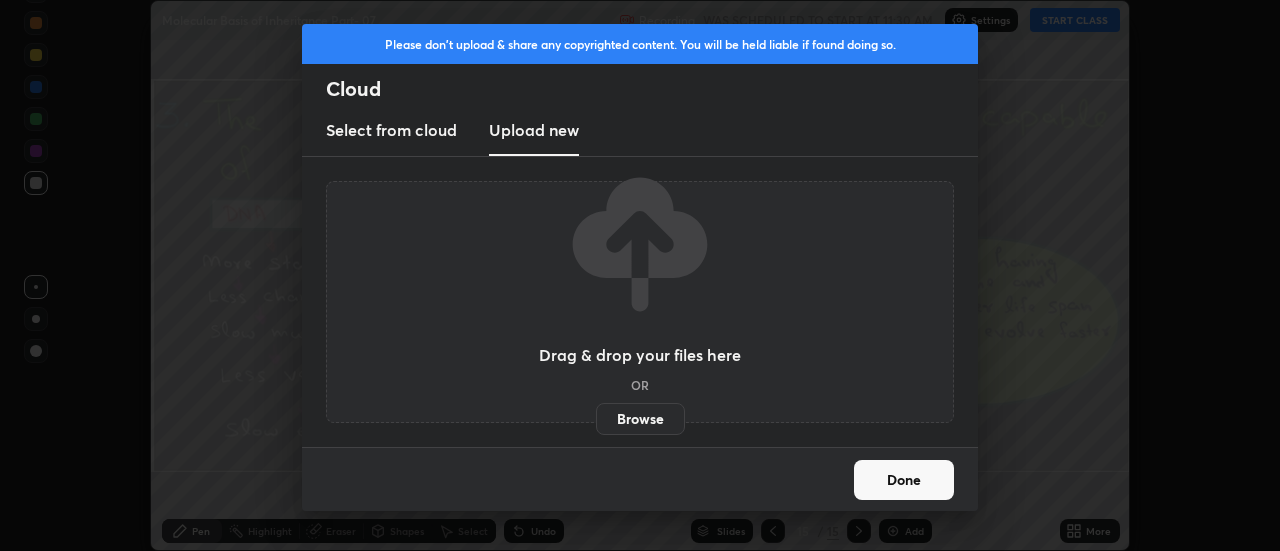 click on "Browse" at bounding box center (640, 419) 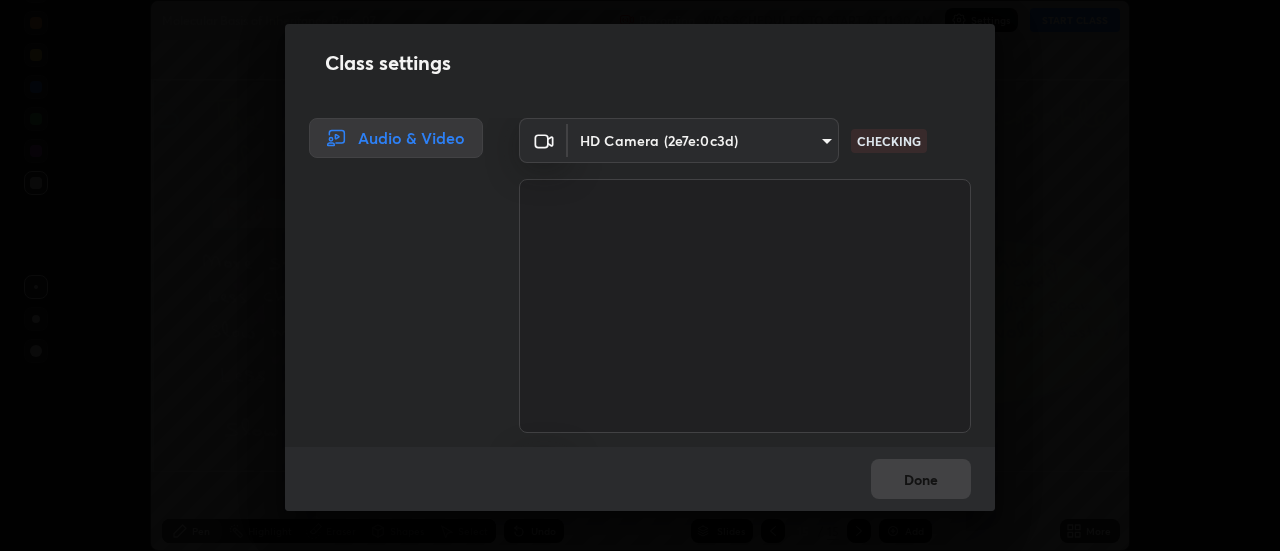 click on "Done" at bounding box center (640, 479) 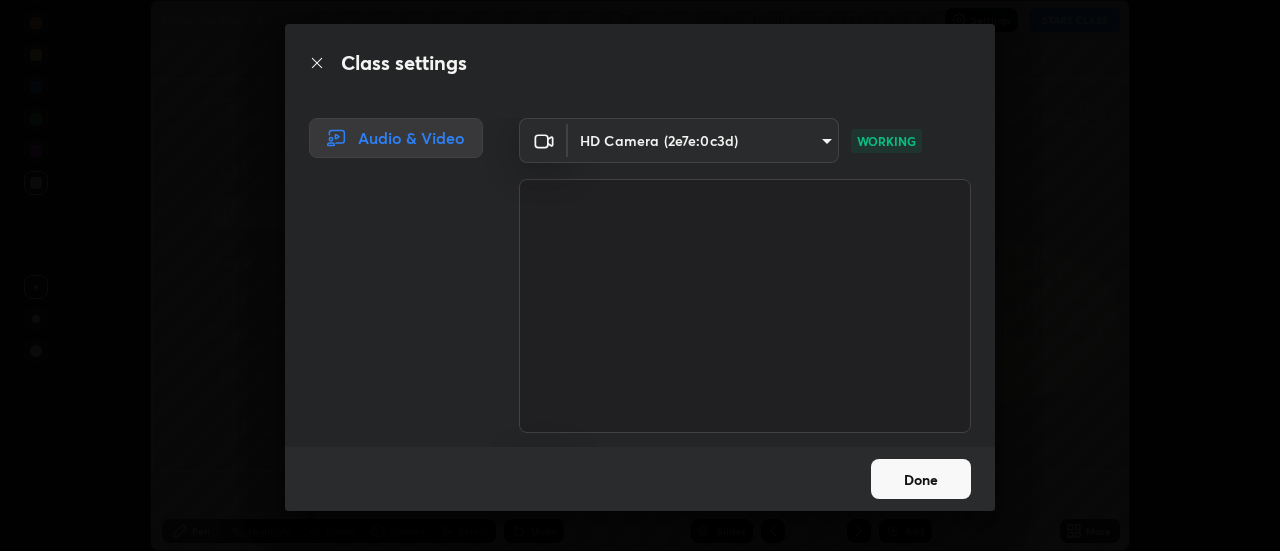 click on "Done" at bounding box center [921, 479] 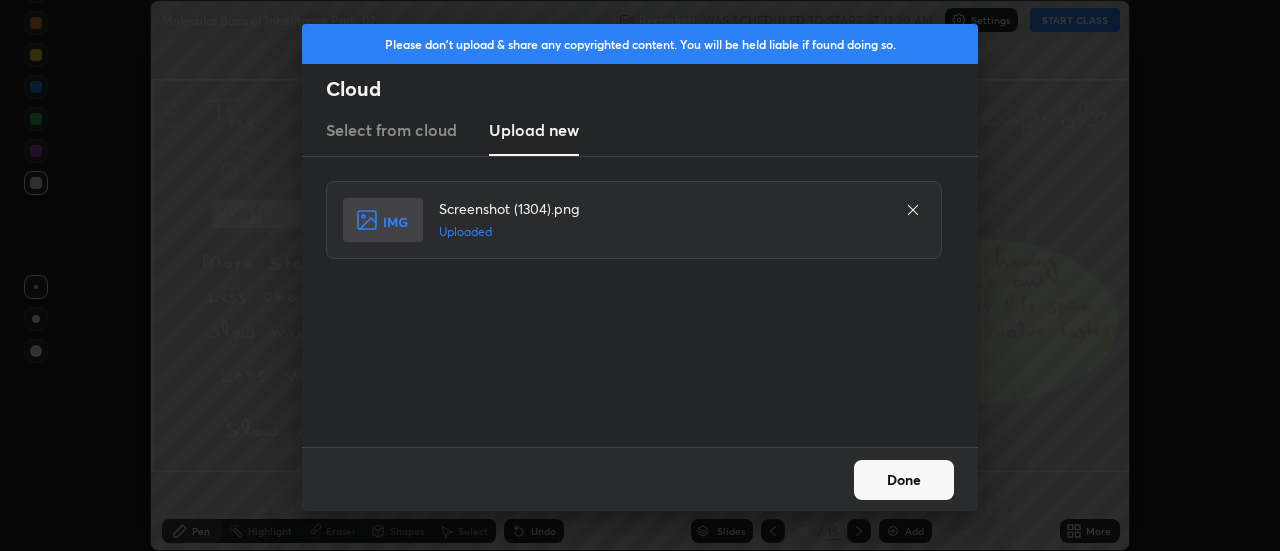click on "Done" at bounding box center [904, 480] 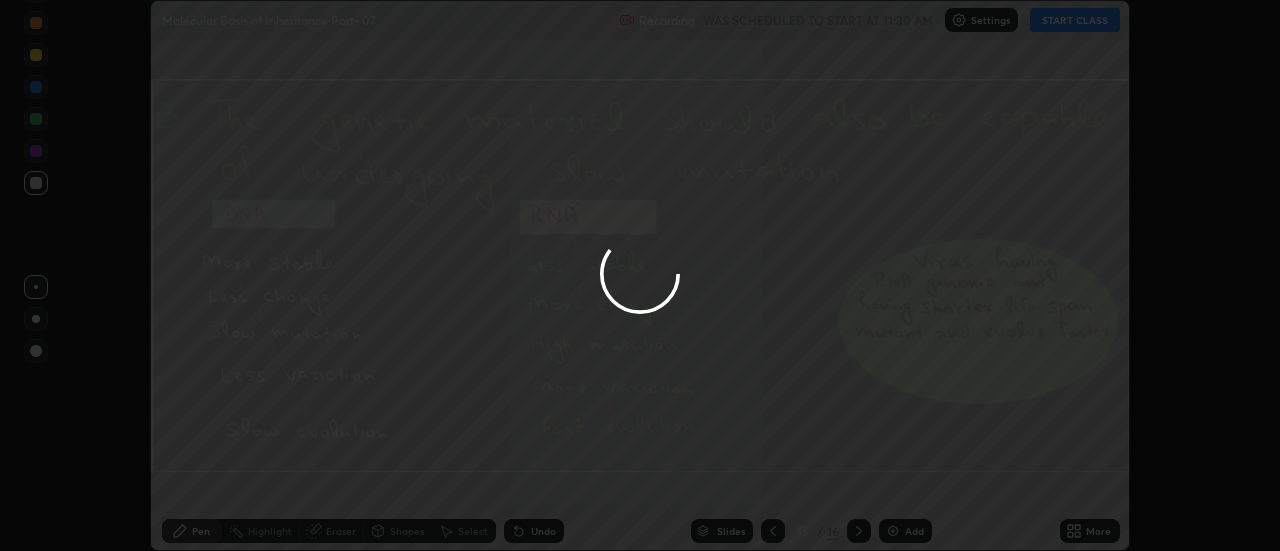 click on "More" at bounding box center (1098, 531) 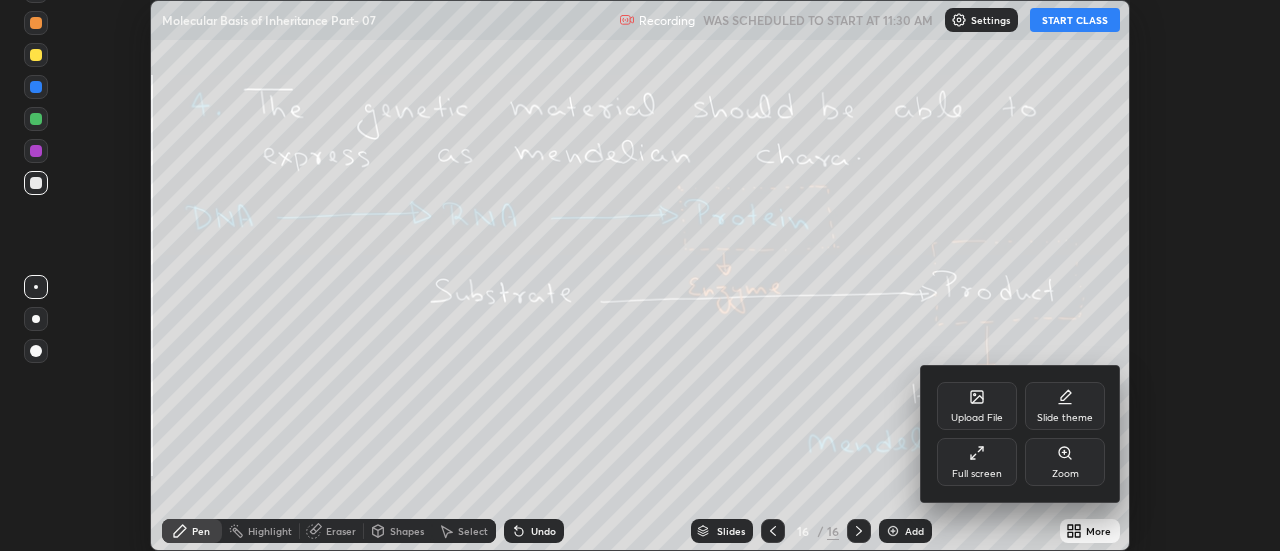 click on "Upload File" at bounding box center (977, 406) 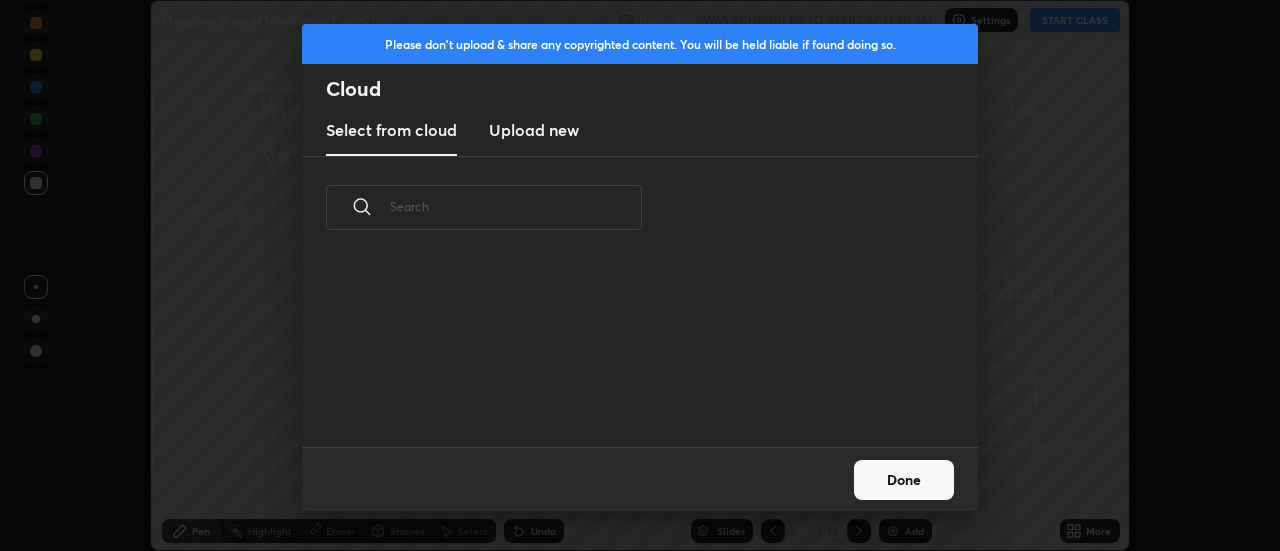 click on "Upload new" at bounding box center [534, 130] 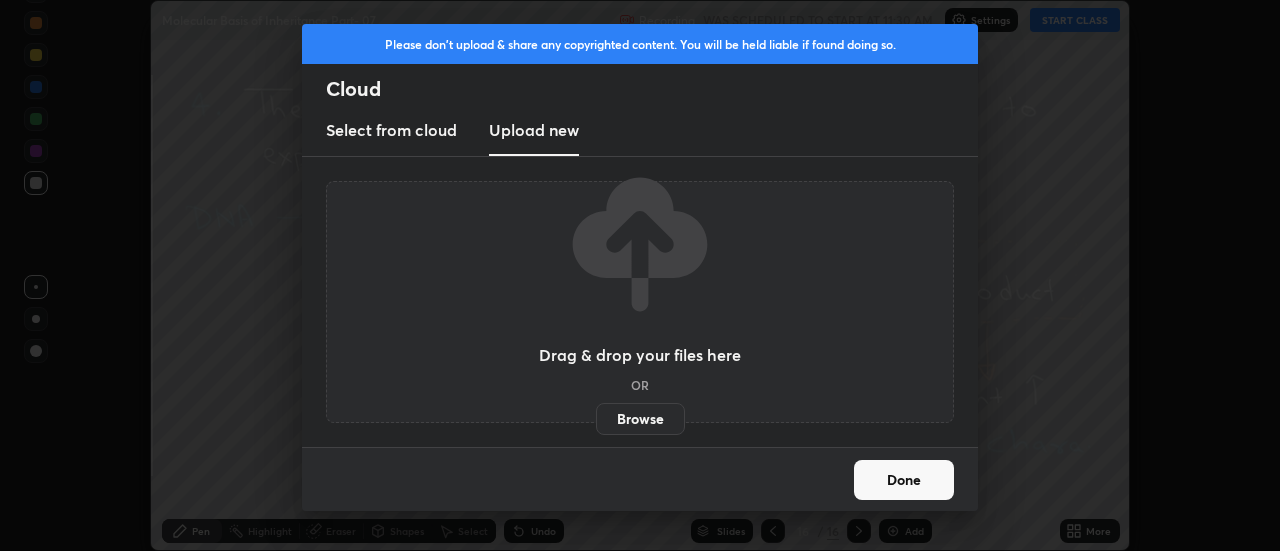 click on "Browse" at bounding box center [640, 419] 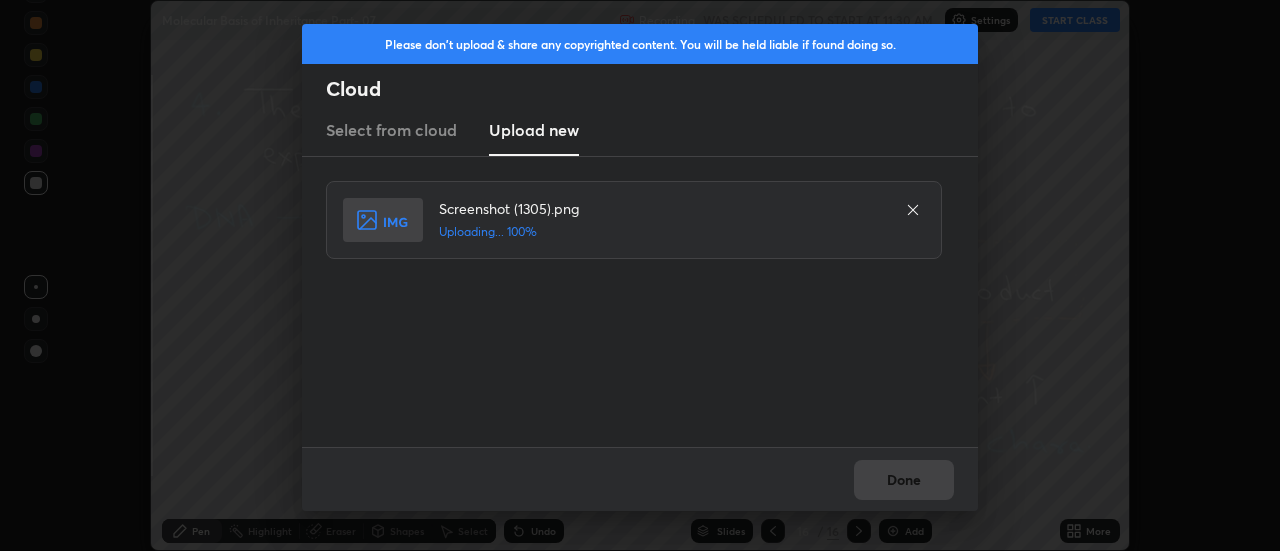 click on "Done" at bounding box center (640, 479) 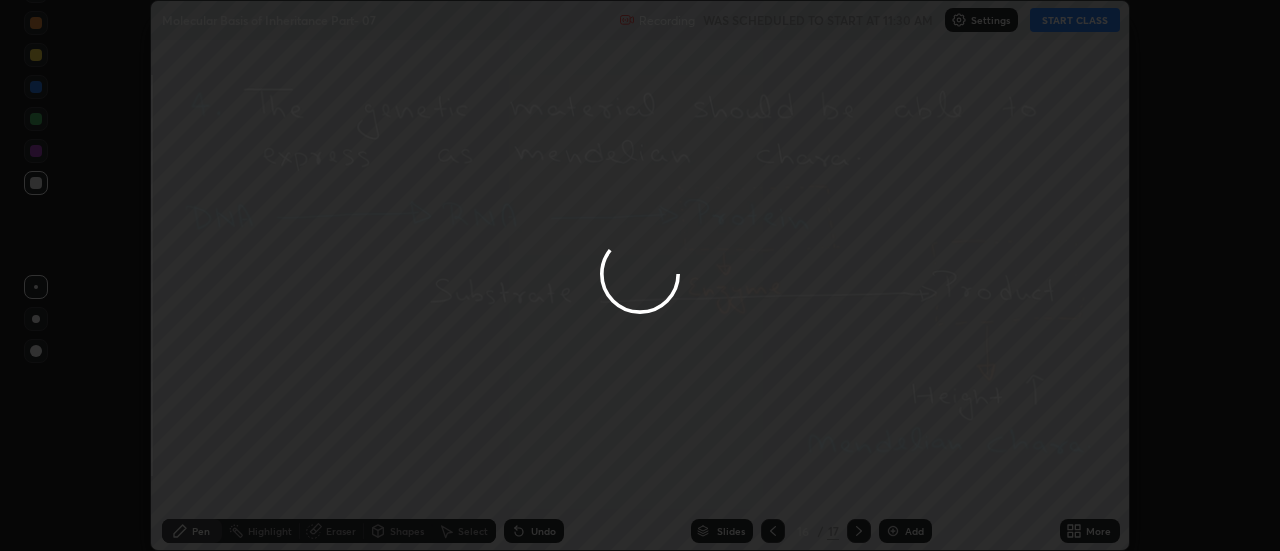 click on "Done" at bounding box center (904, 480) 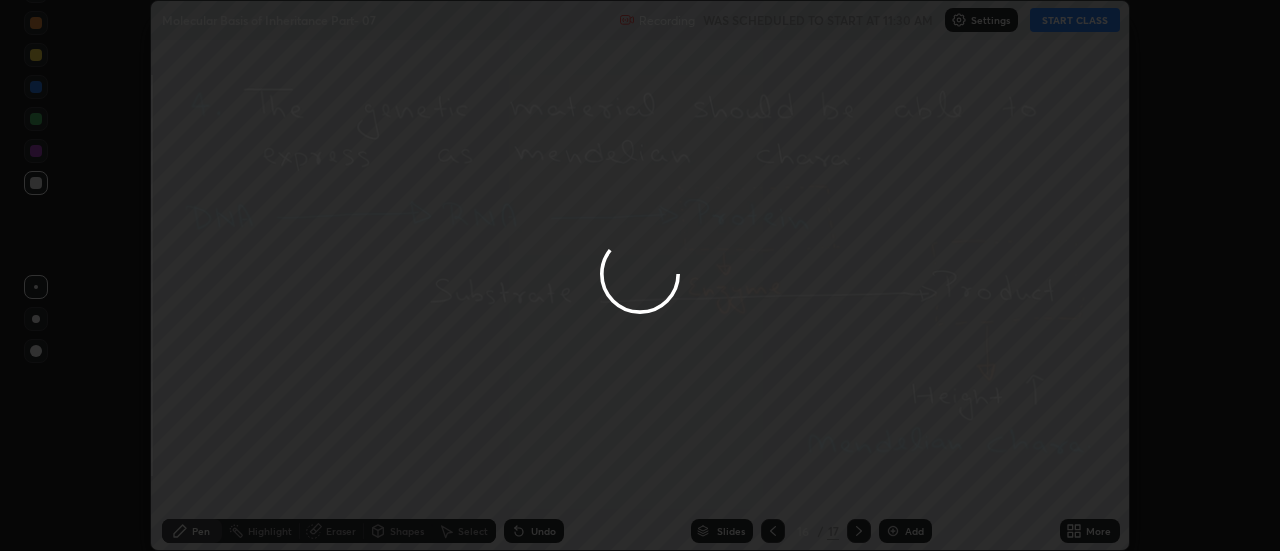 click at bounding box center (640, 275) 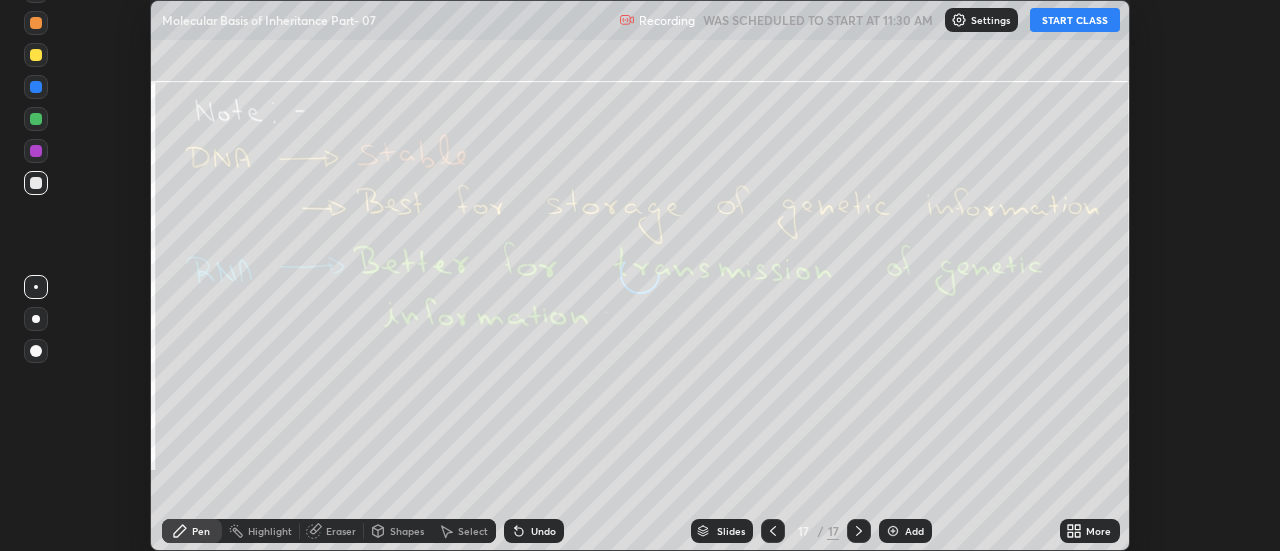 click on "More" at bounding box center [1098, 531] 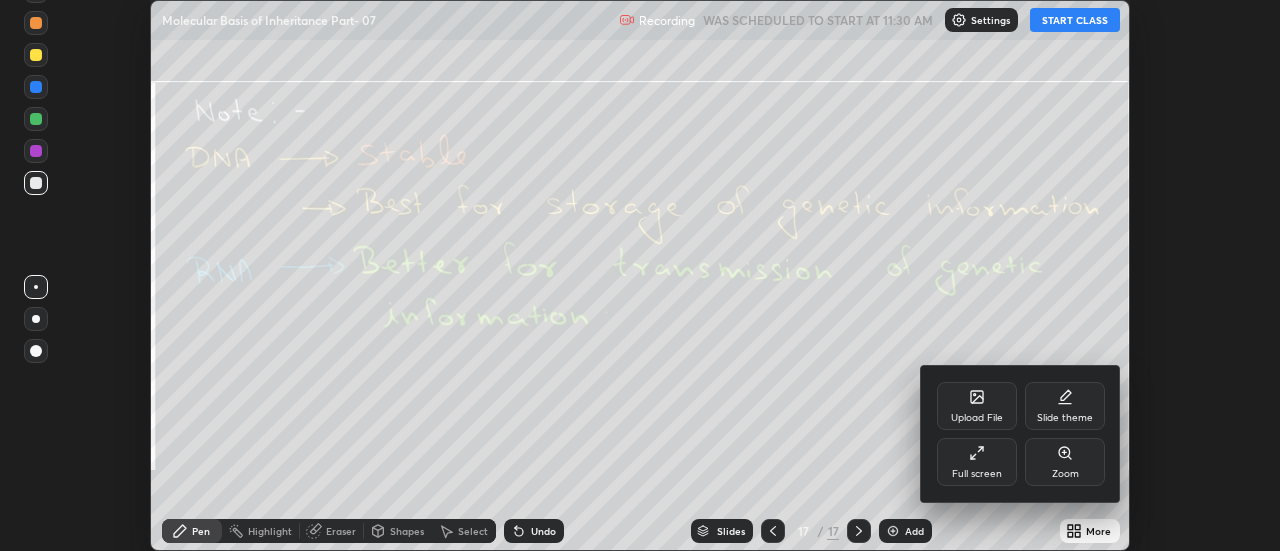 click on "Upload File" at bounding box center (977, 406) 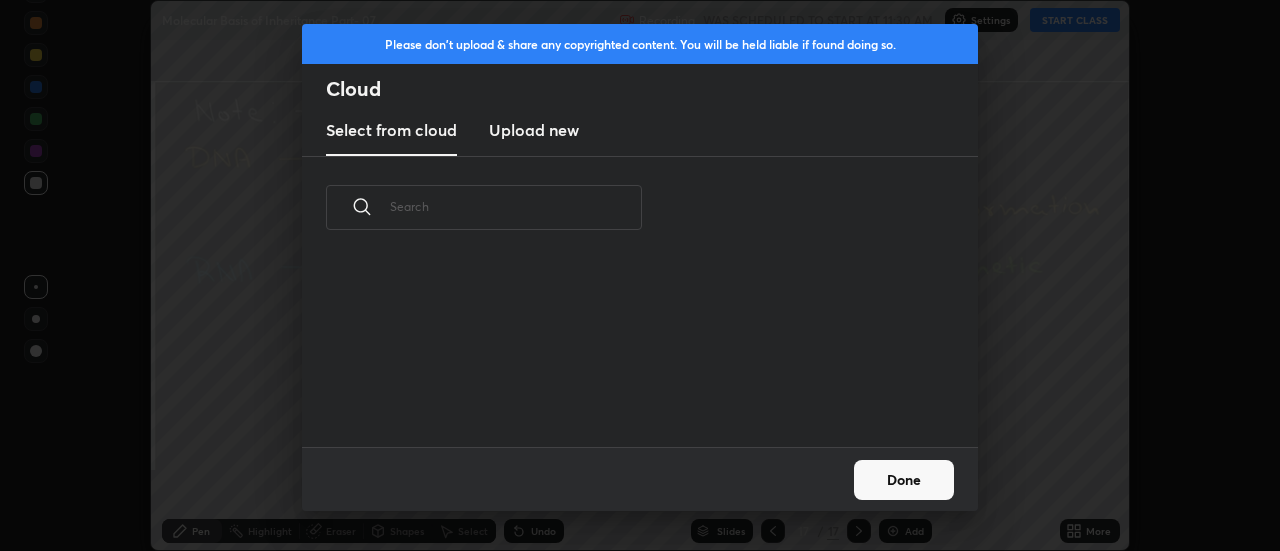 click on "Upload new" at bounding box center (534, 130) 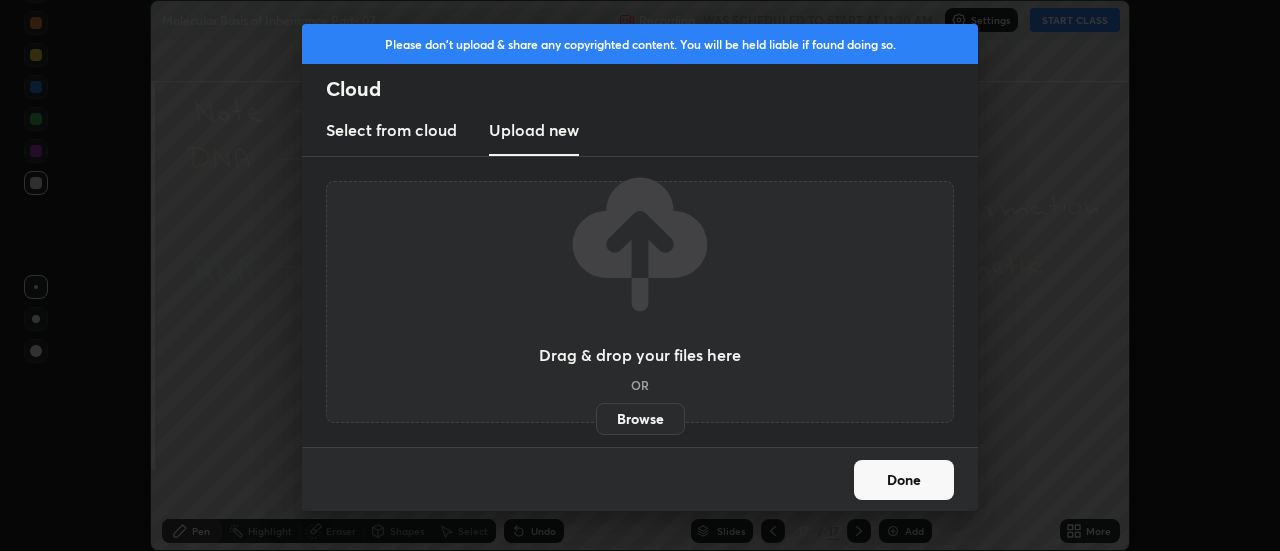 click on "Browse" at bounding box center [640, 419] 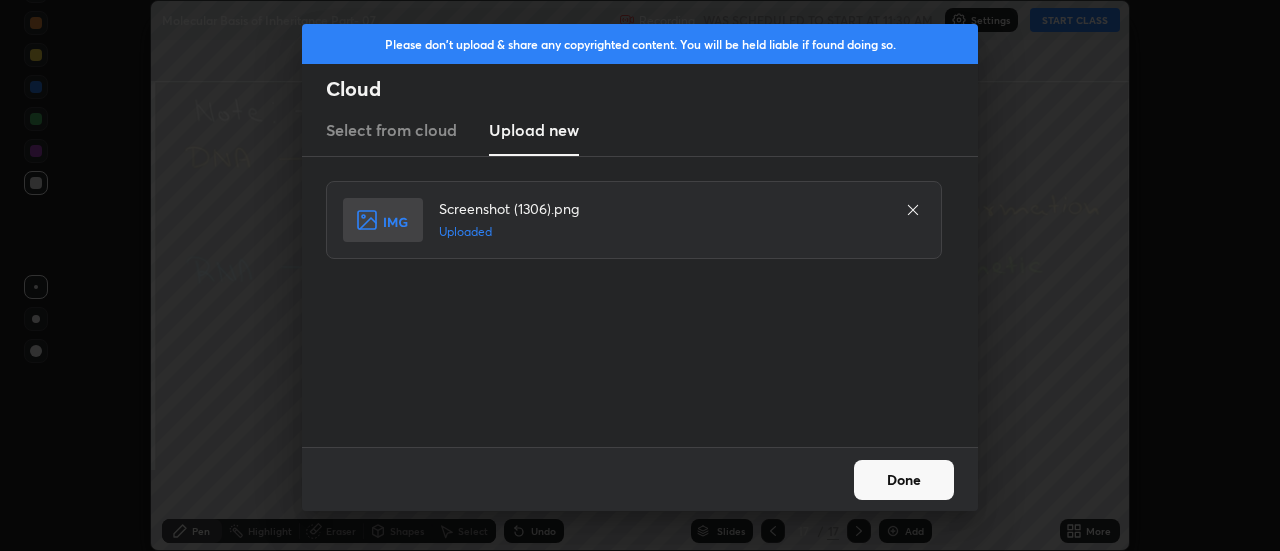 click on "Done" at bounding box center [904, 480] 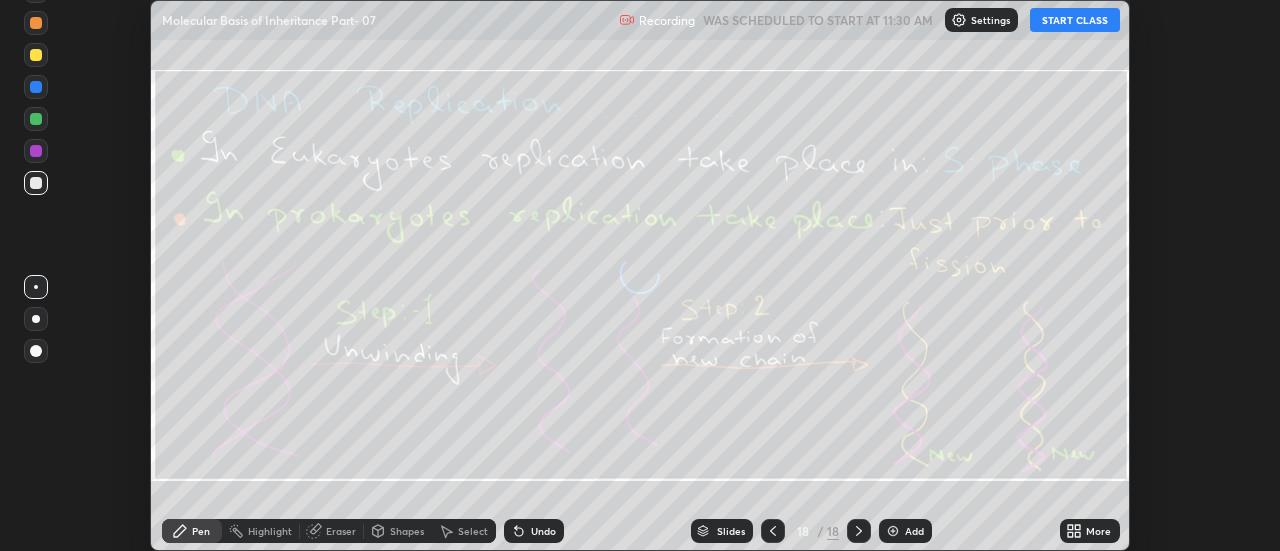 click on "More" at bounding box center (1090, 531) 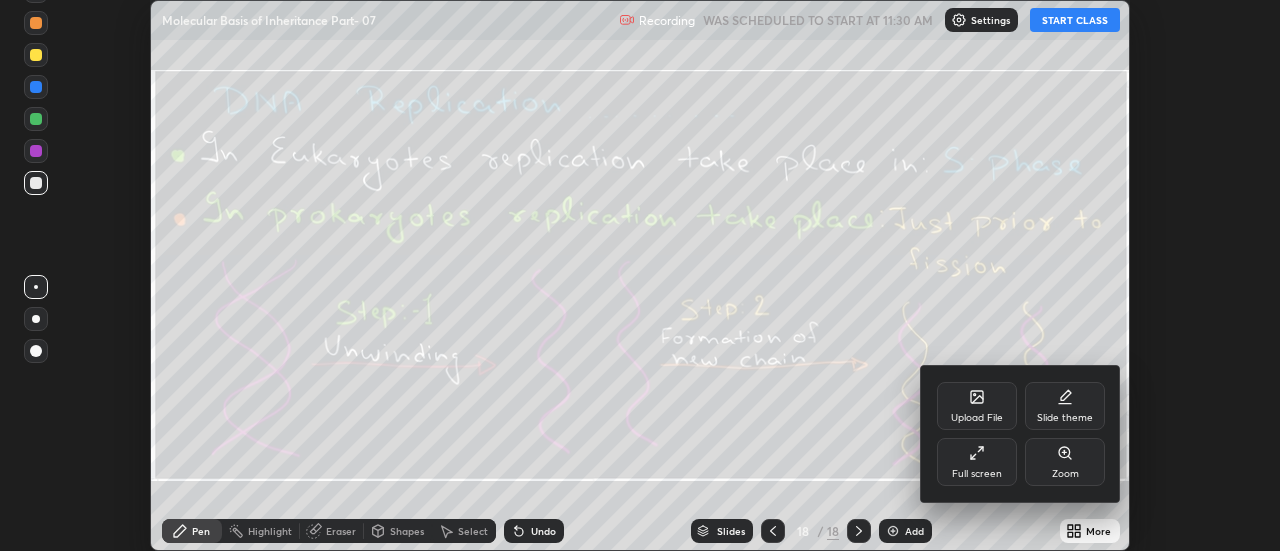 click on "Upload File" at bounding box center [977, 406] 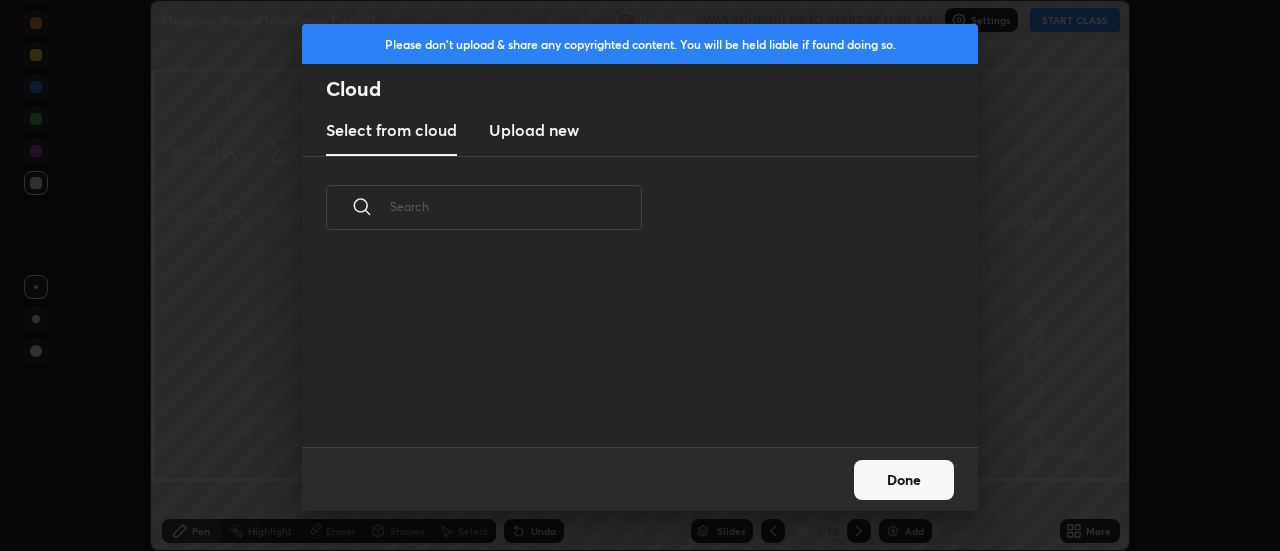 scroll, scrollTop: 7, scrollLeft: 11, axis: both 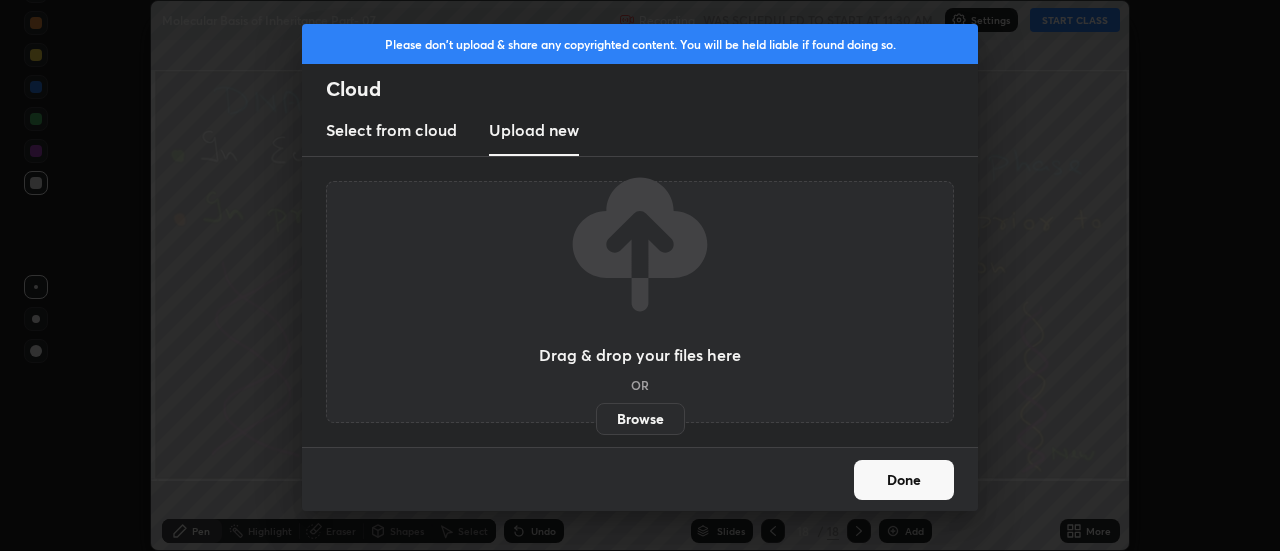 click on "Browse" at bounding box center (640, 419) 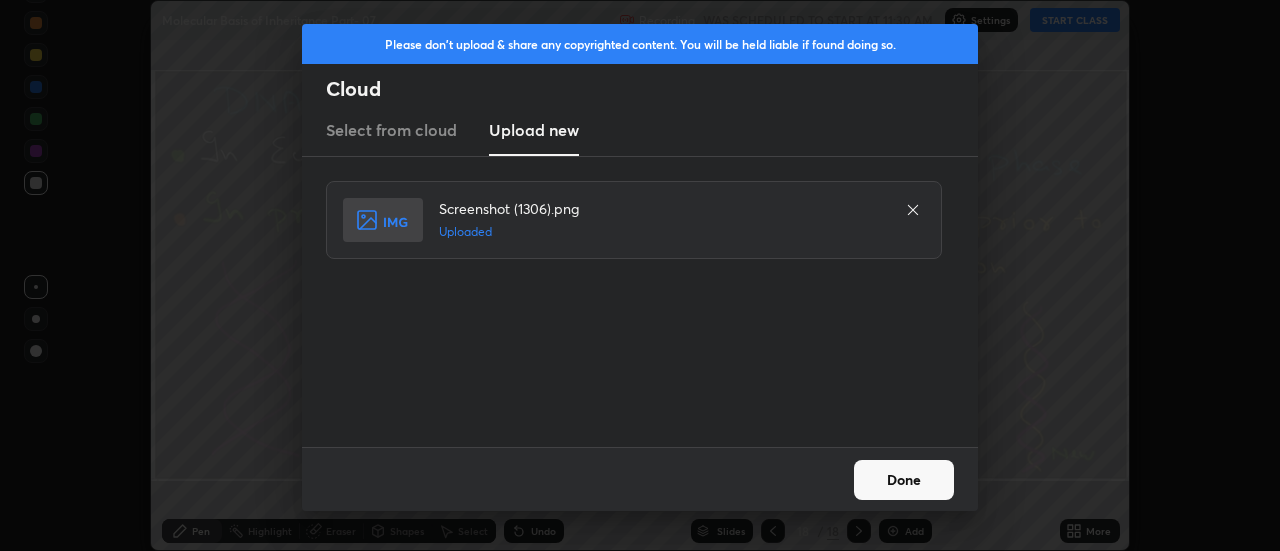 click on "Done" at bounding box center (904, 480) 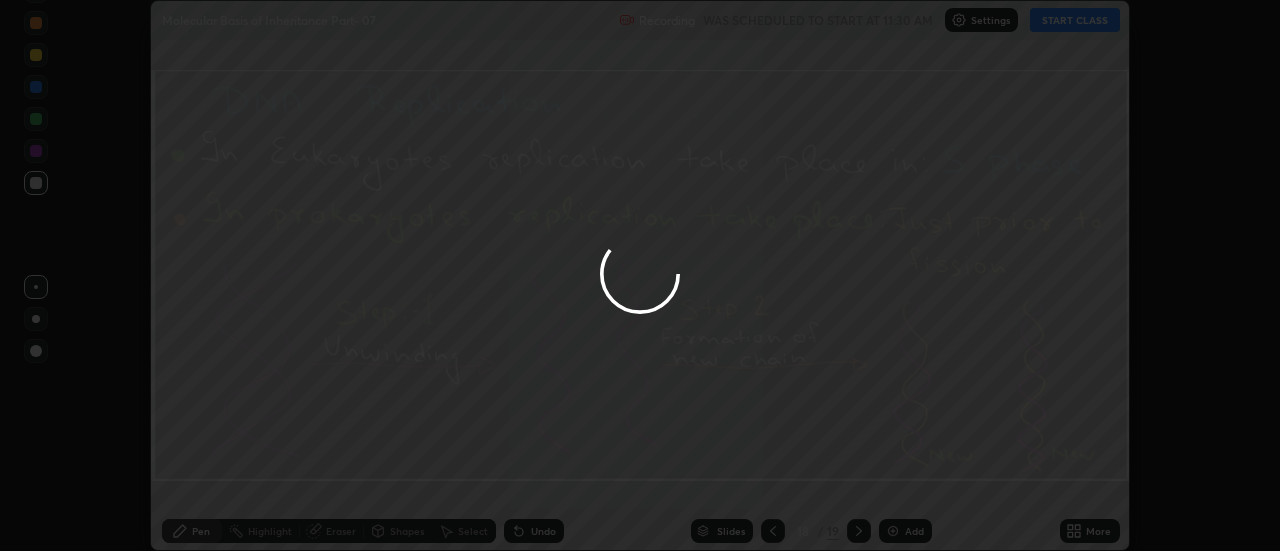 click 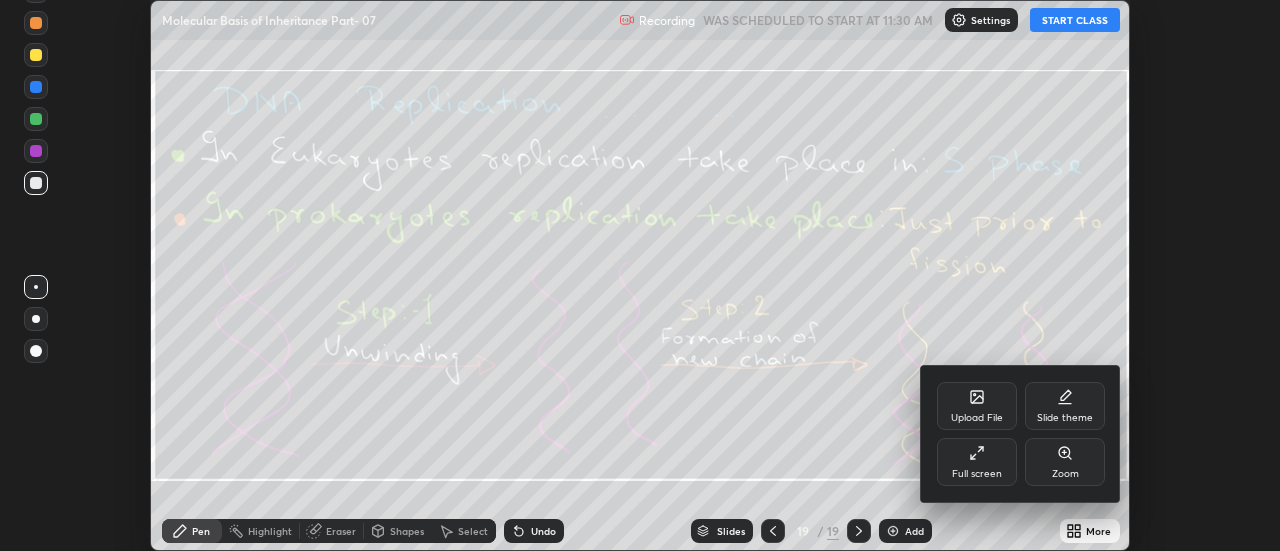 click on "Upload File" at bounding box center (977, 406) 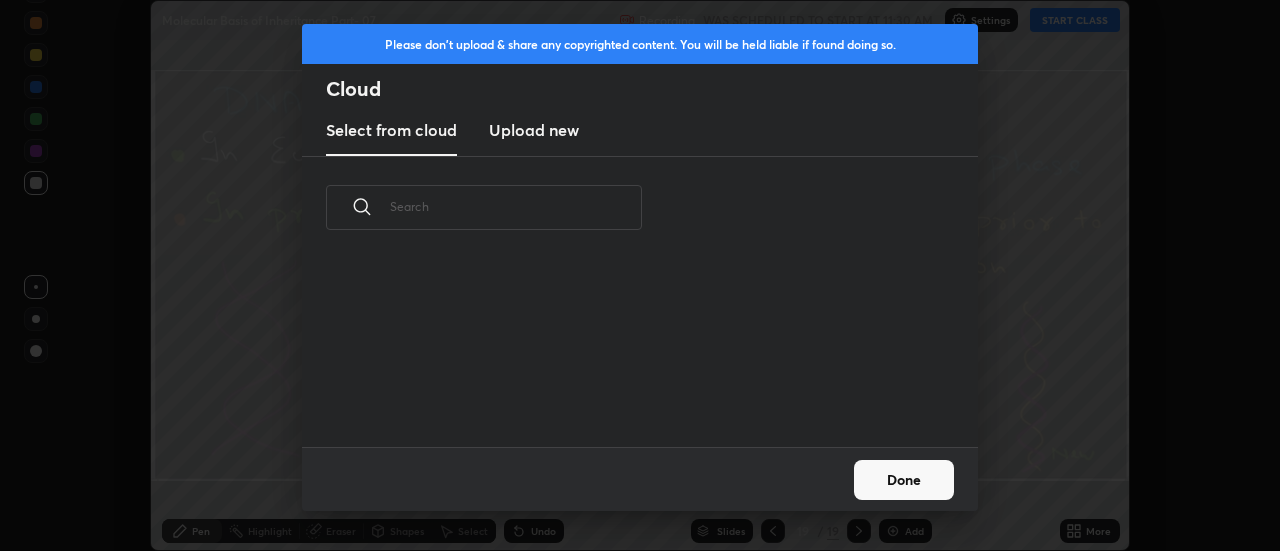 scroll, scrollTop: 188, scrollLeft: 642, axis: both 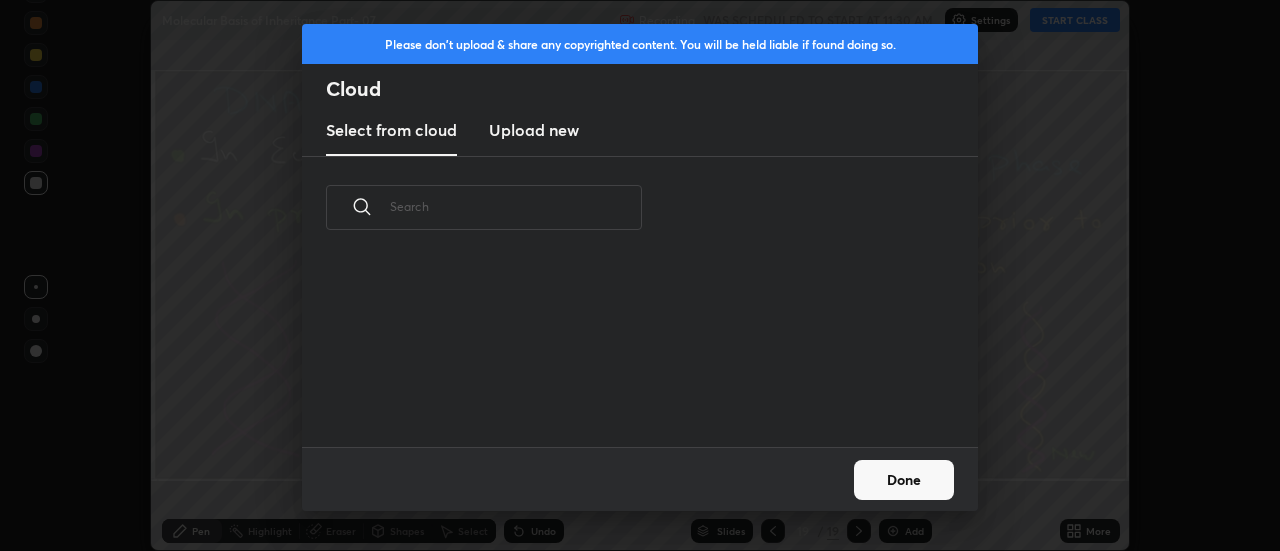 click on "Upload new" at bounding box center (534, 130) 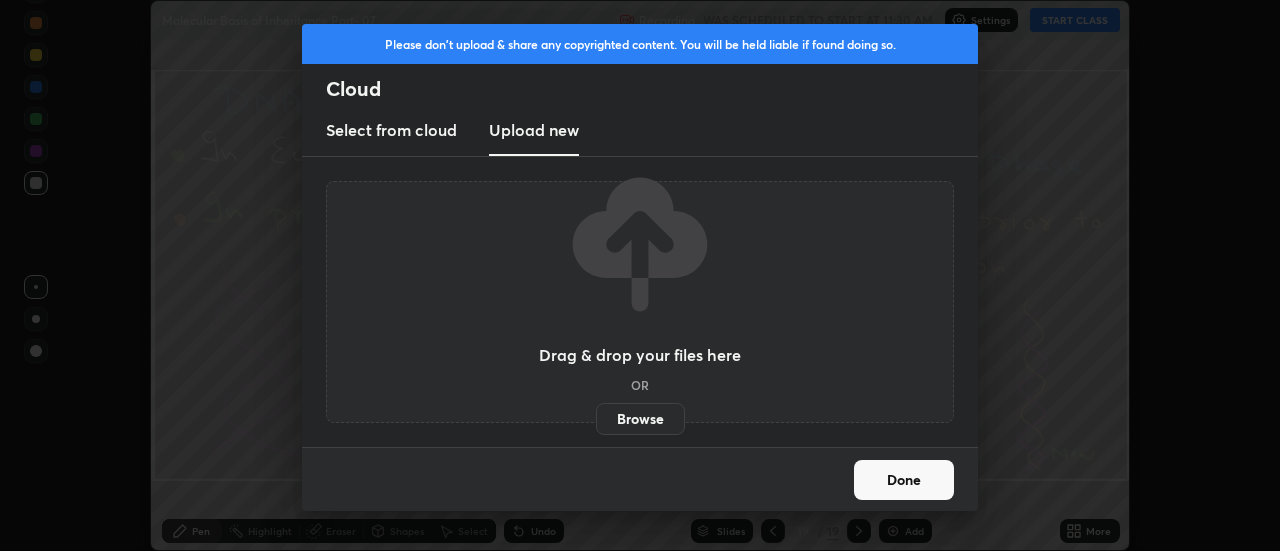 click on "Browse" at bounding box center (640, 419) 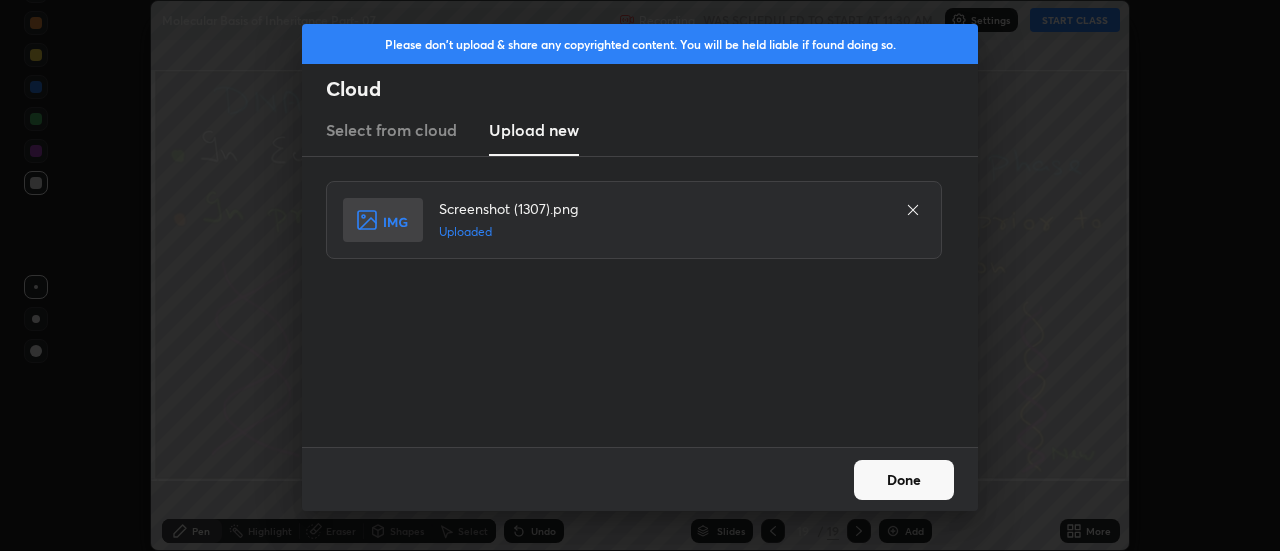 click on "Done" at bounding box center (904, 480) 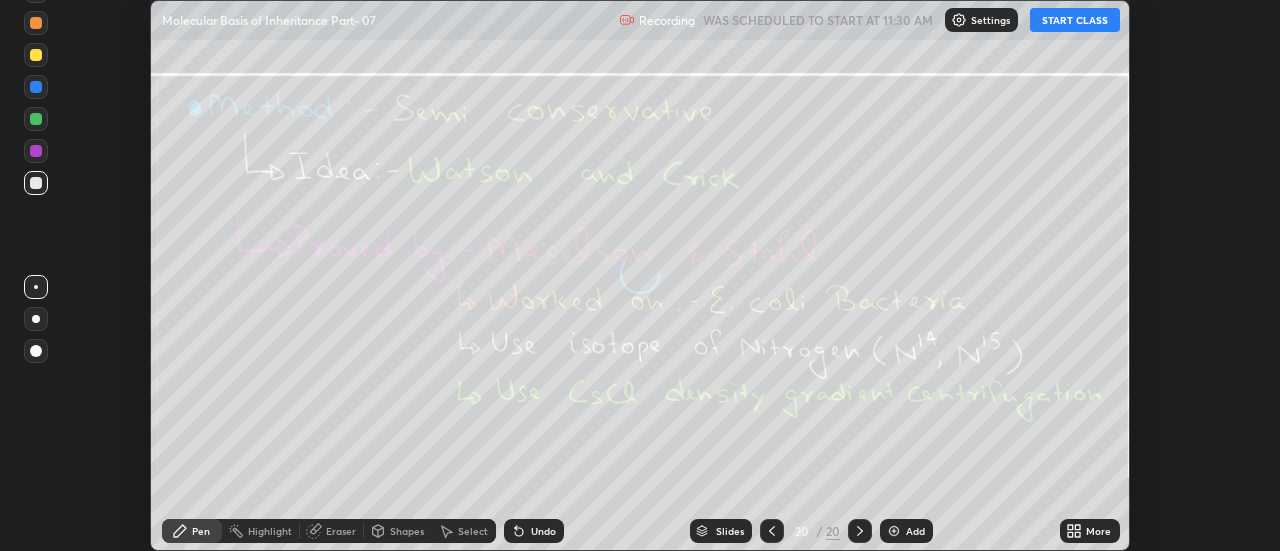 click 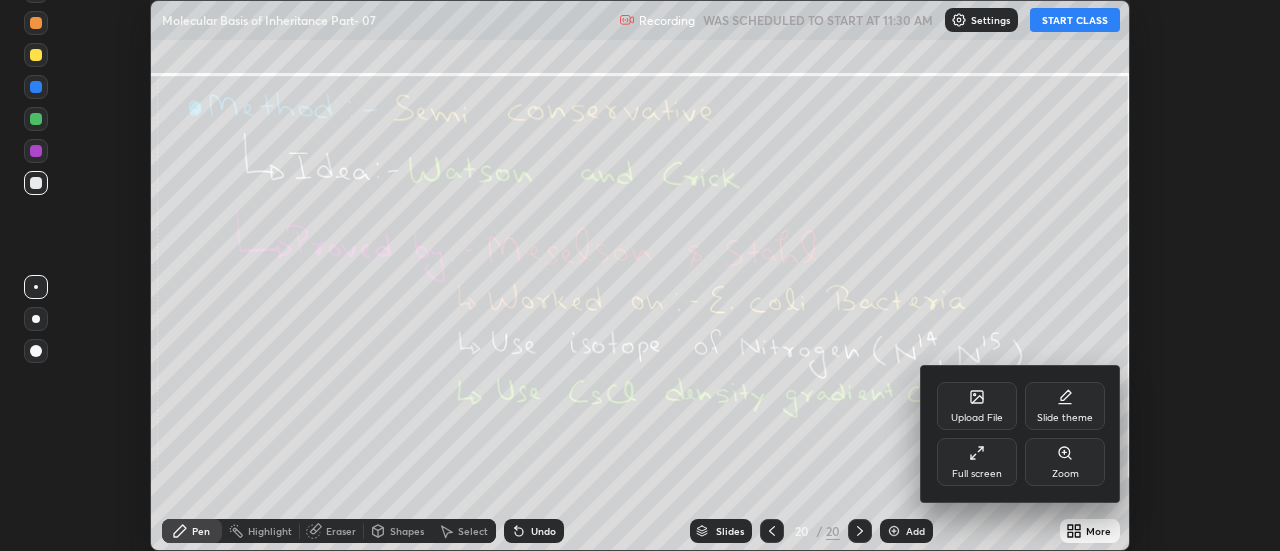 click on "Upload File" at bounding box center (977, 406) 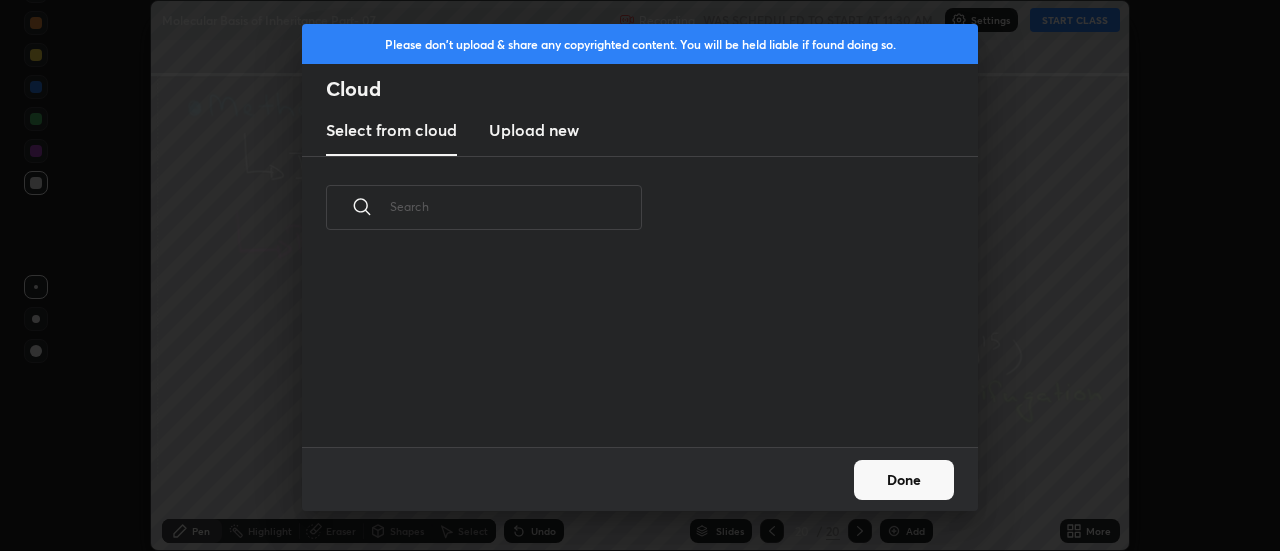 scroll, scrollTop: 7, scrollLeft: 11, axis: both 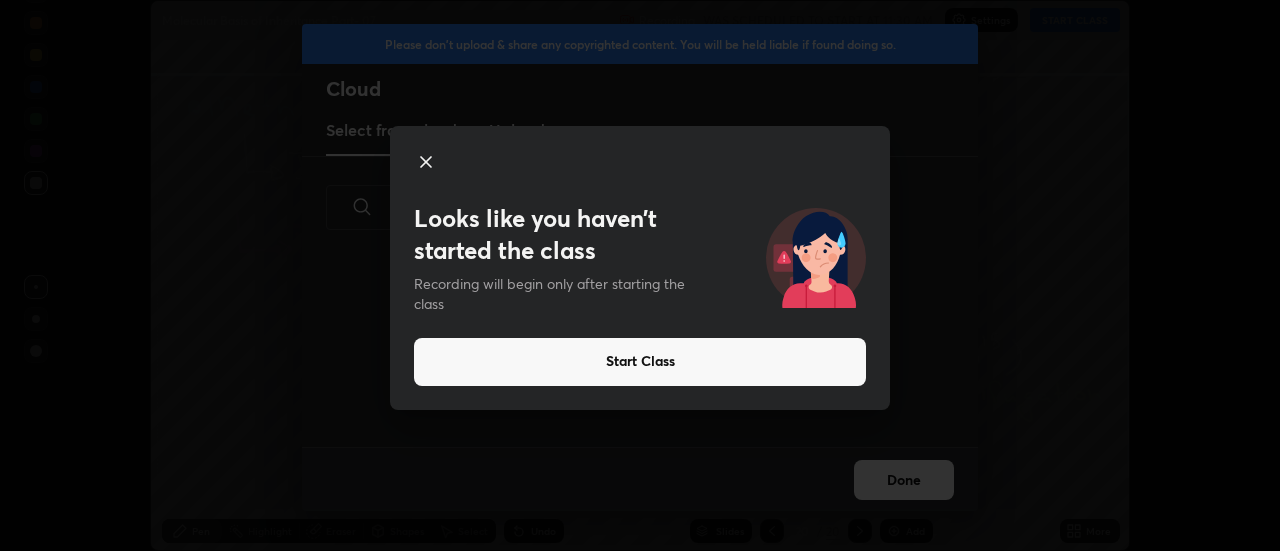 click 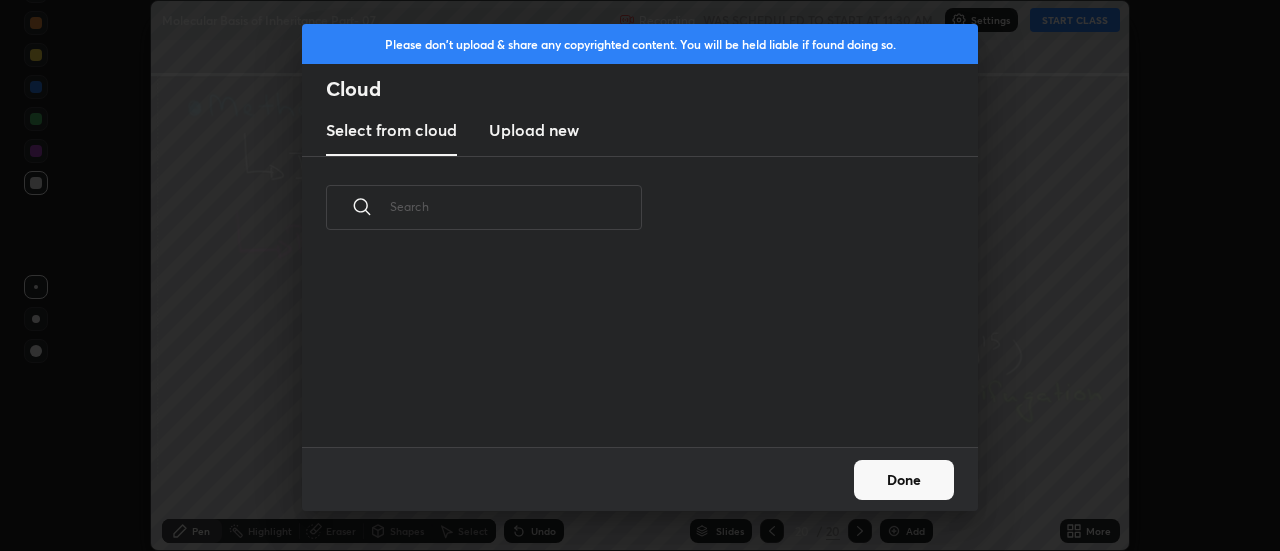 click on "Upload new" at bounding box center [534, 130] 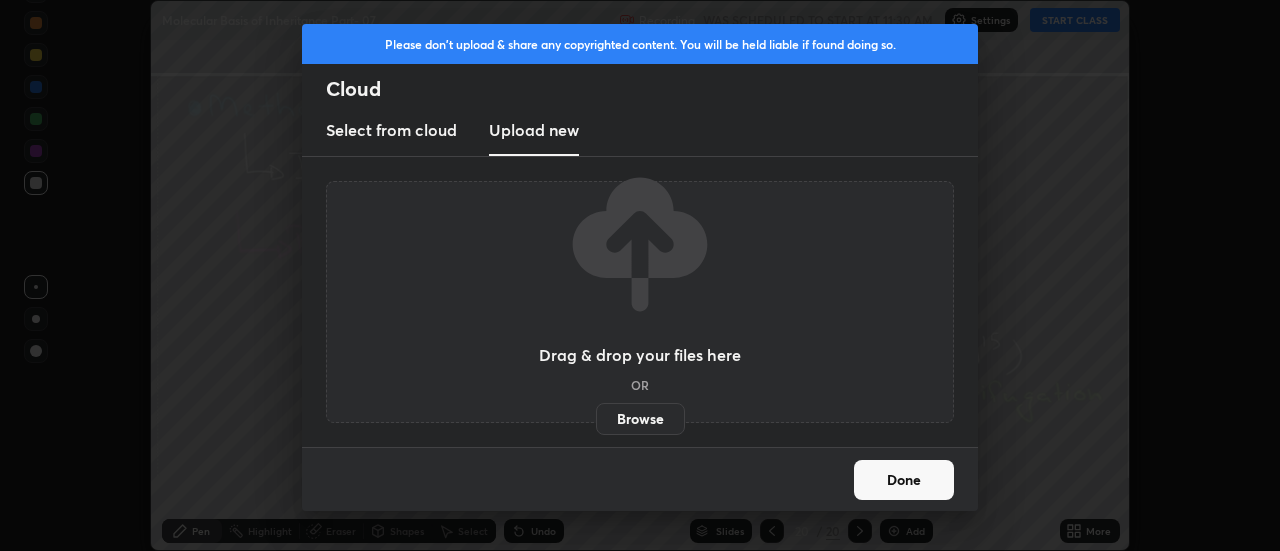 click on "Browse" at bounding box center (640, 419) 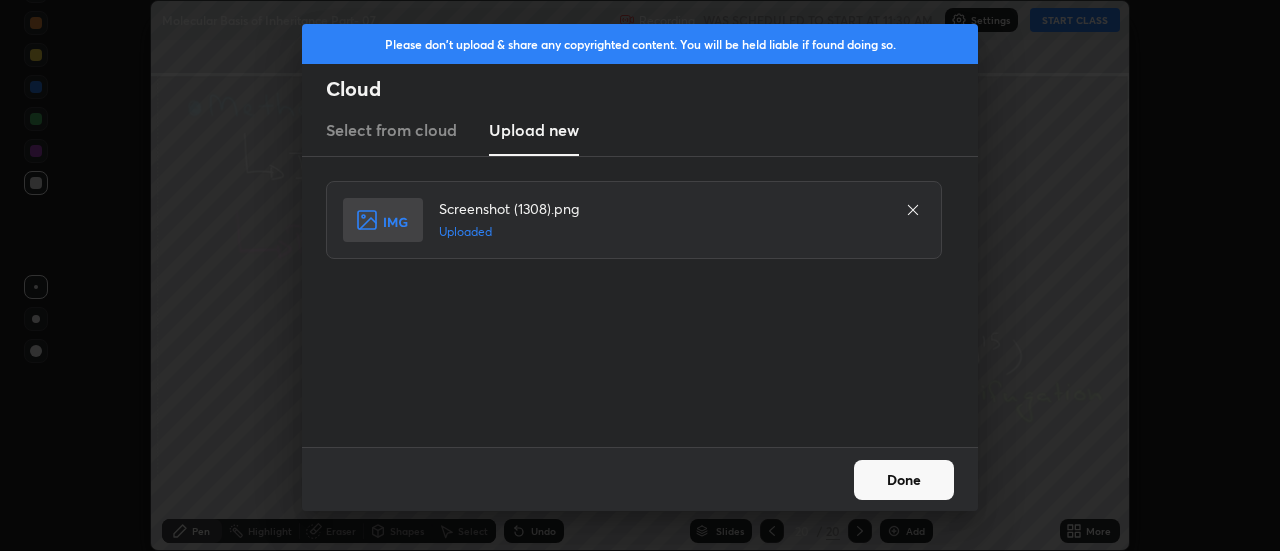 click on "Done" at bounding box center (904, 480) 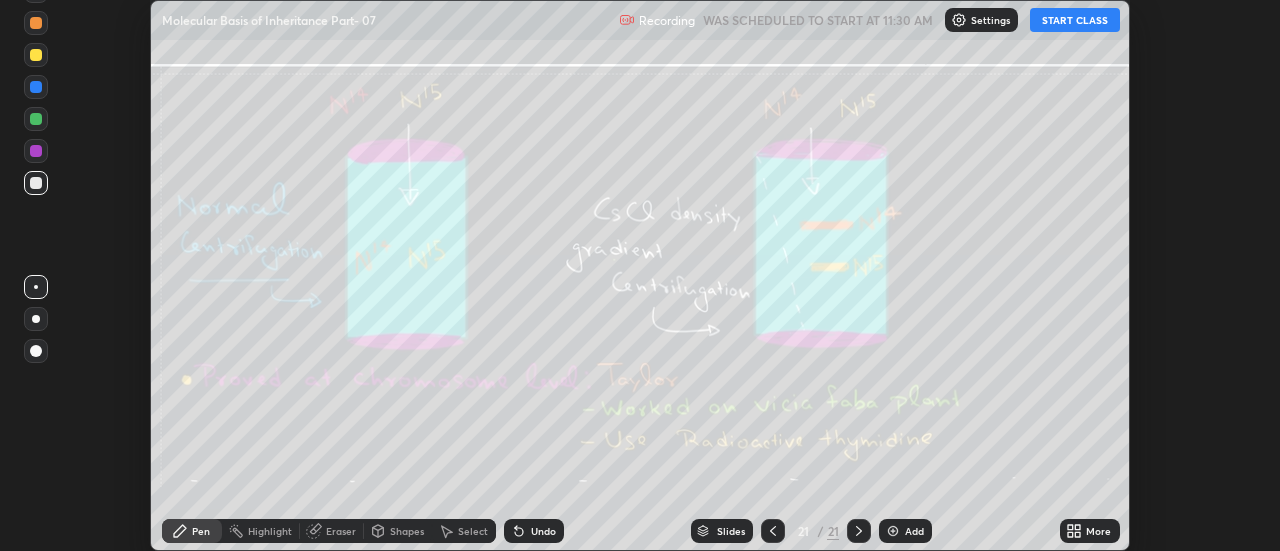 click 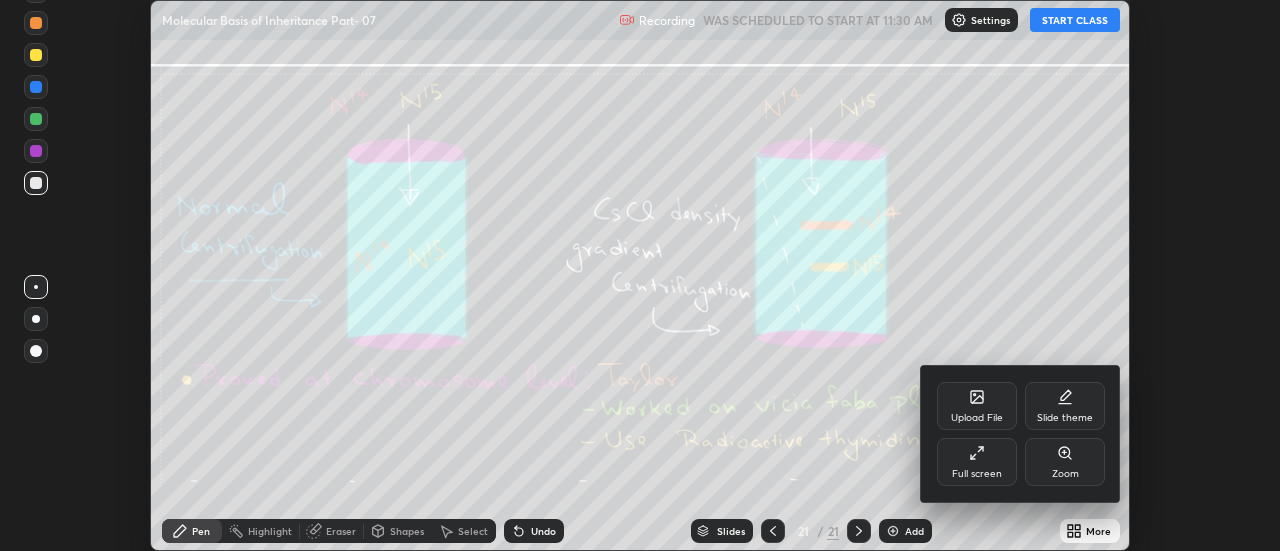 click on "Upload File" at bounding box center (977, 406) 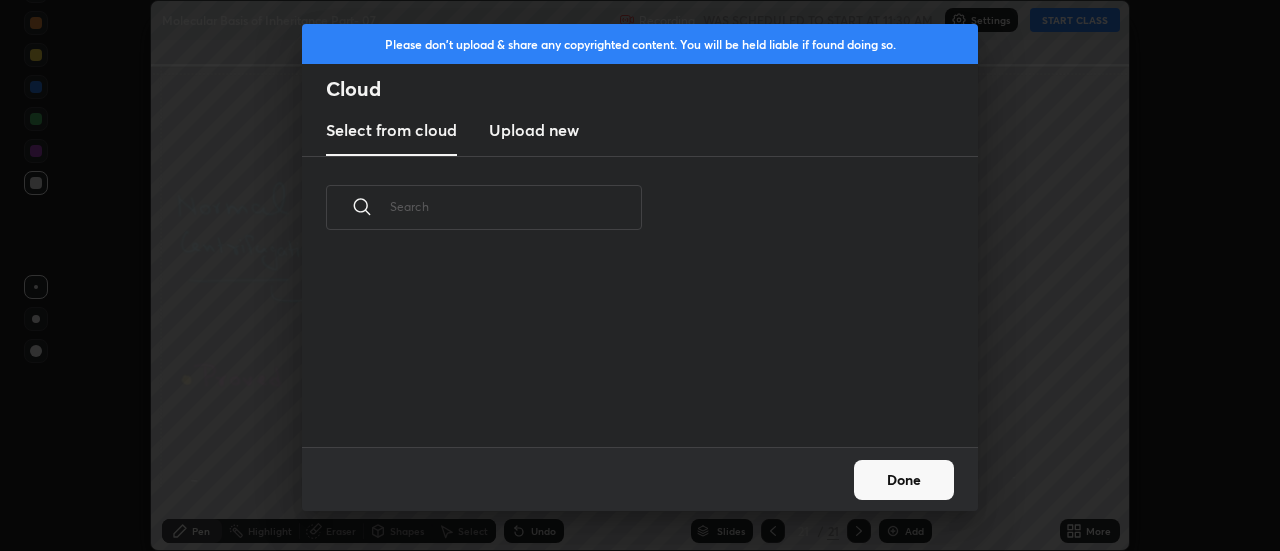 scroll, scrollTop: 7, scrollLeft: 11, axis: both 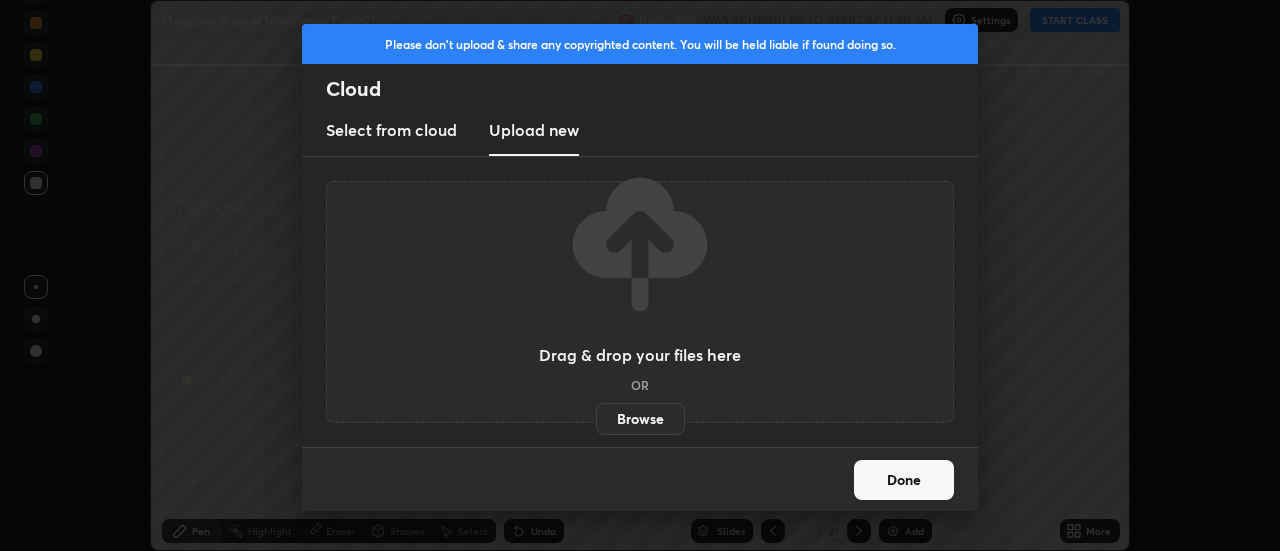 click on "Browse" at bounding box center [640, 419] 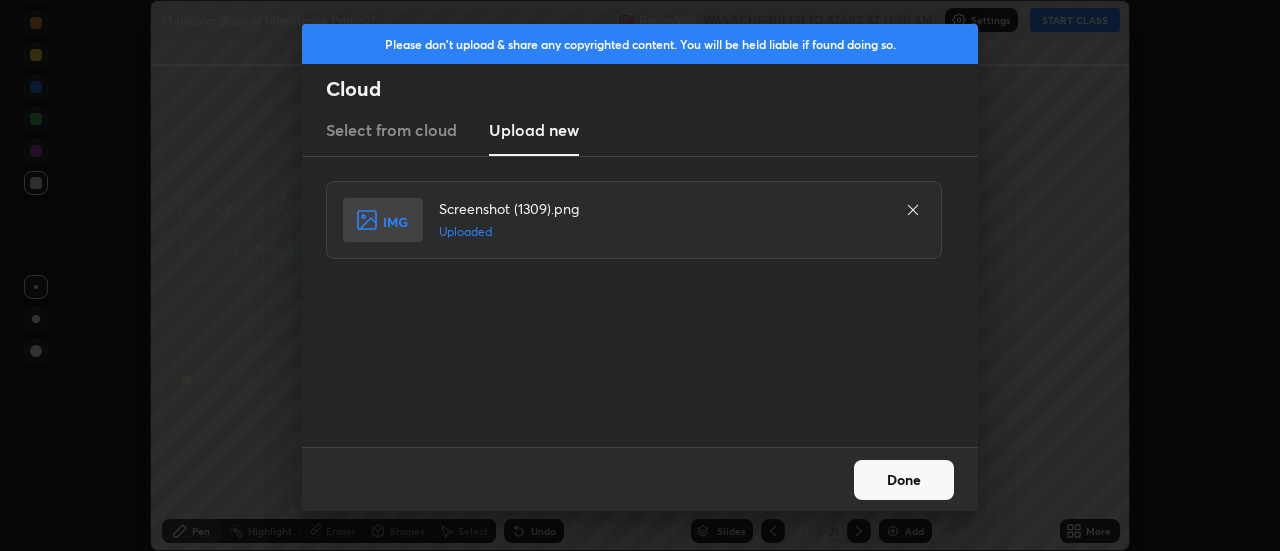 click on "Done" at bounding box center [904, 480] 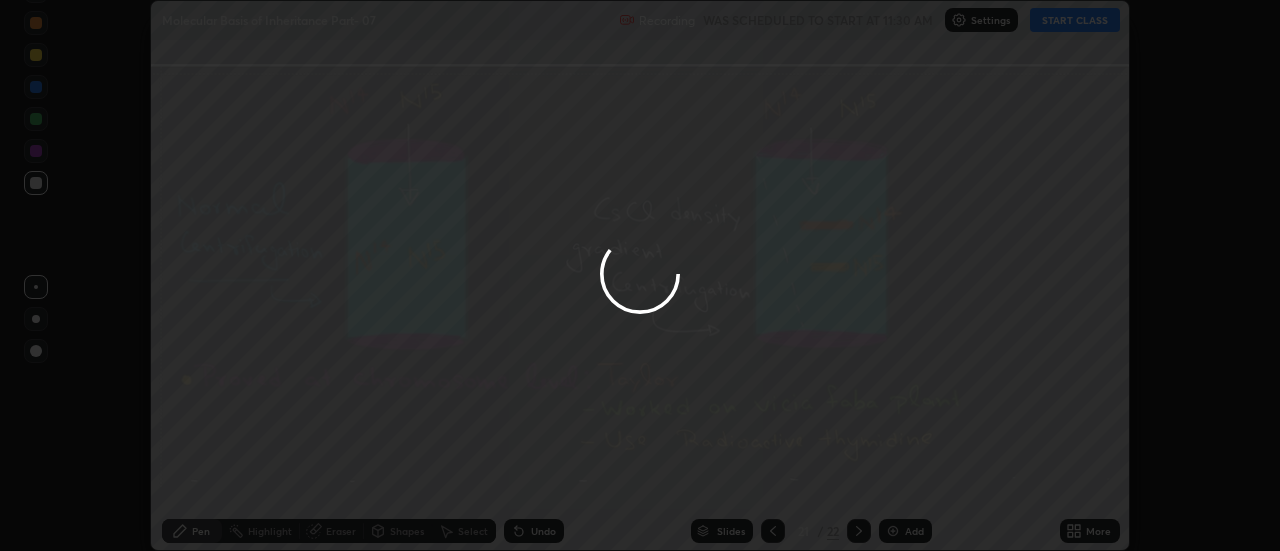 click on "More" at bounding box center (1098, 531) 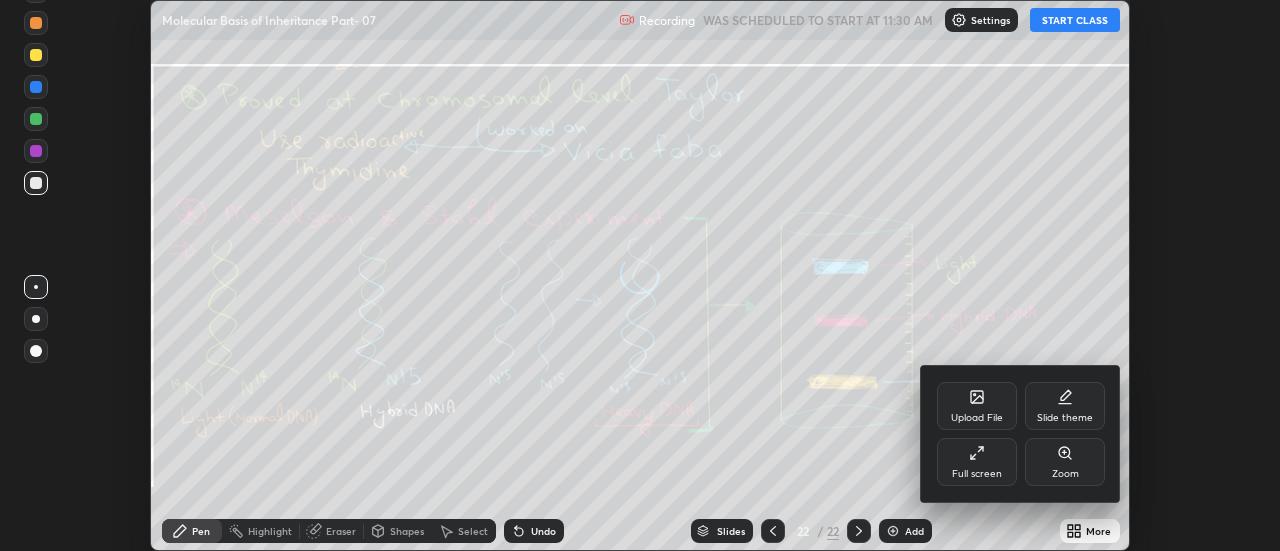 click on "Upload File" at bounding box center [977, 406] 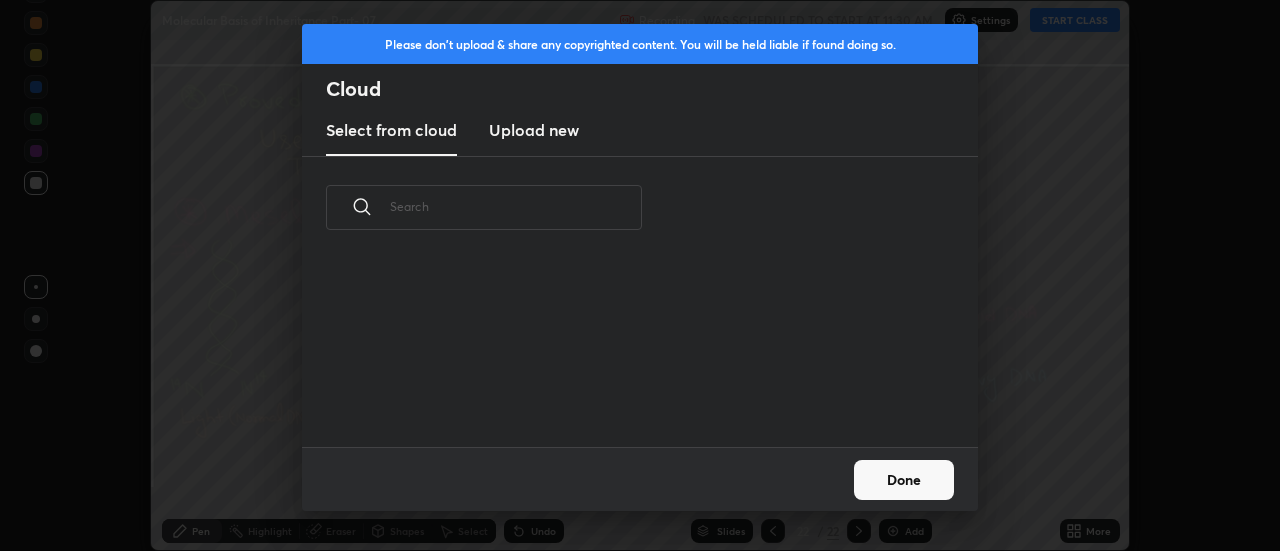scroll, scrollTop: 7, scrollLeft: 11, axis: both 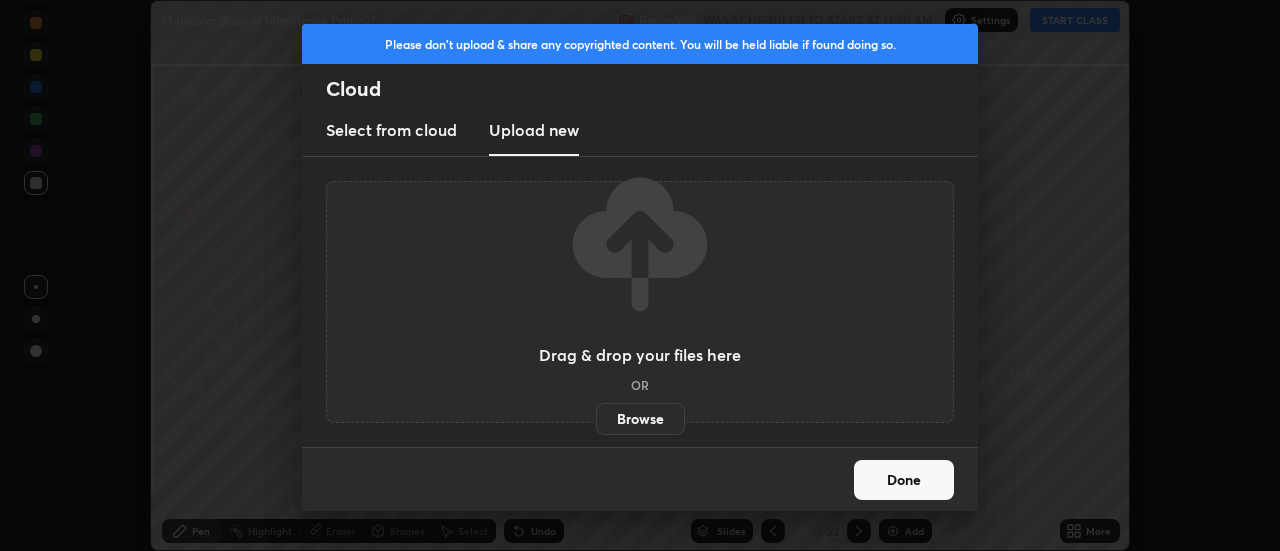 click on "Browse" at bounding box center (640, 419) 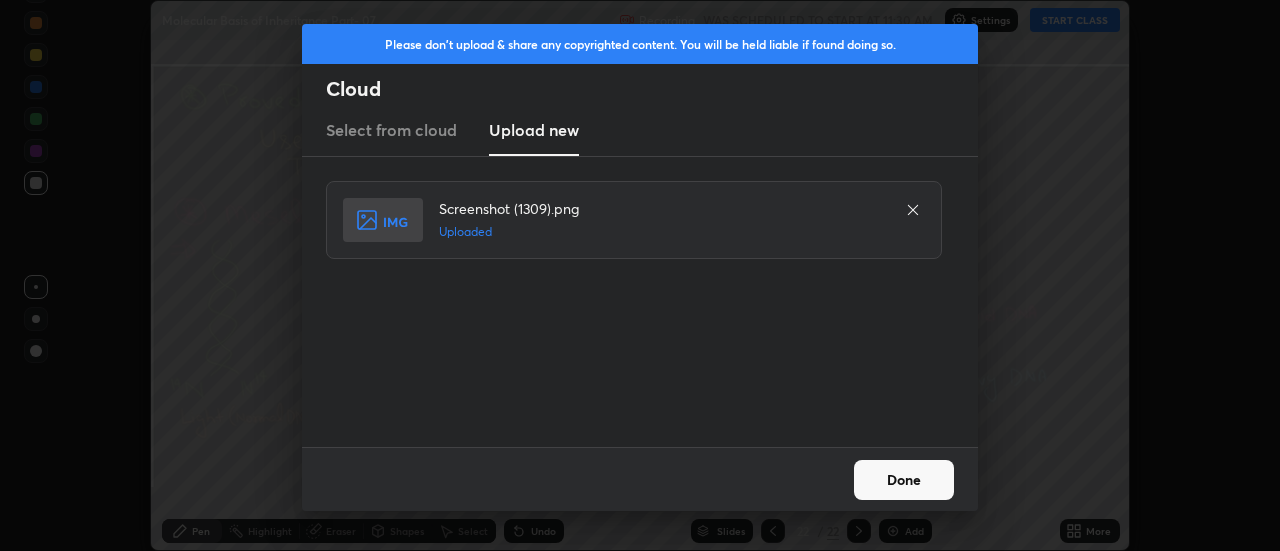 click on "Done" at bounding box center [904, 480] 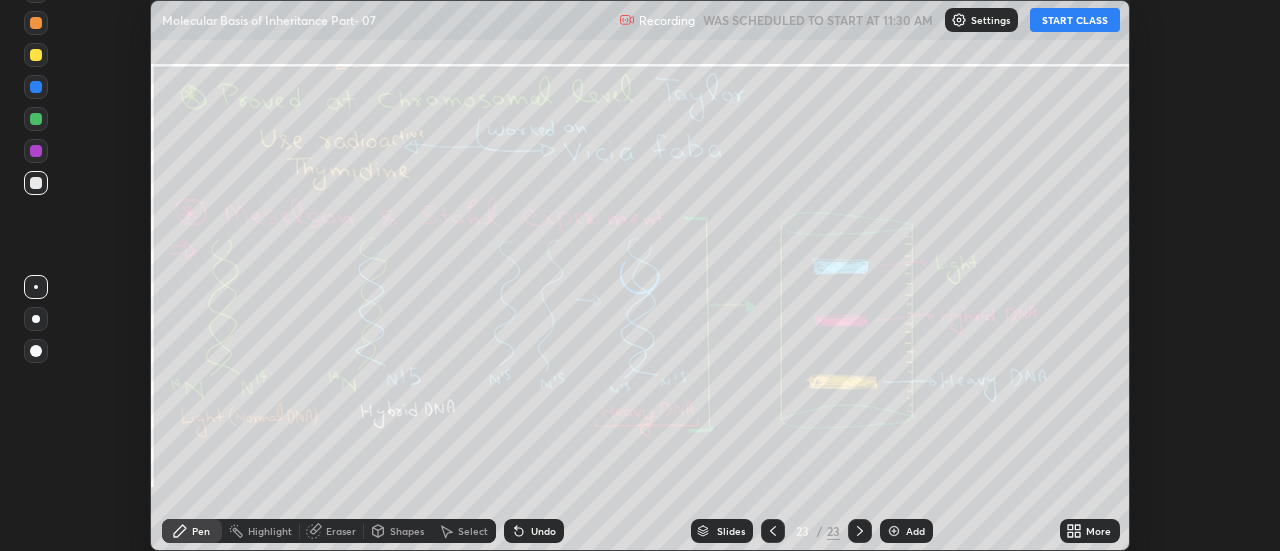 click on "More" at bounding box center [1098, 531] 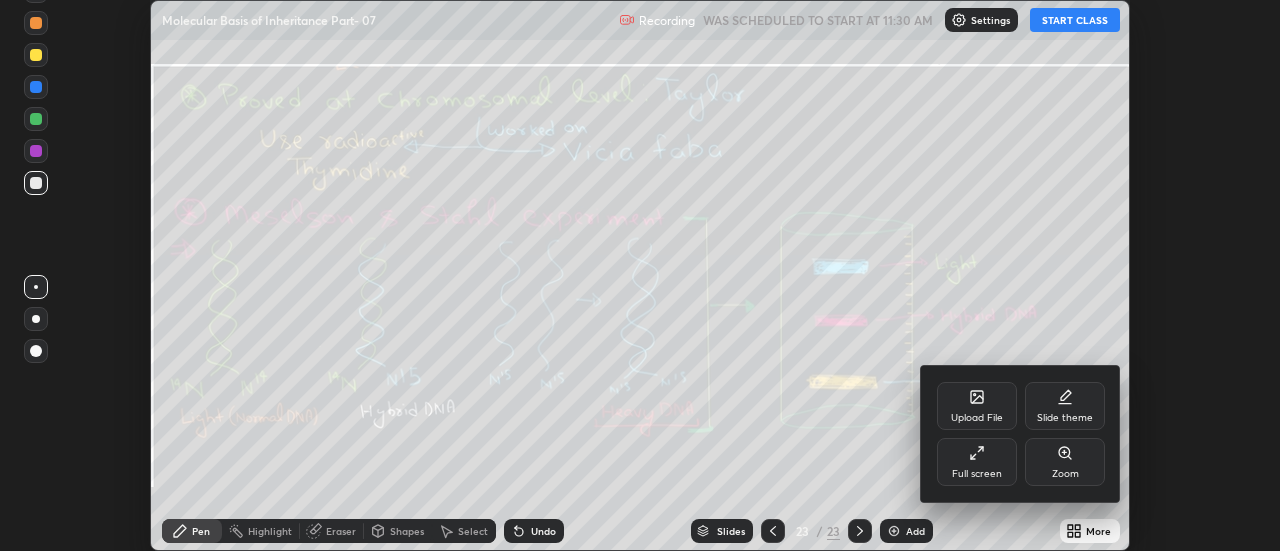 click 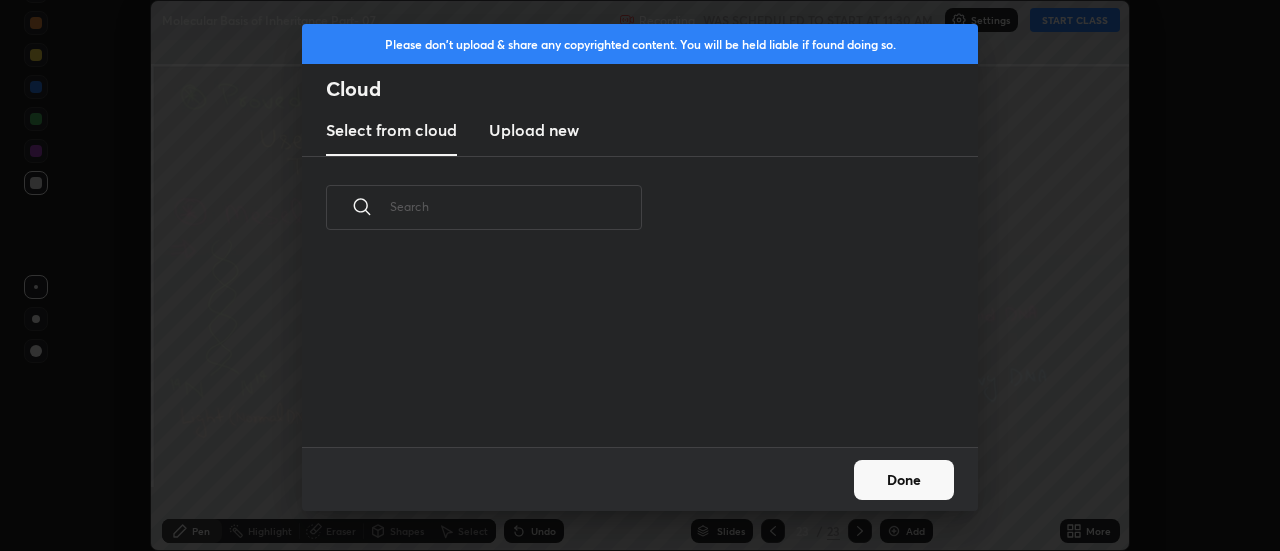 scroll, scrollTop: 188, scrollLeft: 642, axis: both 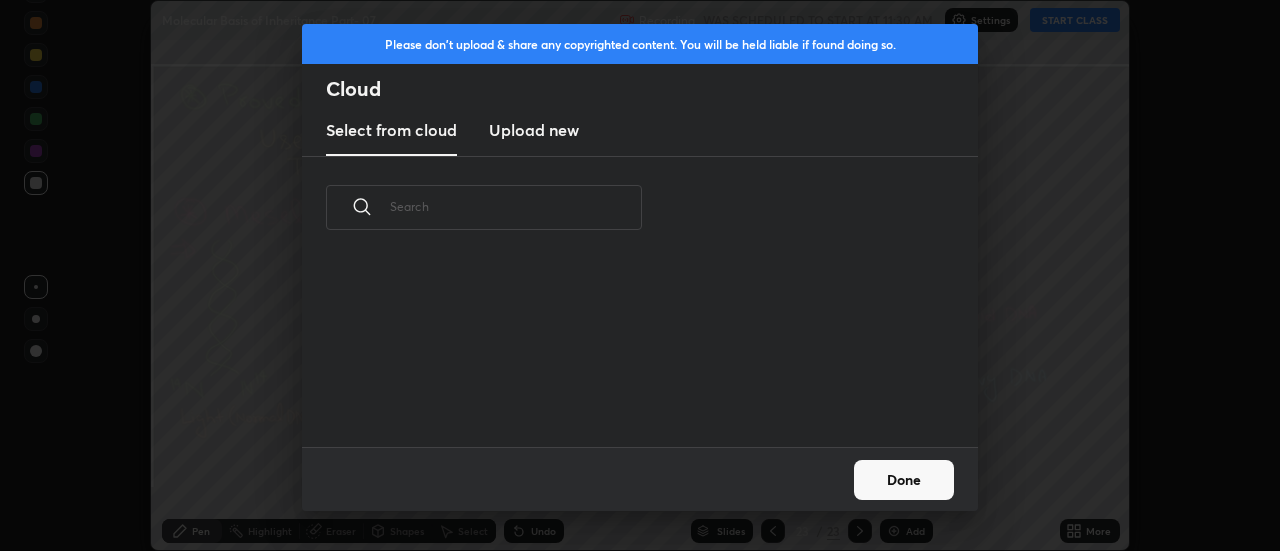 click on "Upload new" at bounding box center (534, 130) 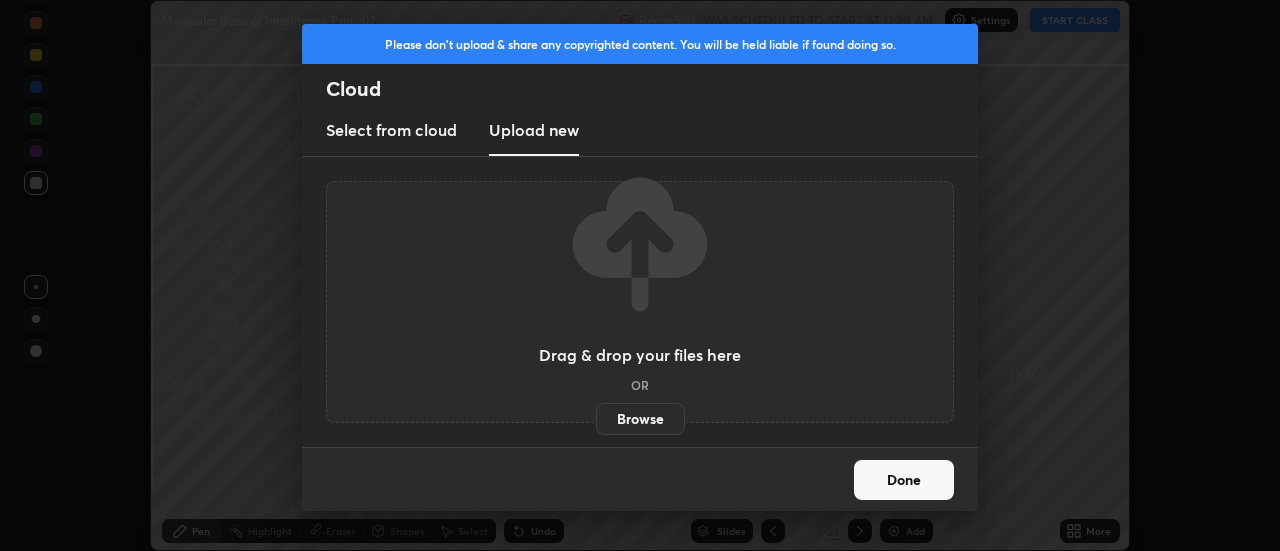 click on "Browse" at bounding box center (640, 419) 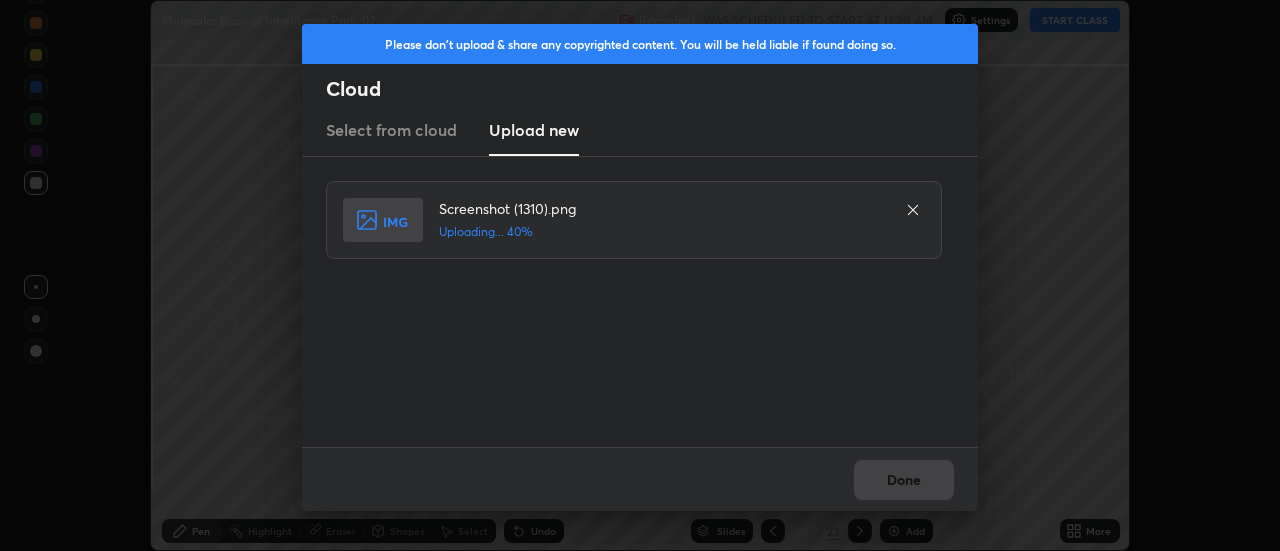 click on "Done" at bounding box center (640, 479) 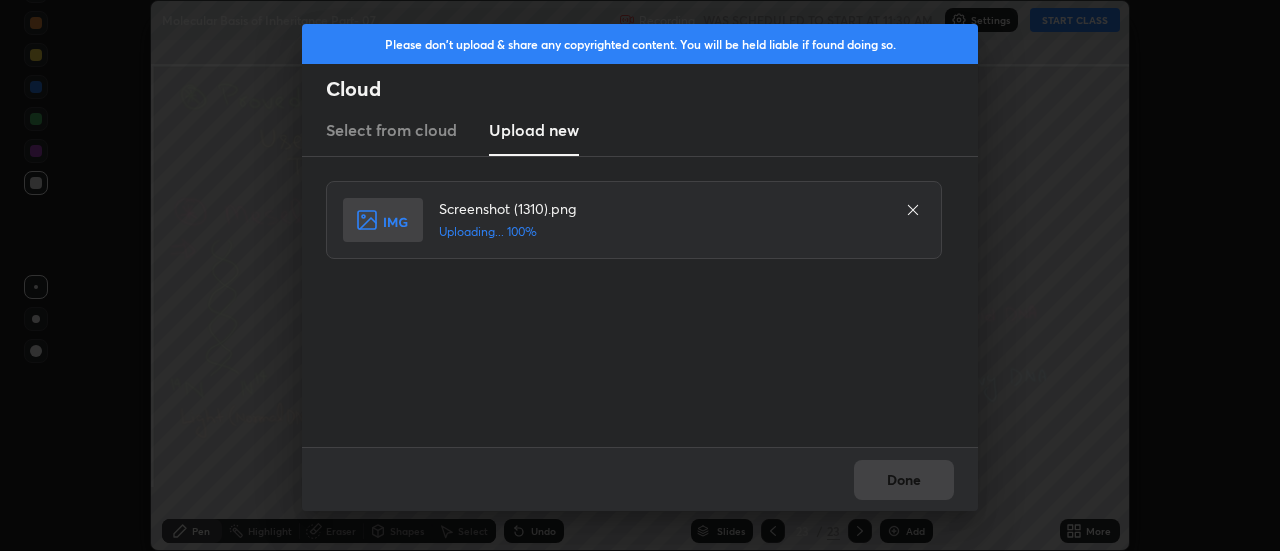 click on "Done" at bounding box center [640, 479] 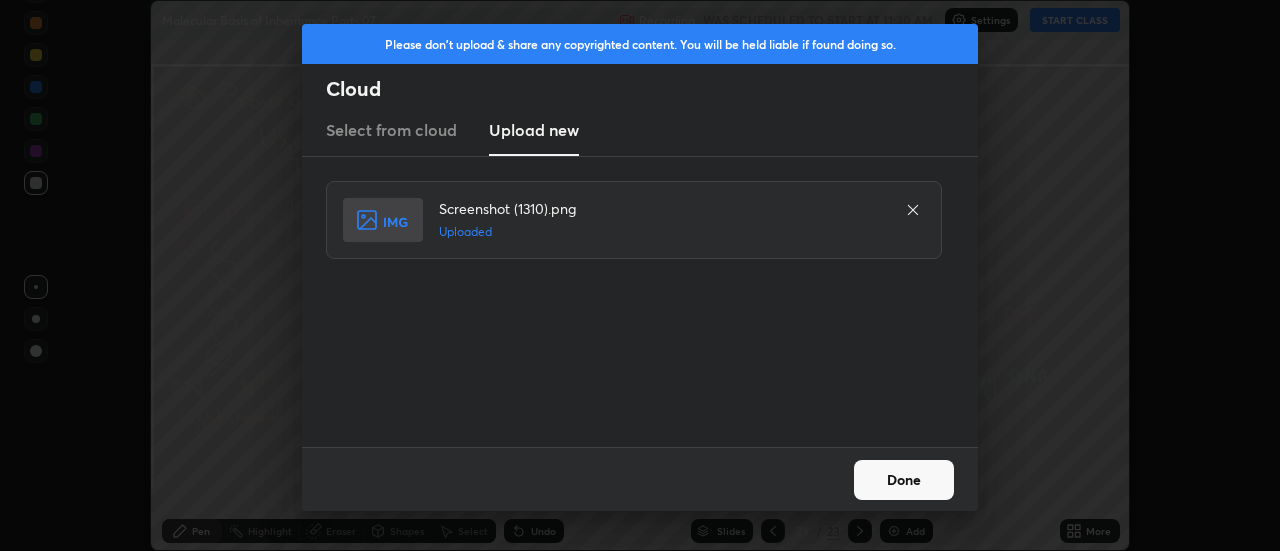 click on "Done" at bounding box center [904, 480] 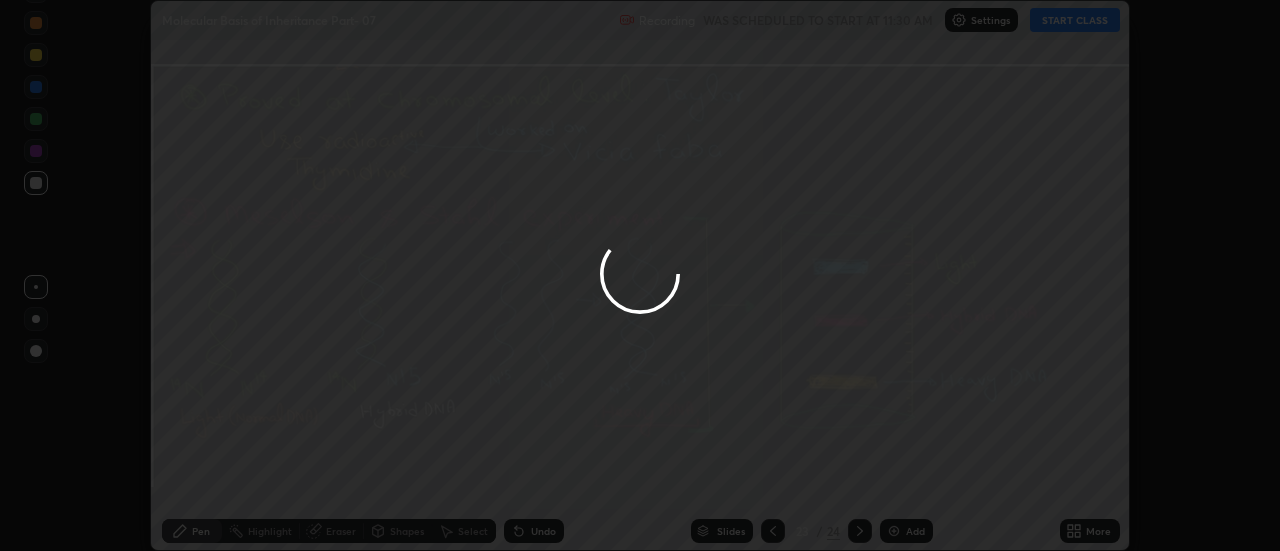 click 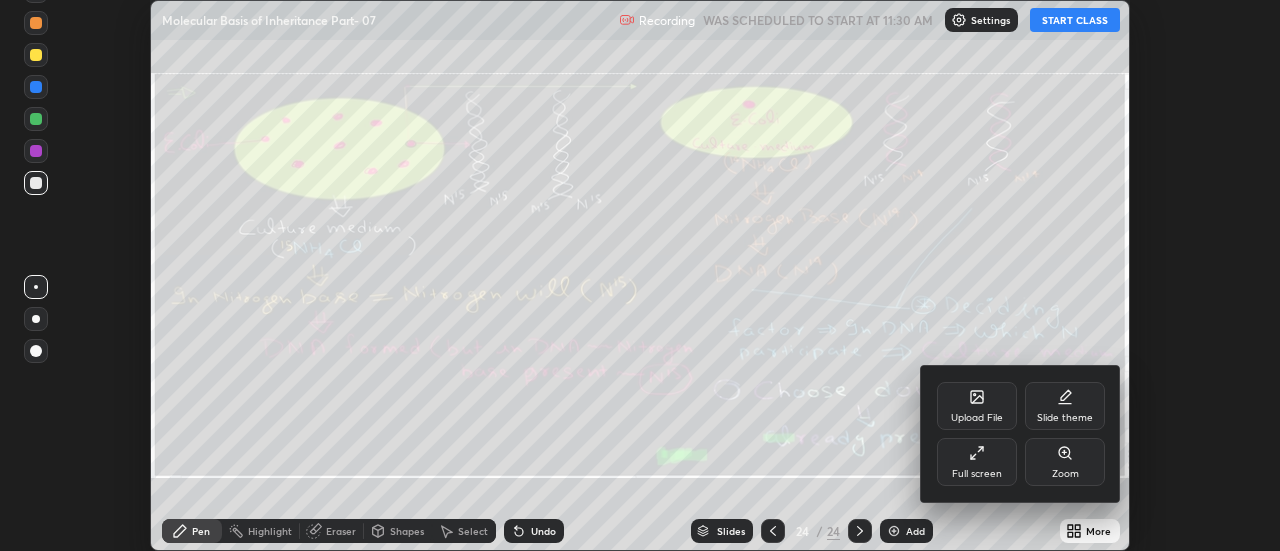 click on "Upload File" at bounding box center (977, 406) 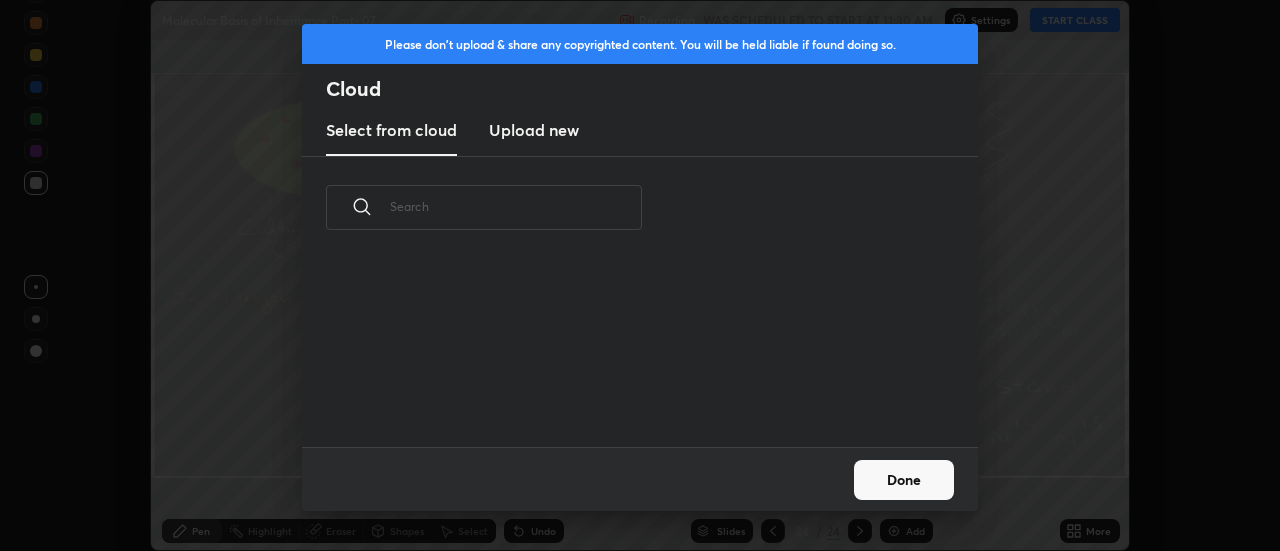 scroll, scrollTop: 7, scrollLeft: 11, axis: both 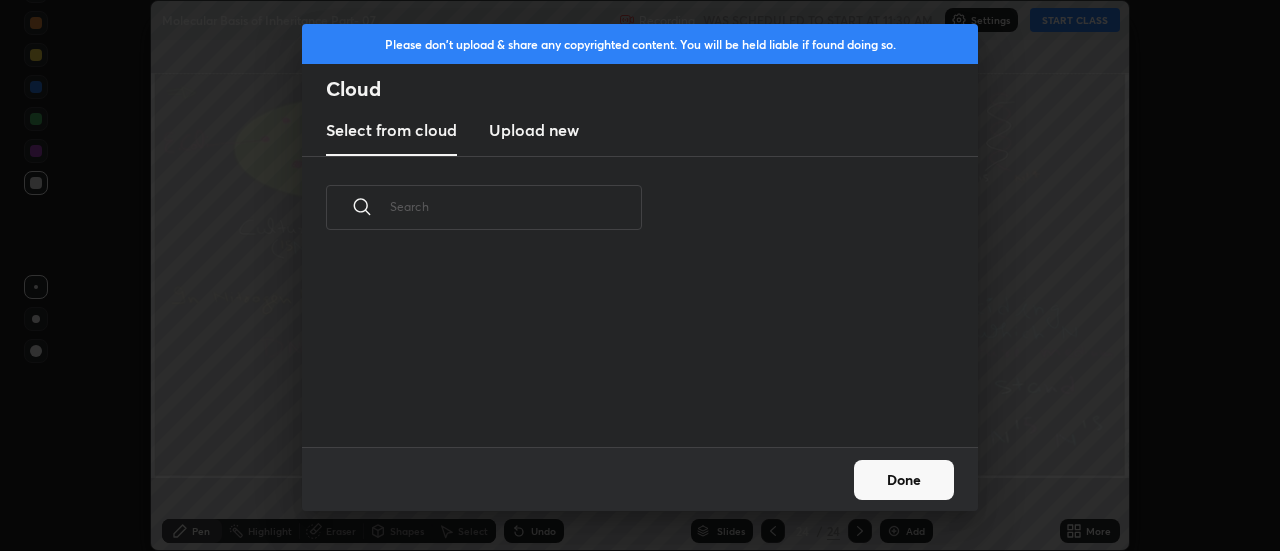 click on "Upload new" at bounding box center (534, 130) 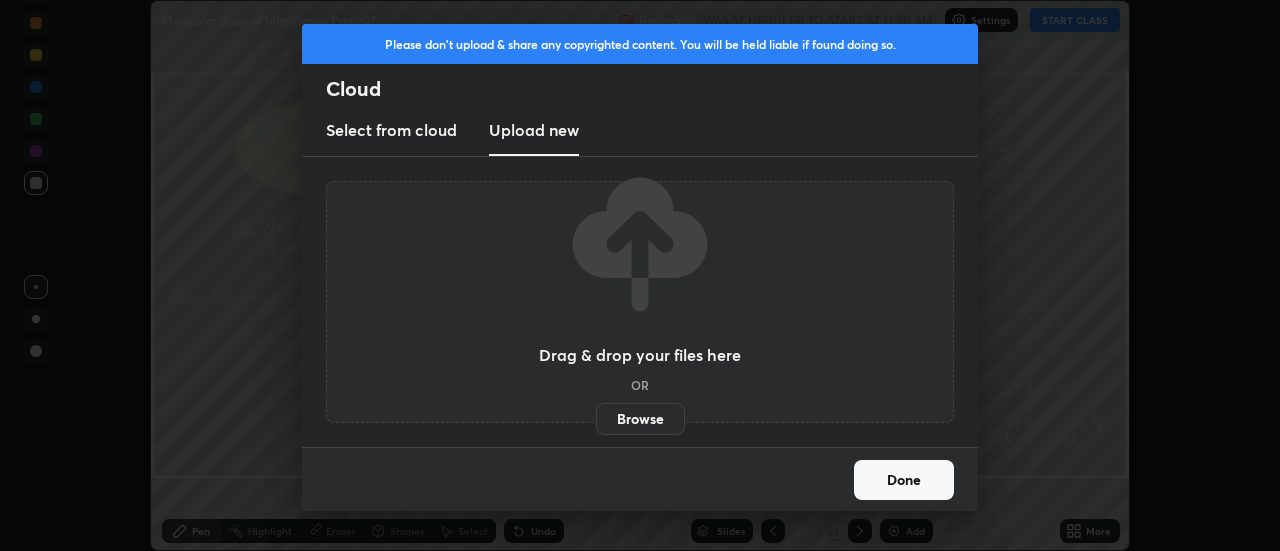 click on "Browse" at bounding box center (640, 419) 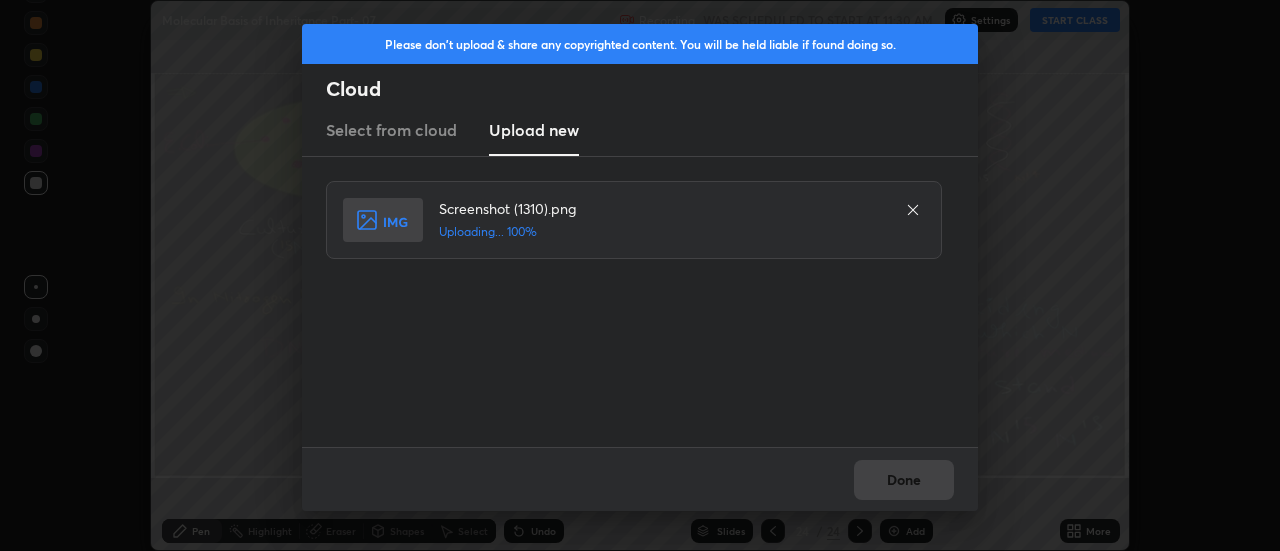click on "Done" at bounding box center [640, 479] 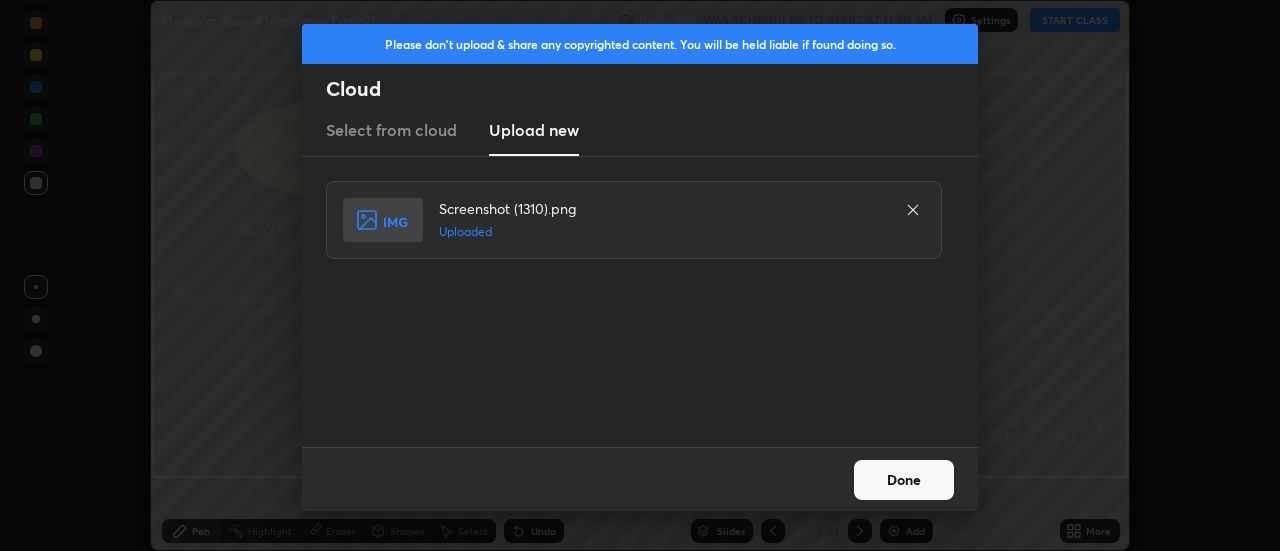 click on "Done" at bounding box center [904, 480] 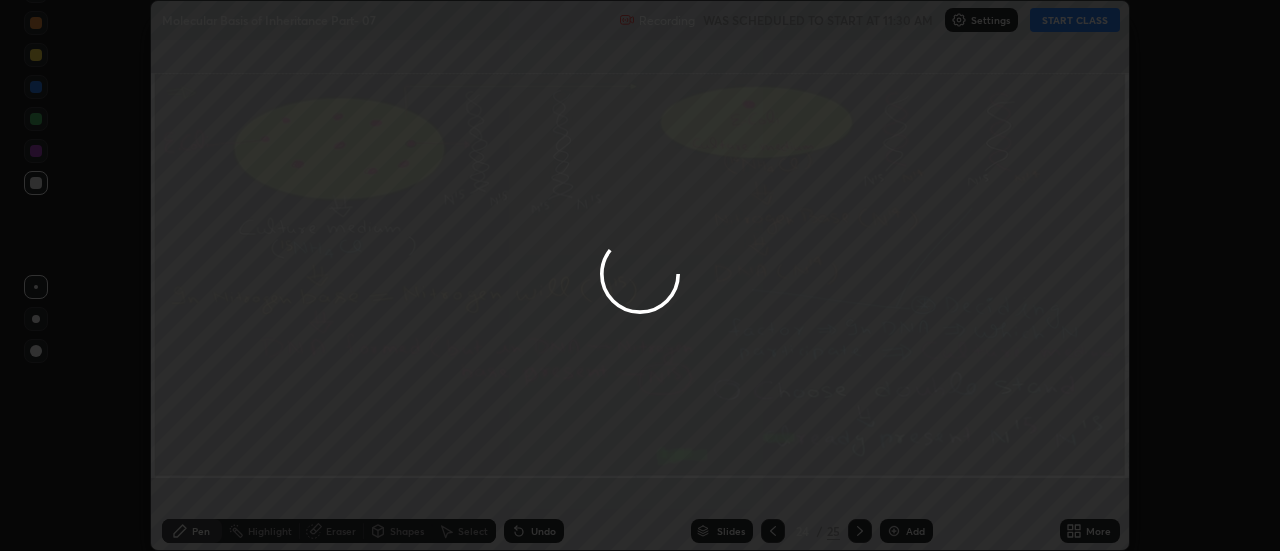 click on "Done" at bounding box center (904, 480) 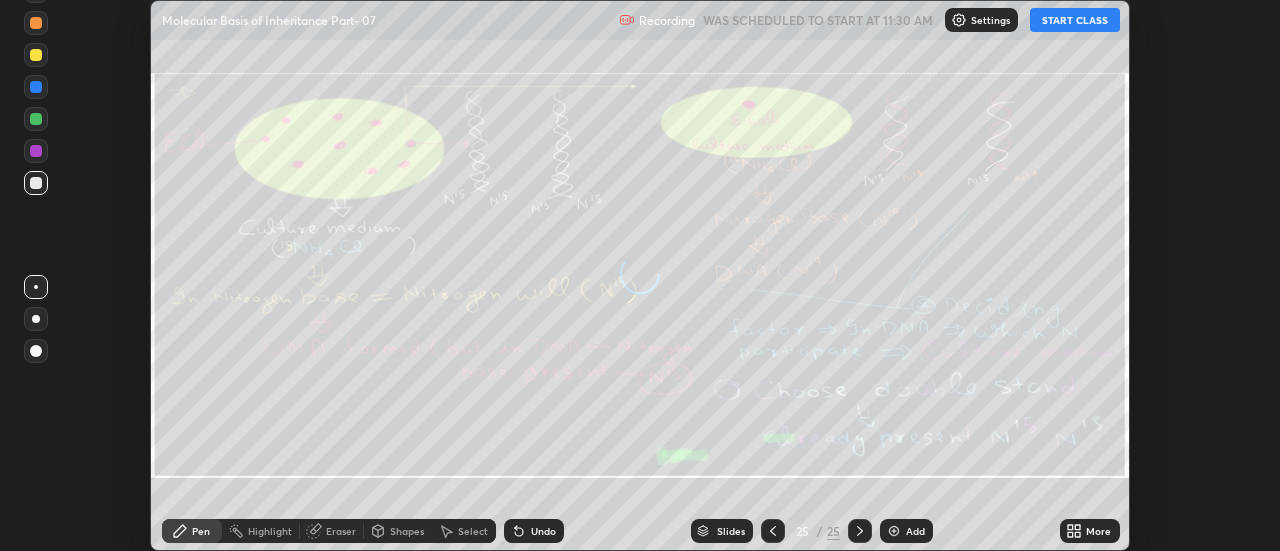 click on "More" at bounding box center (1098, 531) 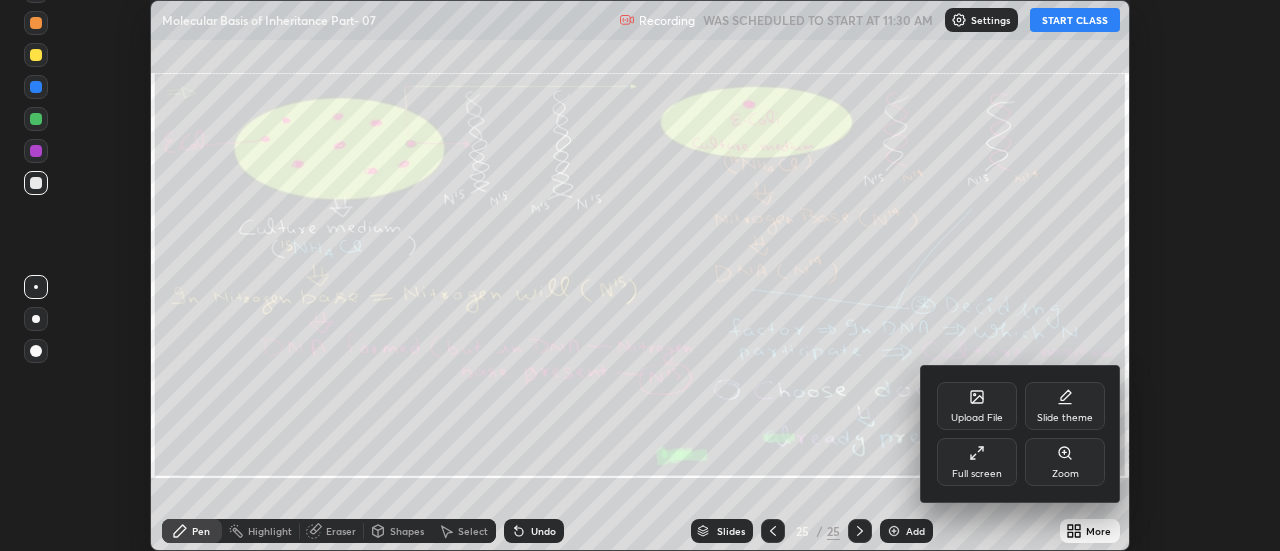 click on "Upload File" at bounding box center [977, 406] 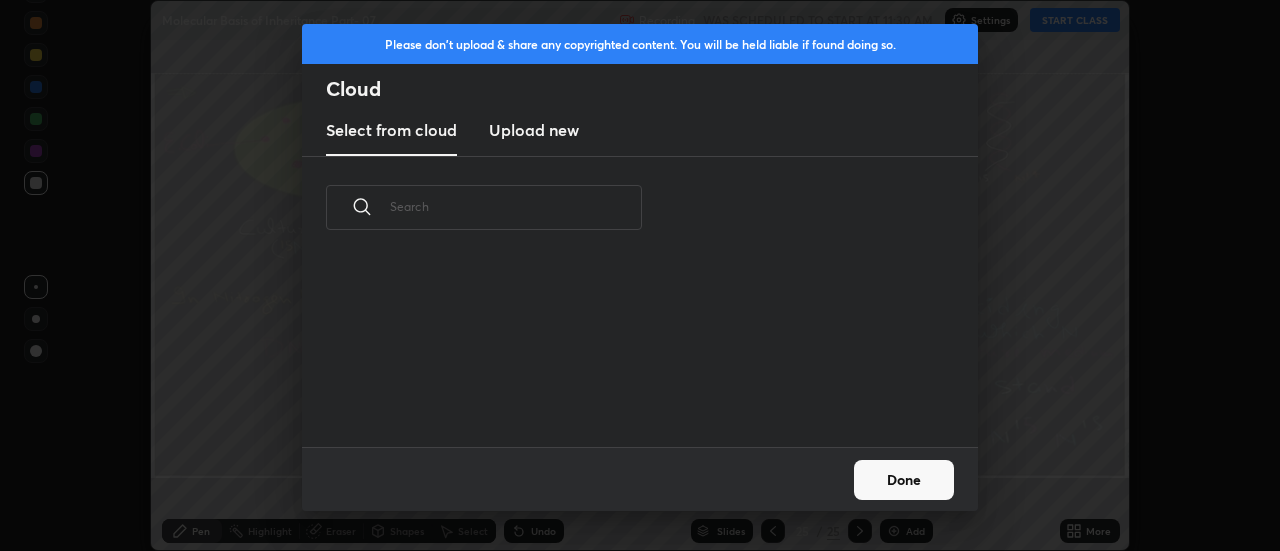 scroll, scrollTop: 7, scrollLeft: 11, axis: both 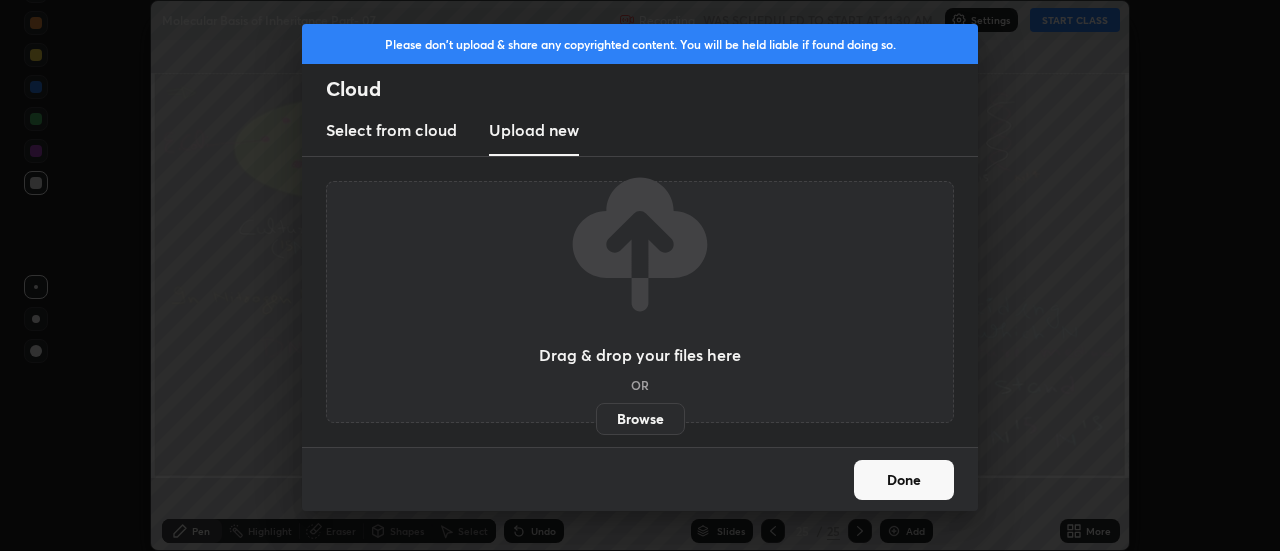 click on "Browse" at bounding box center (640, 419) 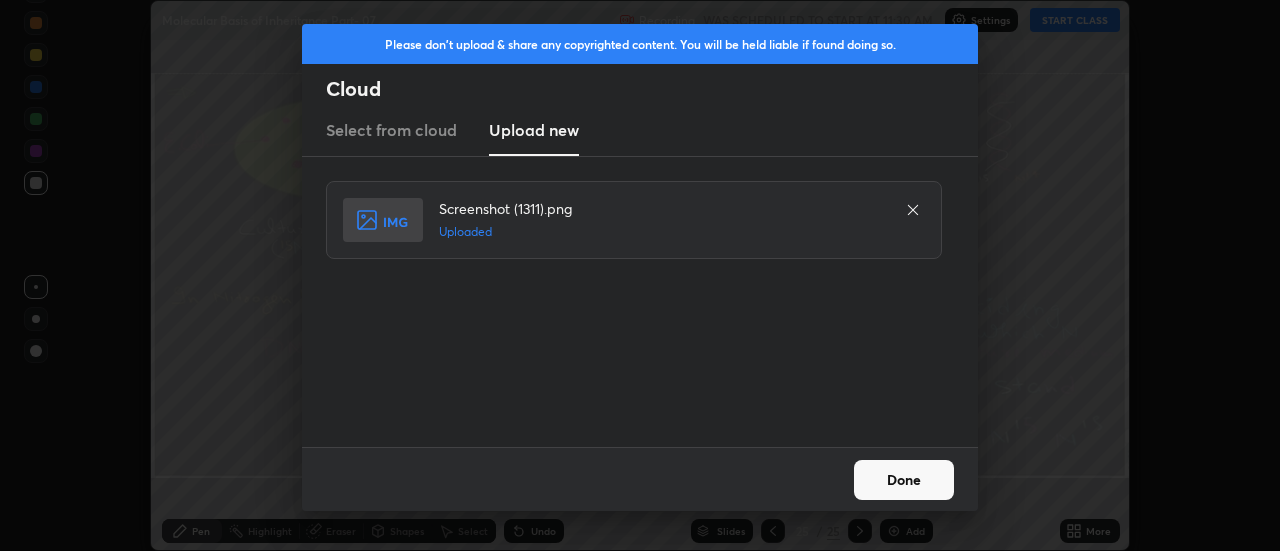 click on "Done" at bounding box center [904, 480] 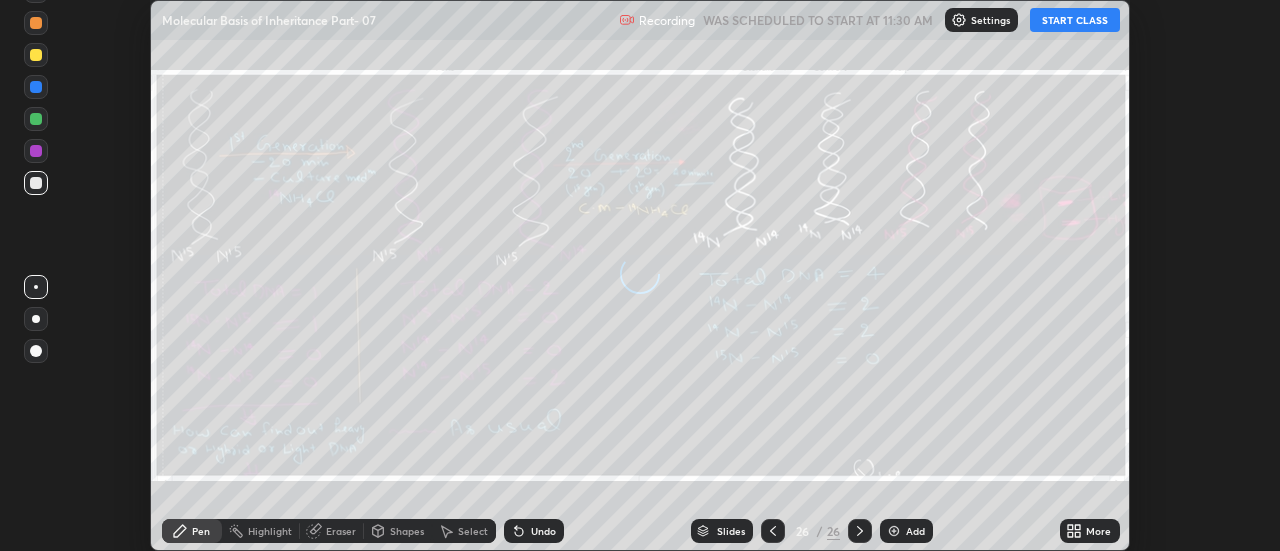 click on "More" at bounding box center (1098, 531) 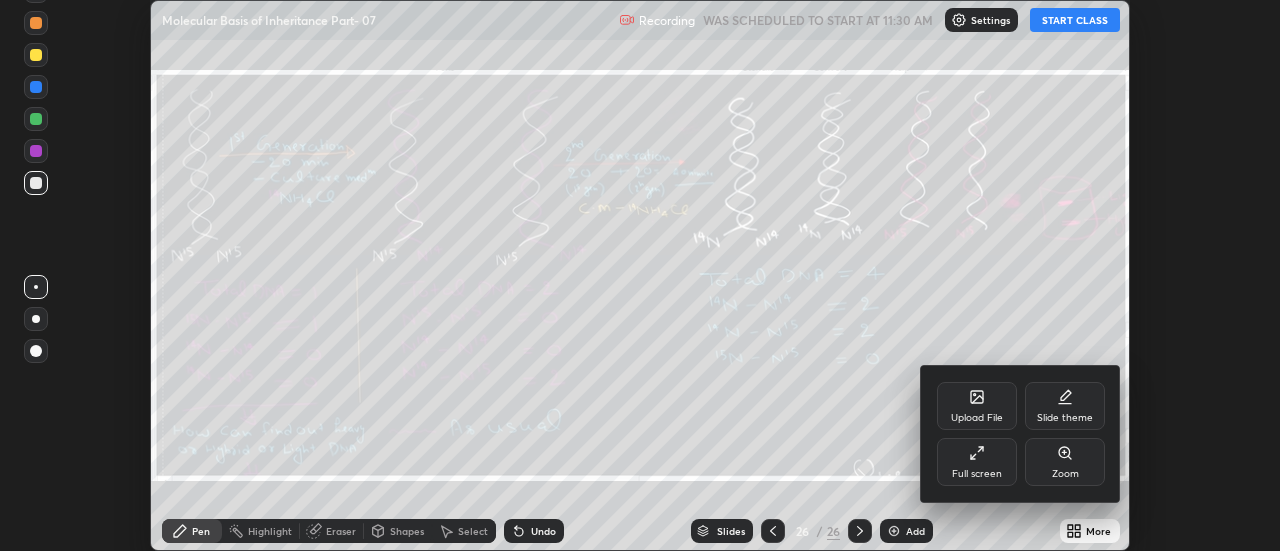 click on "Upload File" at bounding box center [977, 406] 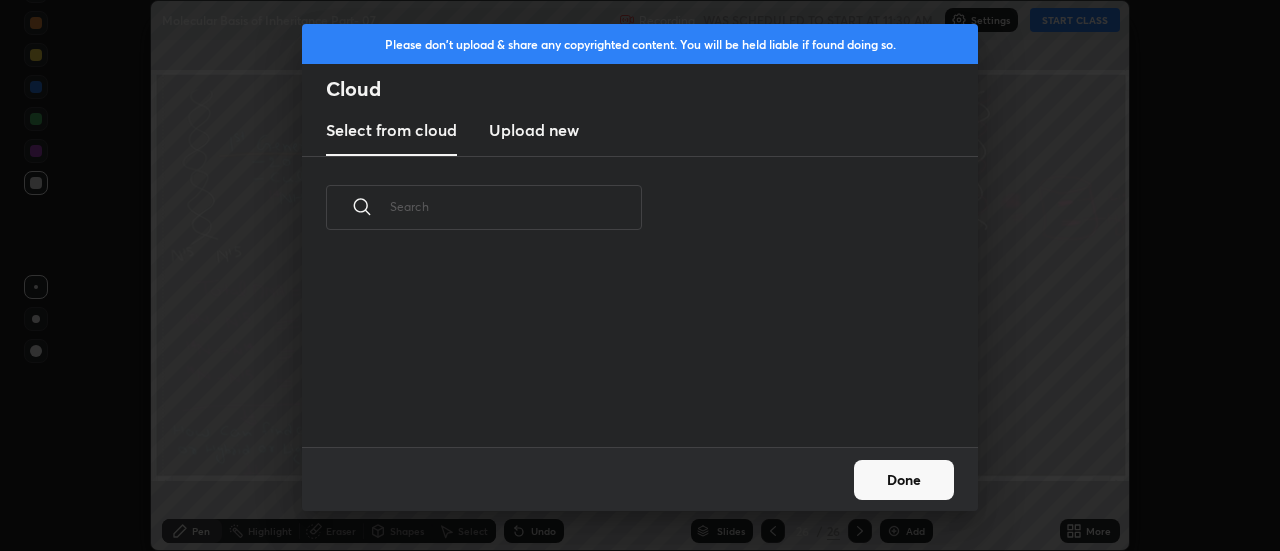 click on "Upload new" at bounding box center [534, 130] 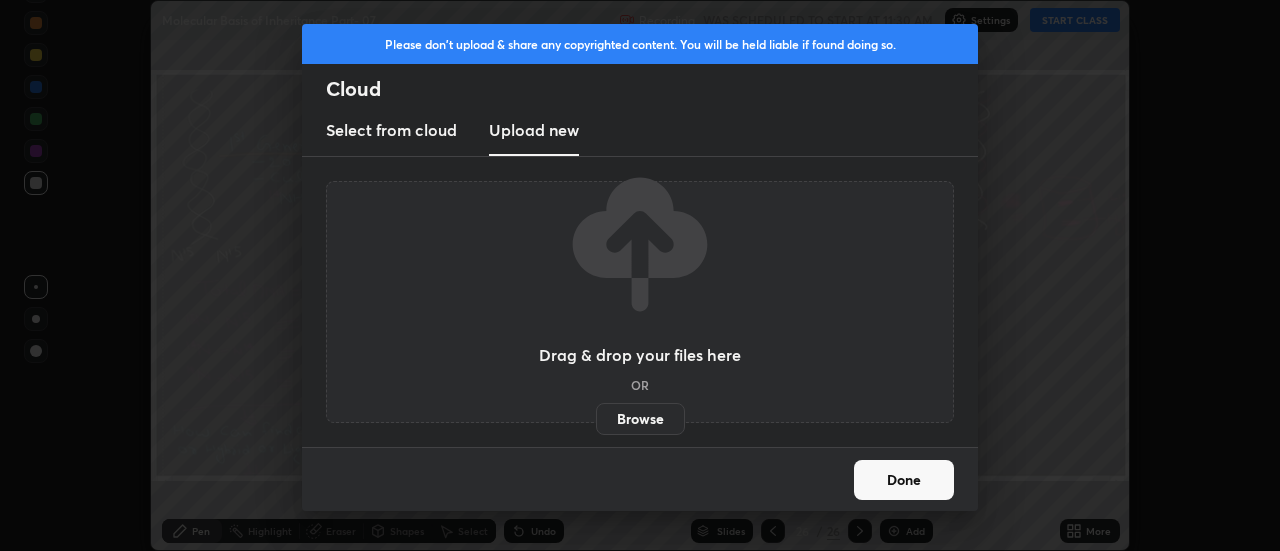 click on "Browse" at bounding box center (640, 419) 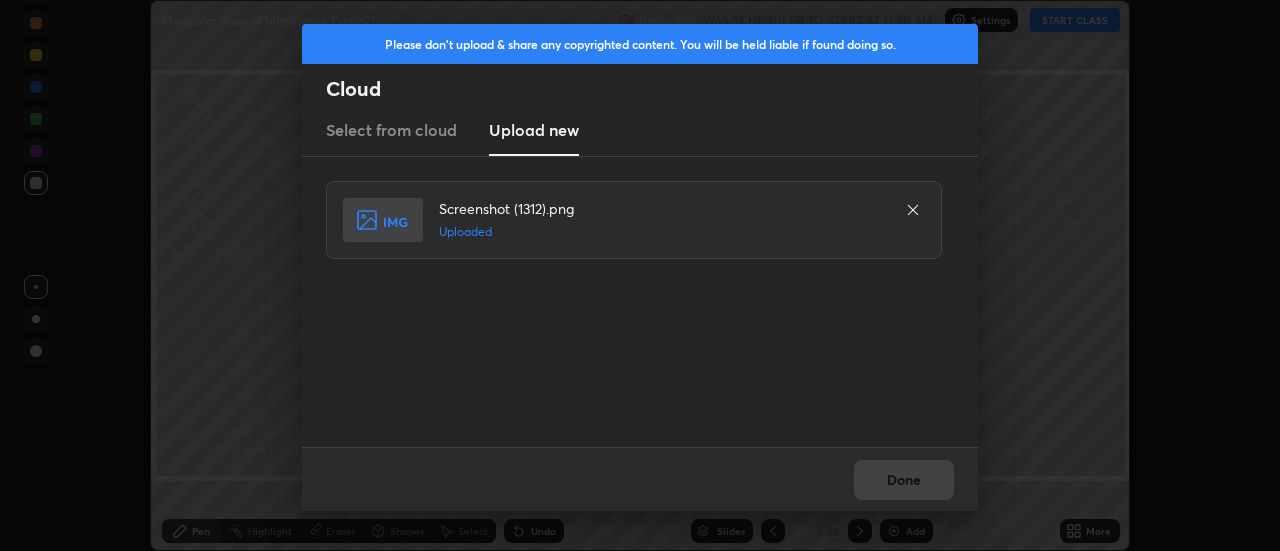click on "Done" at bounding box center [904, 480] 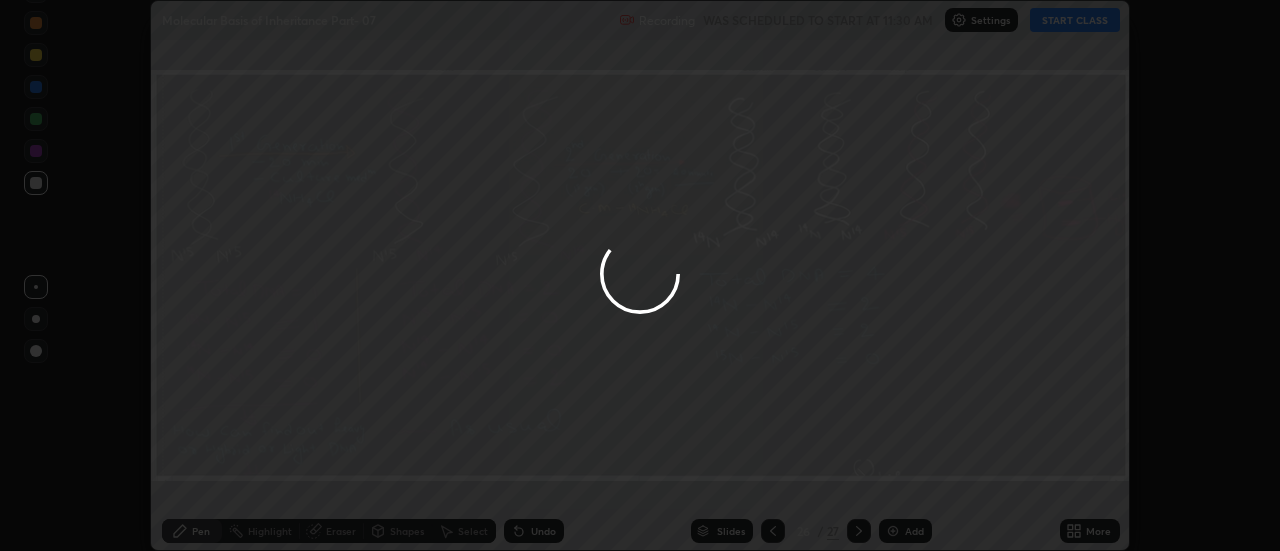 click on "Done" at bounding box center (904, 480) 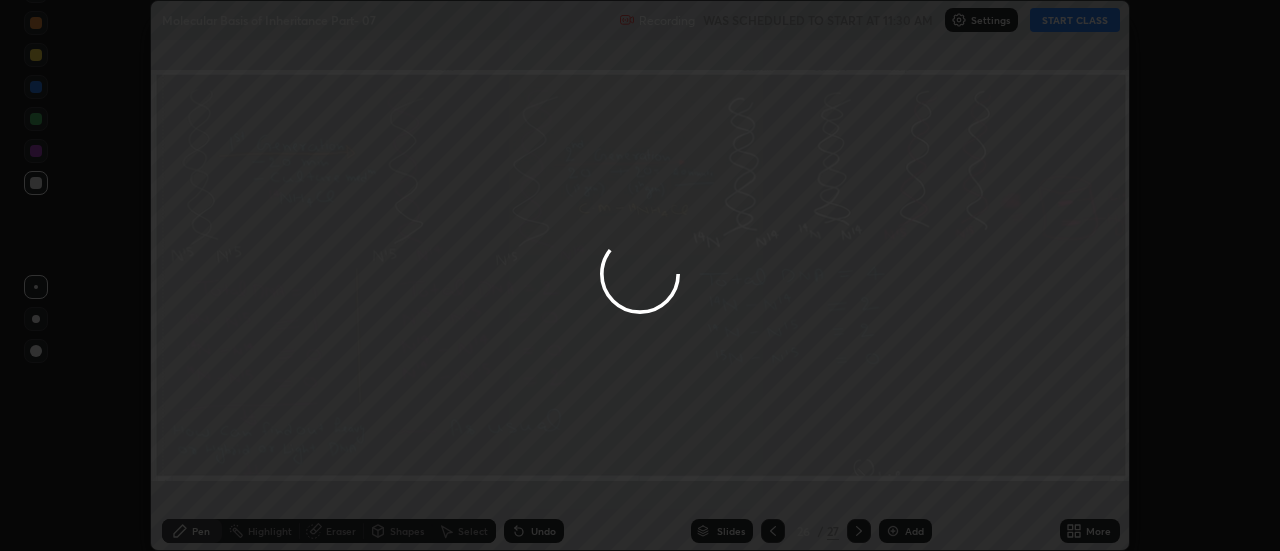 click at bounding box center [640, 275] 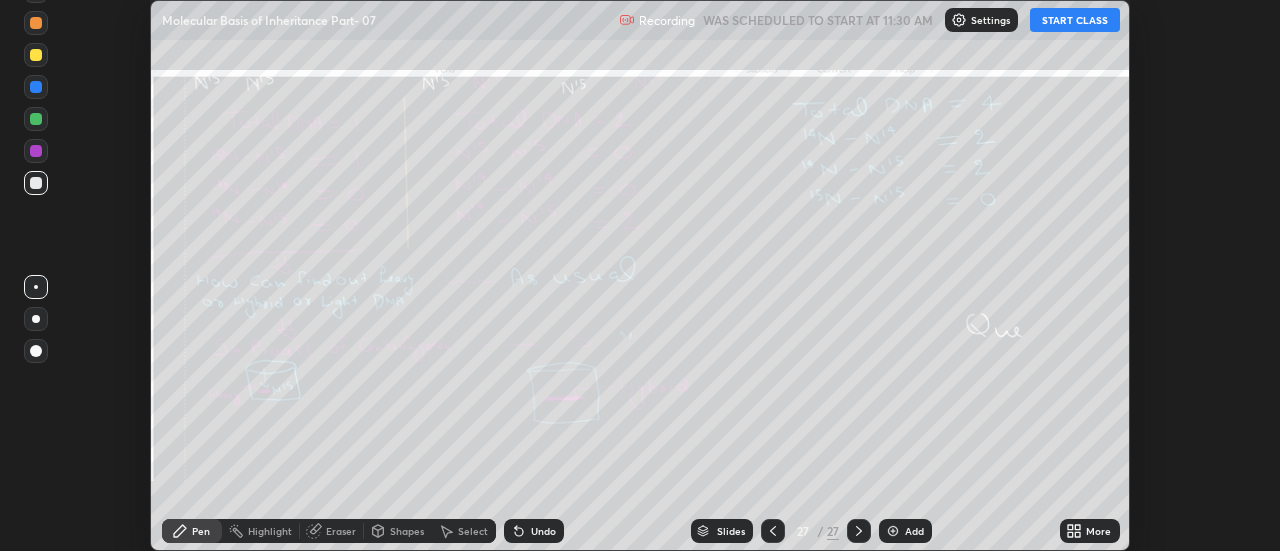 click at bounding box center [773, 531] 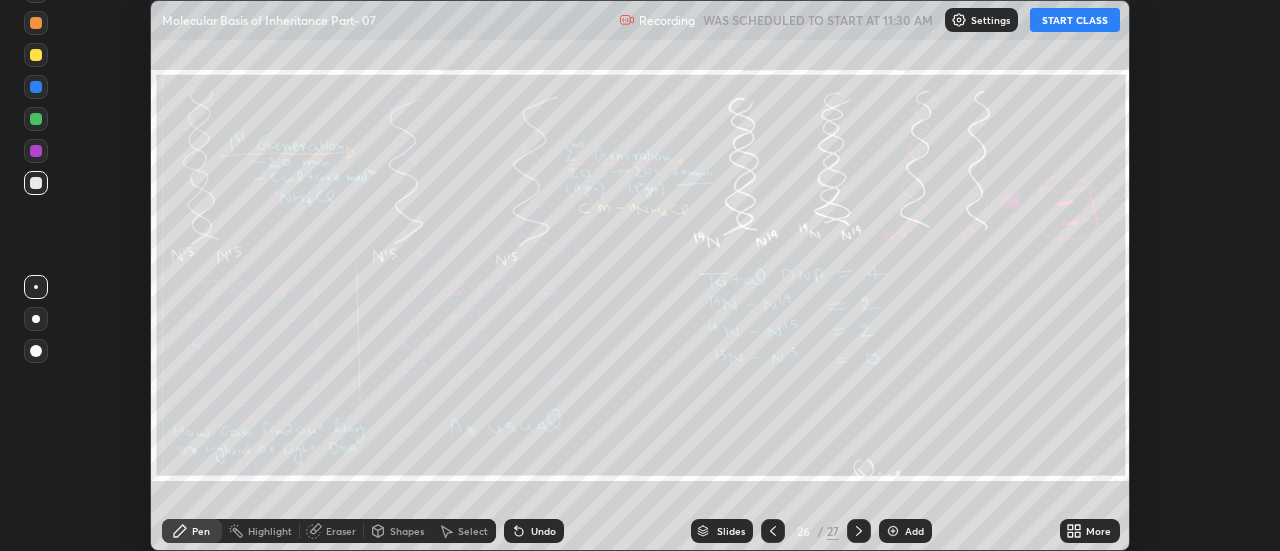 click 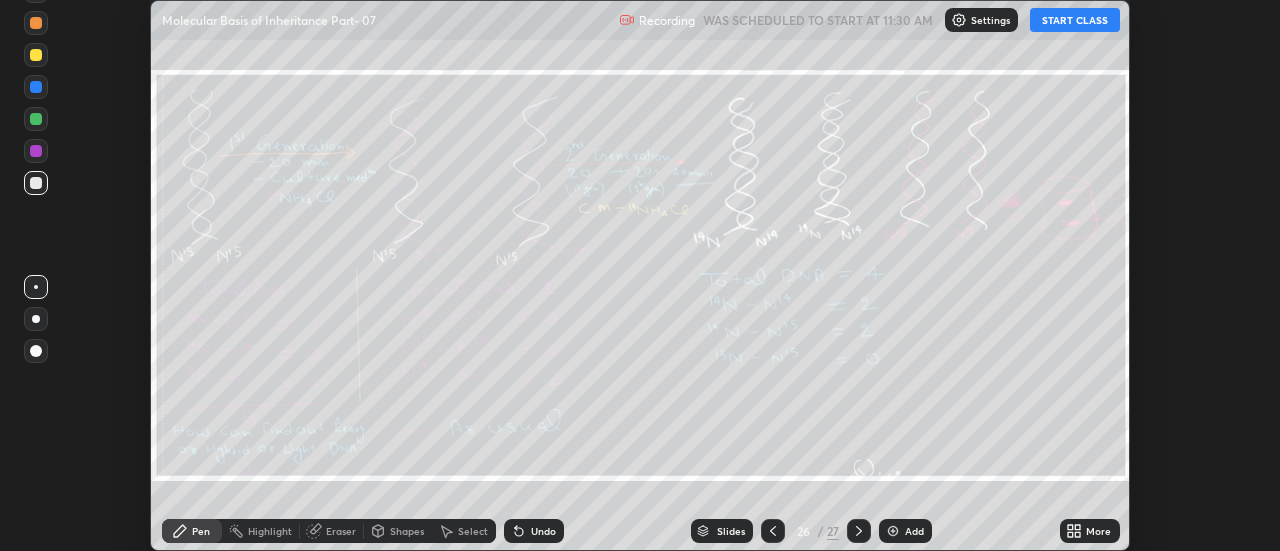click 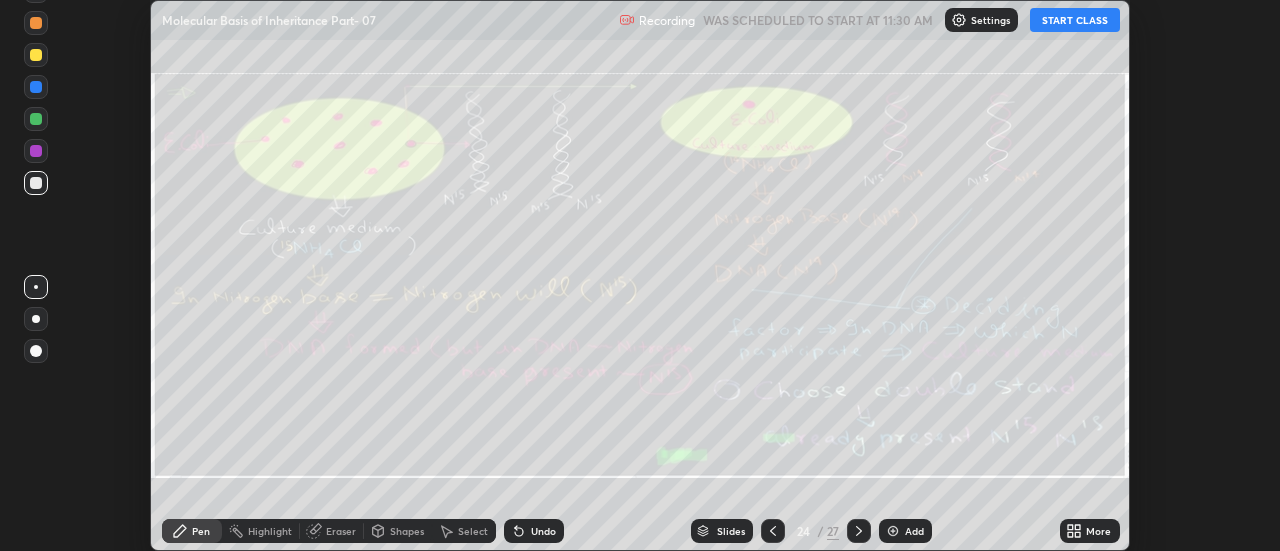 click 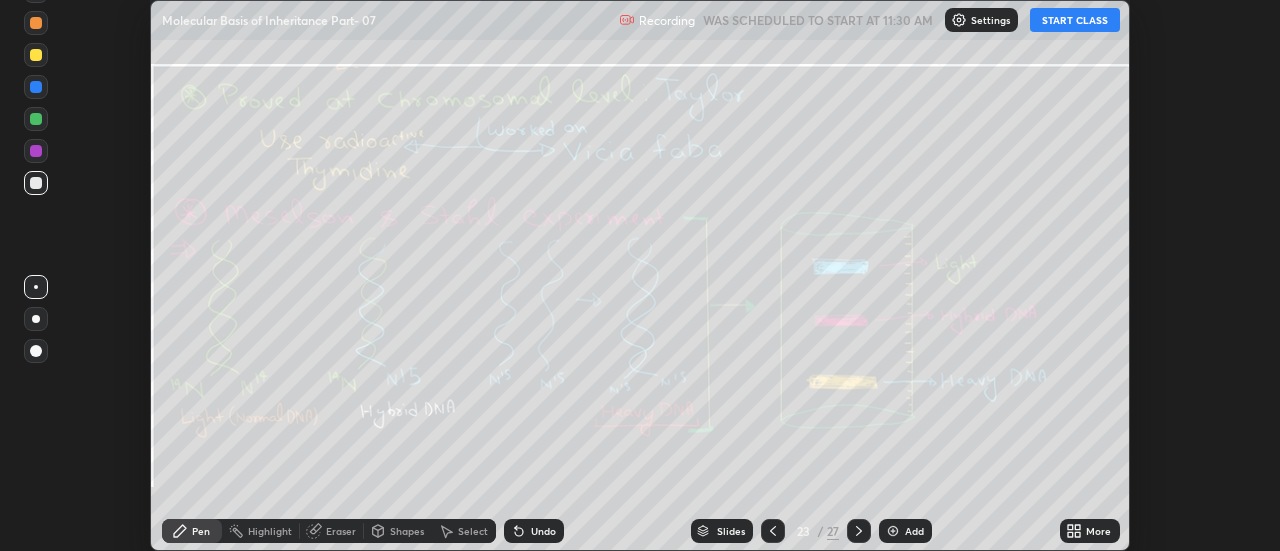 click 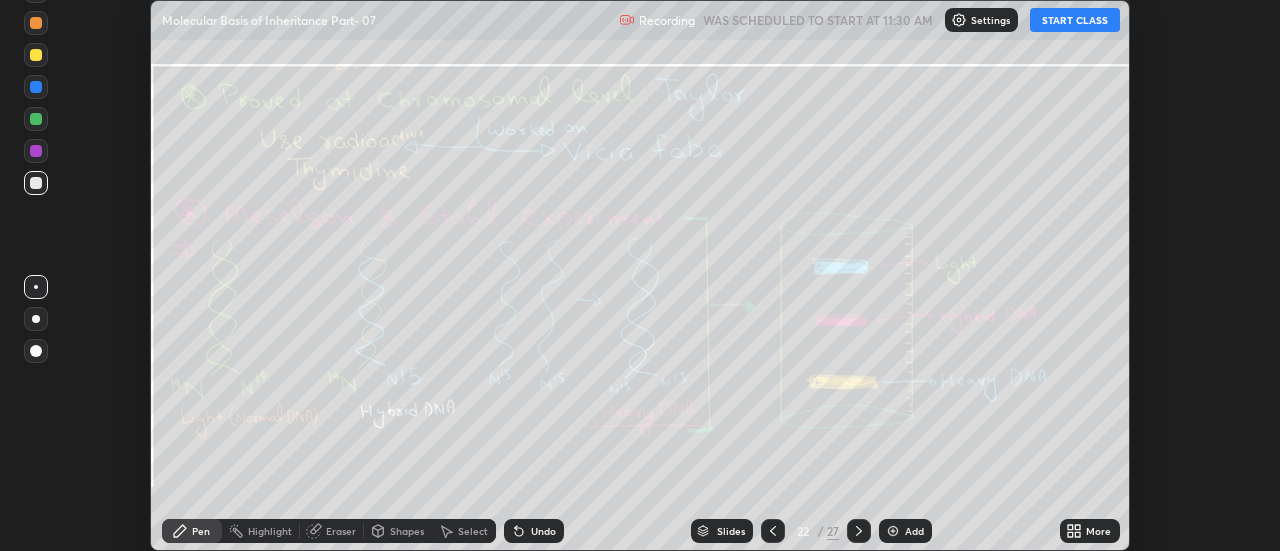 click 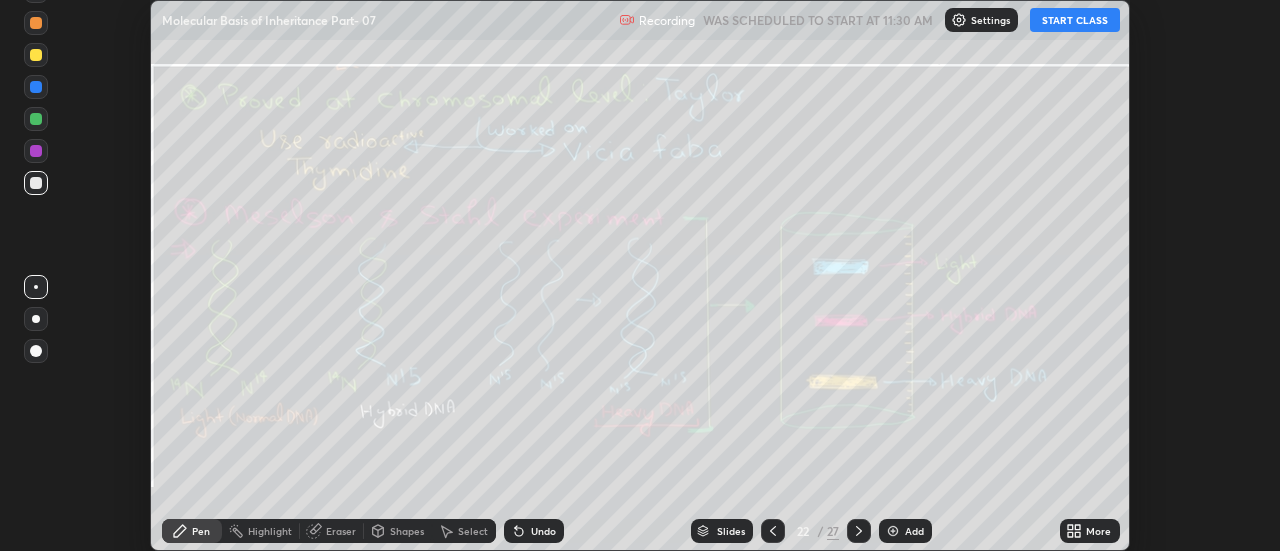 click 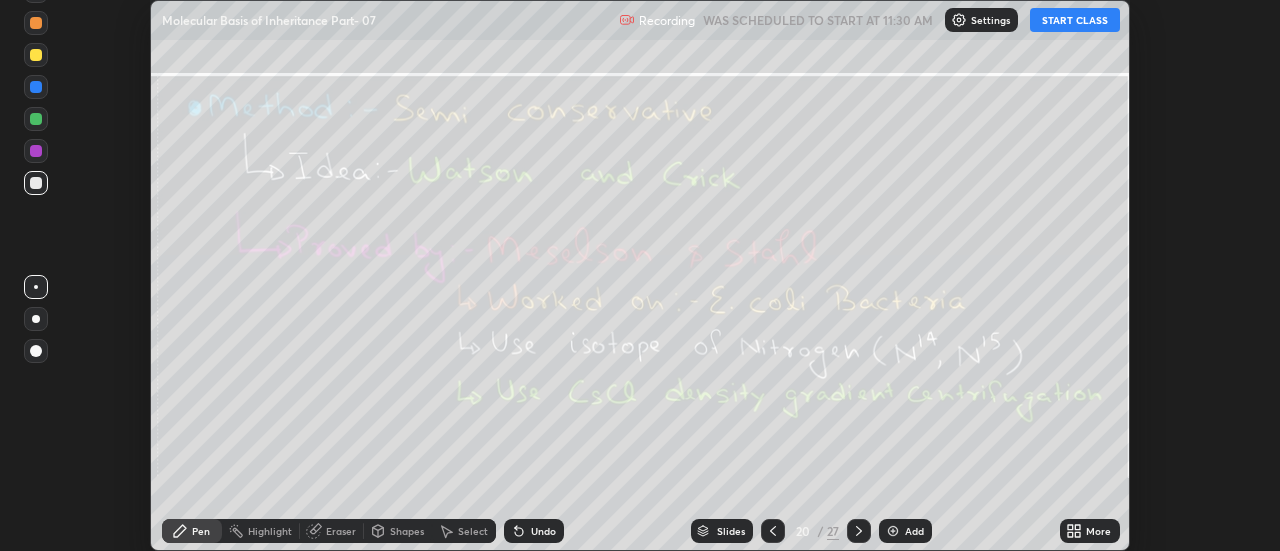 click 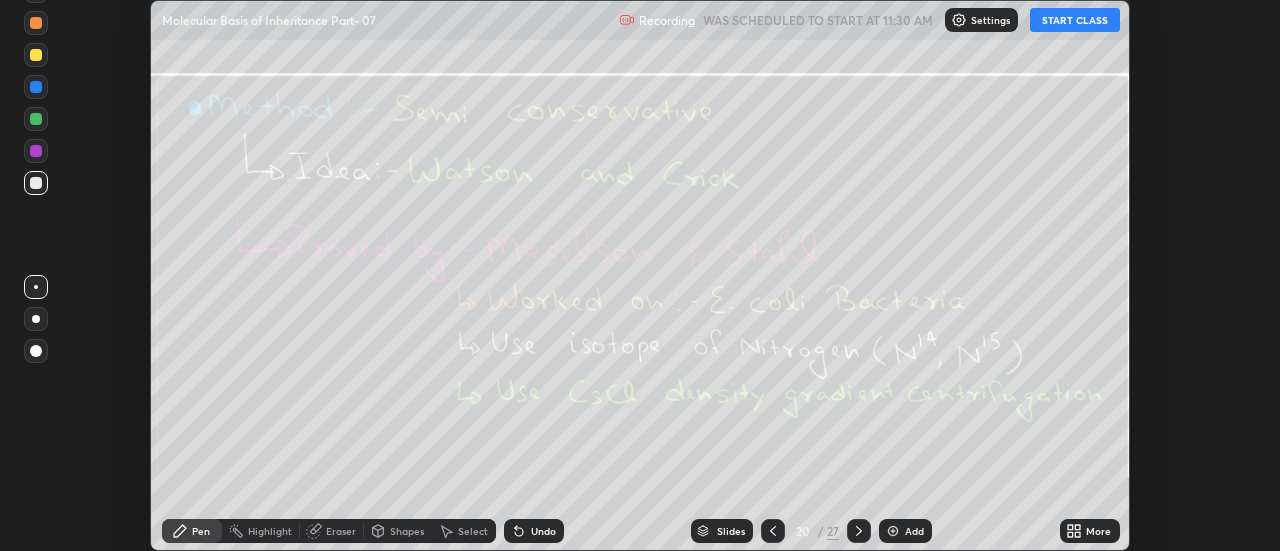 click 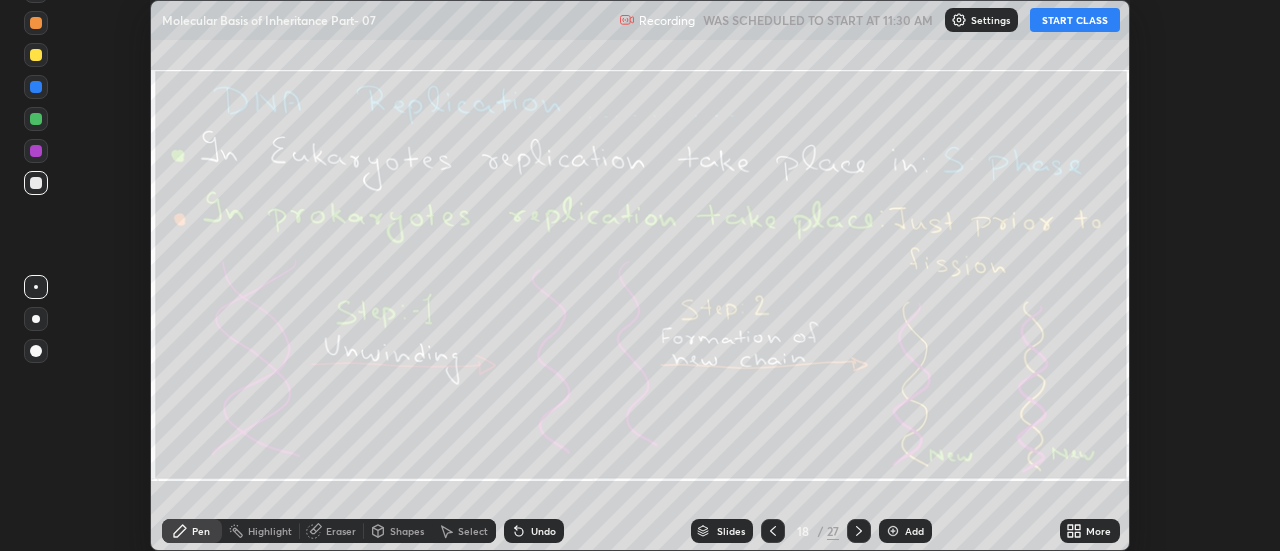 click 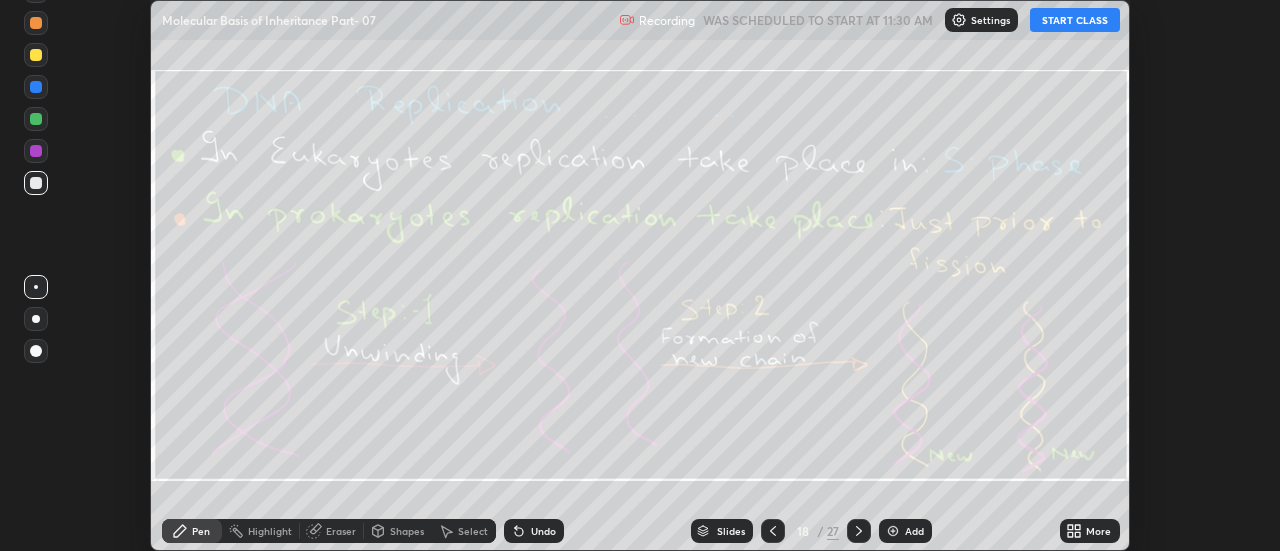 click 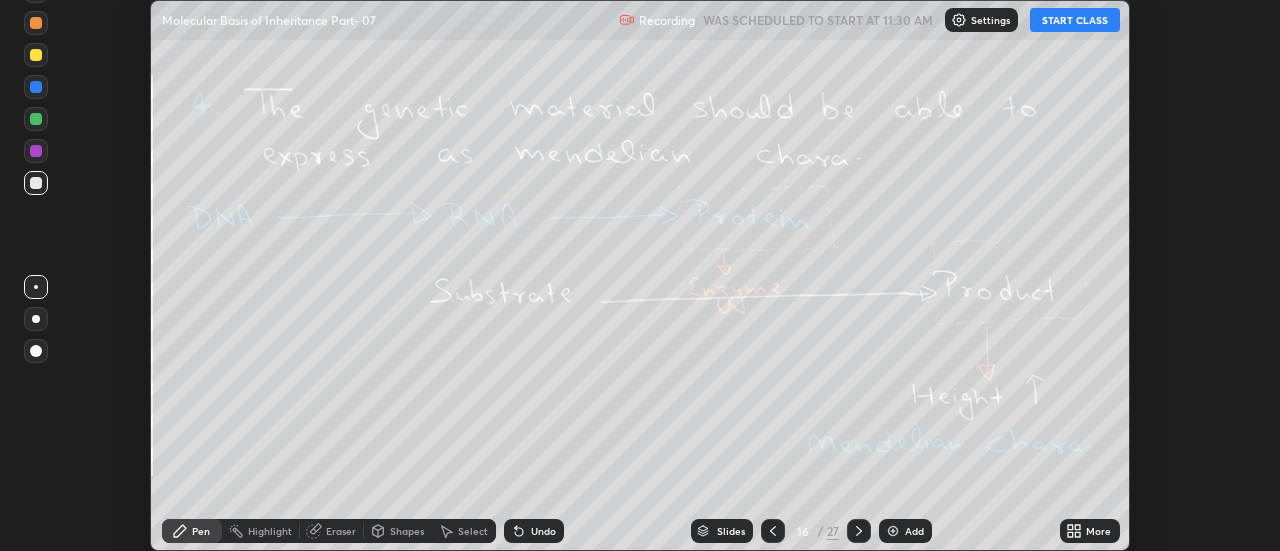 click 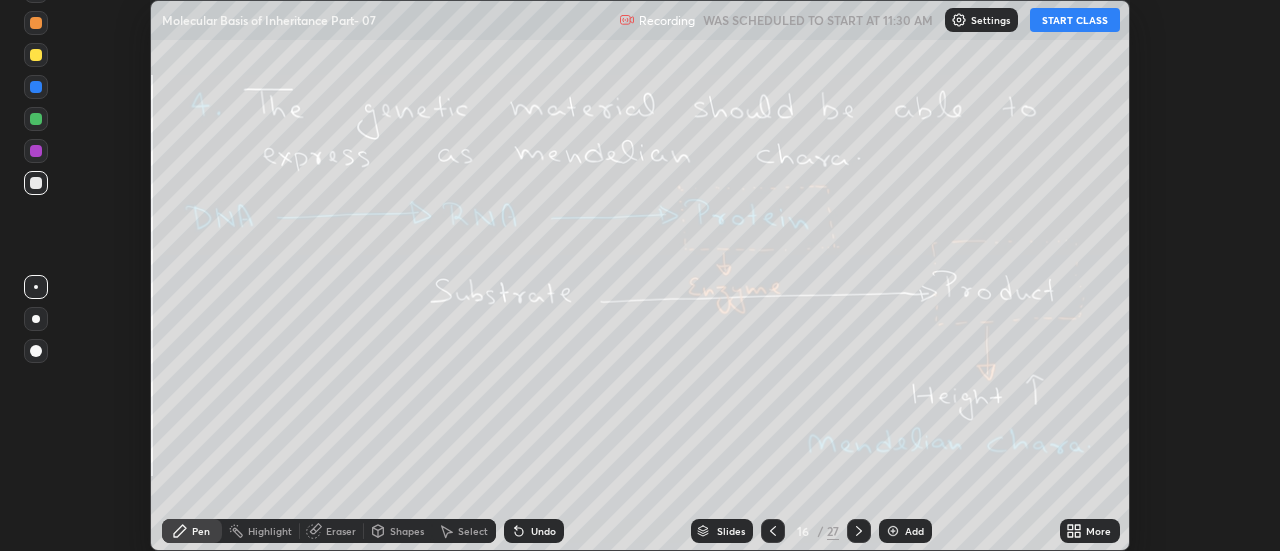 click 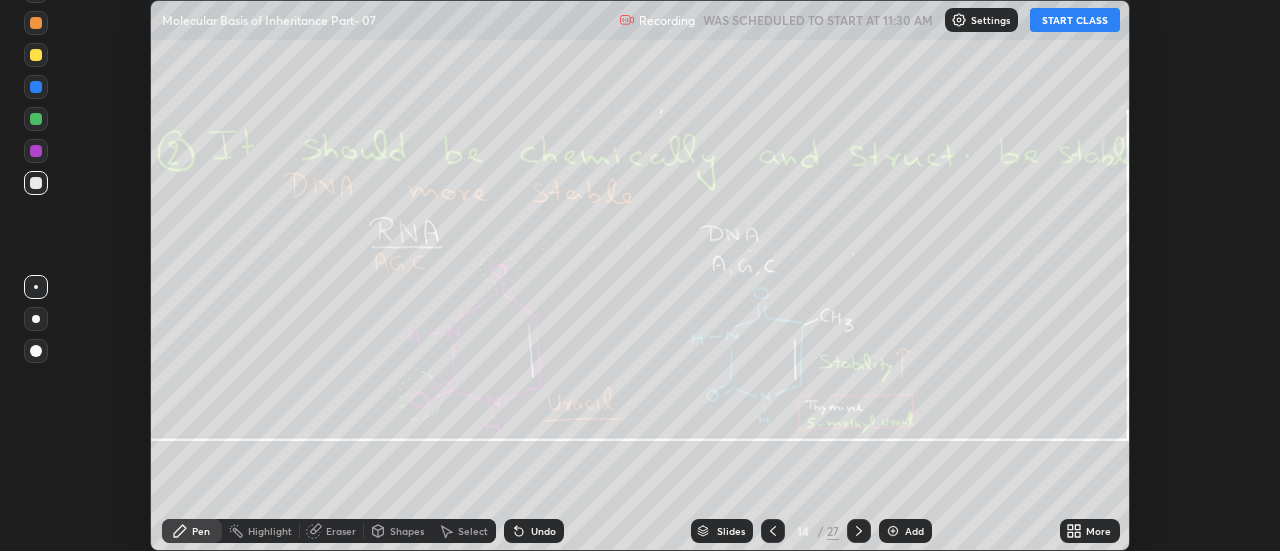click 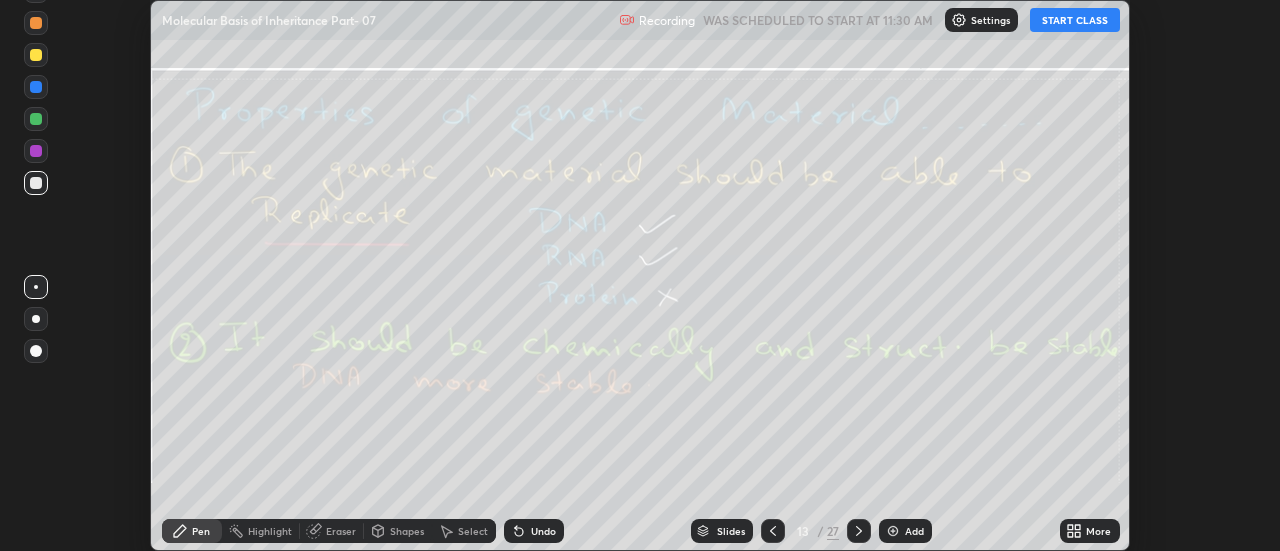 click 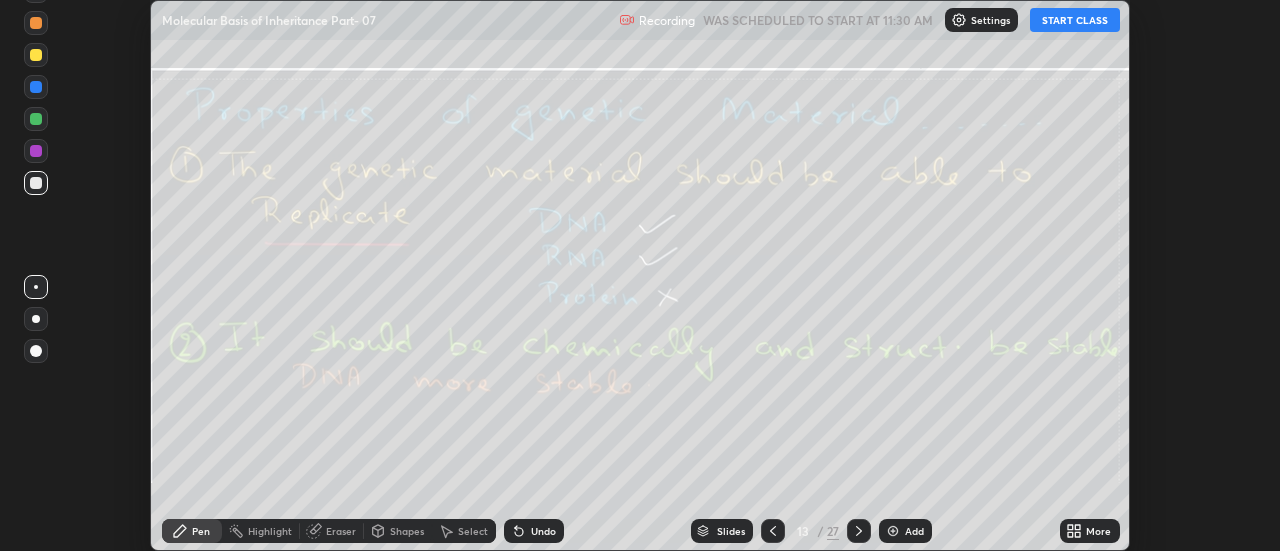 click 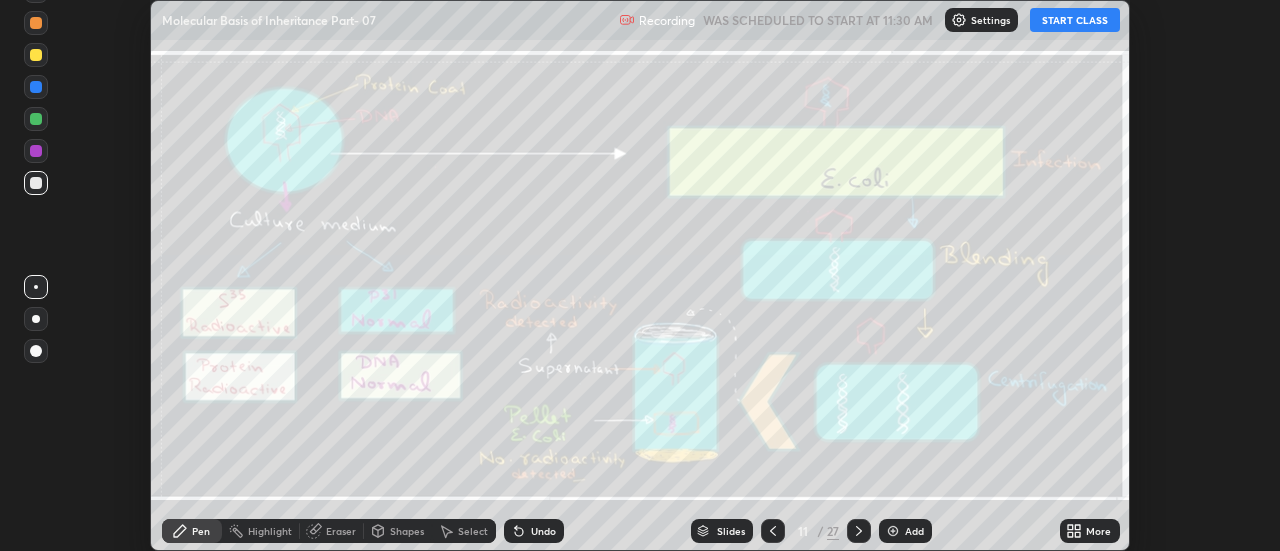click 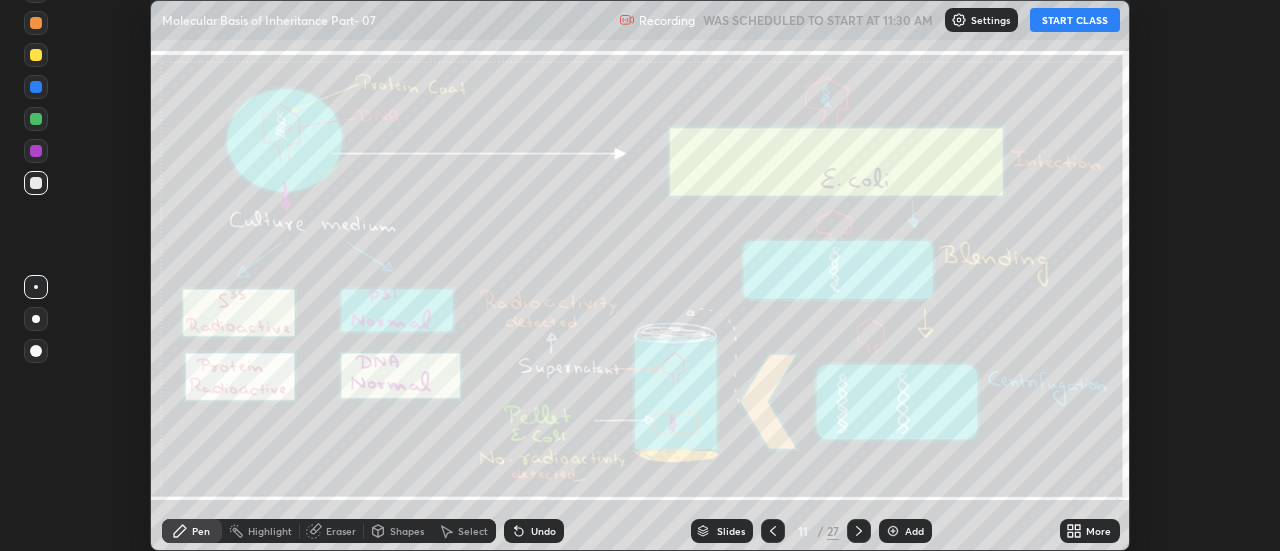 click 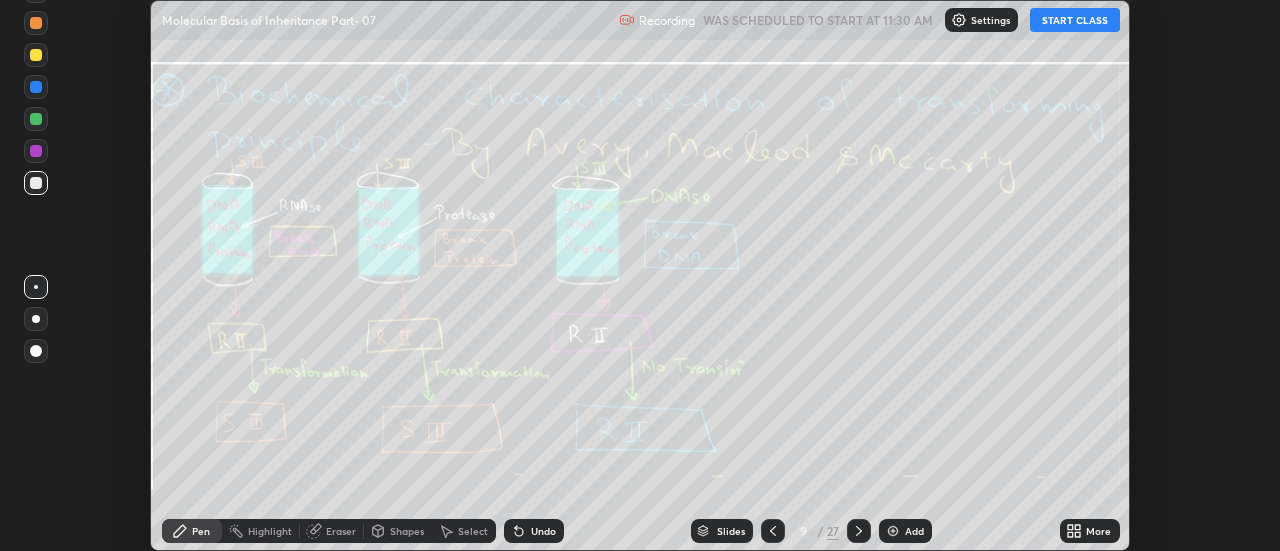 click 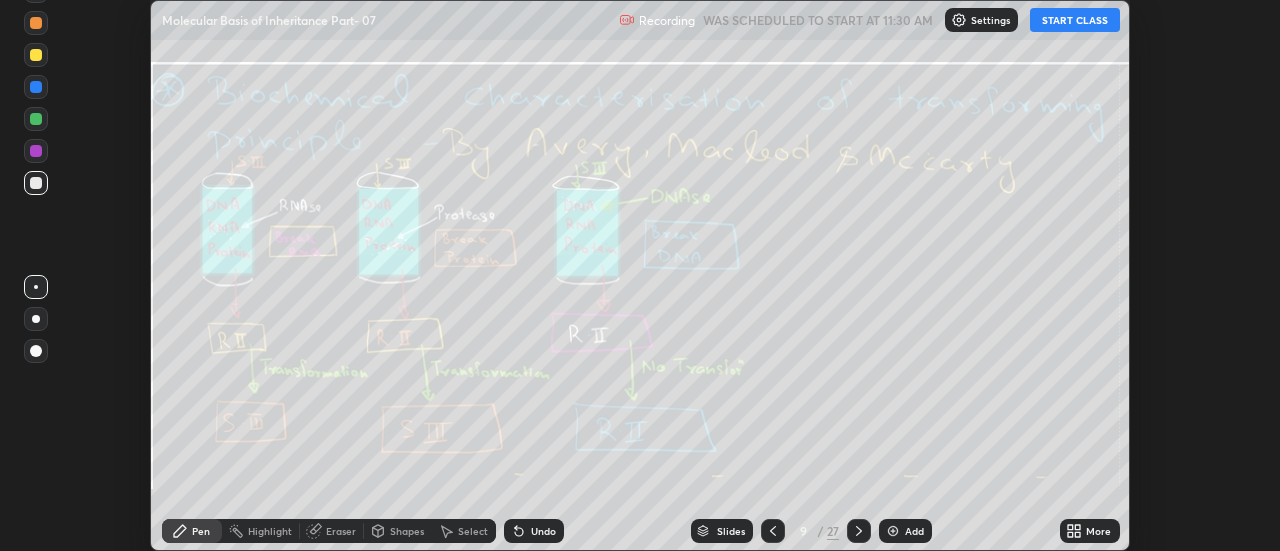 click 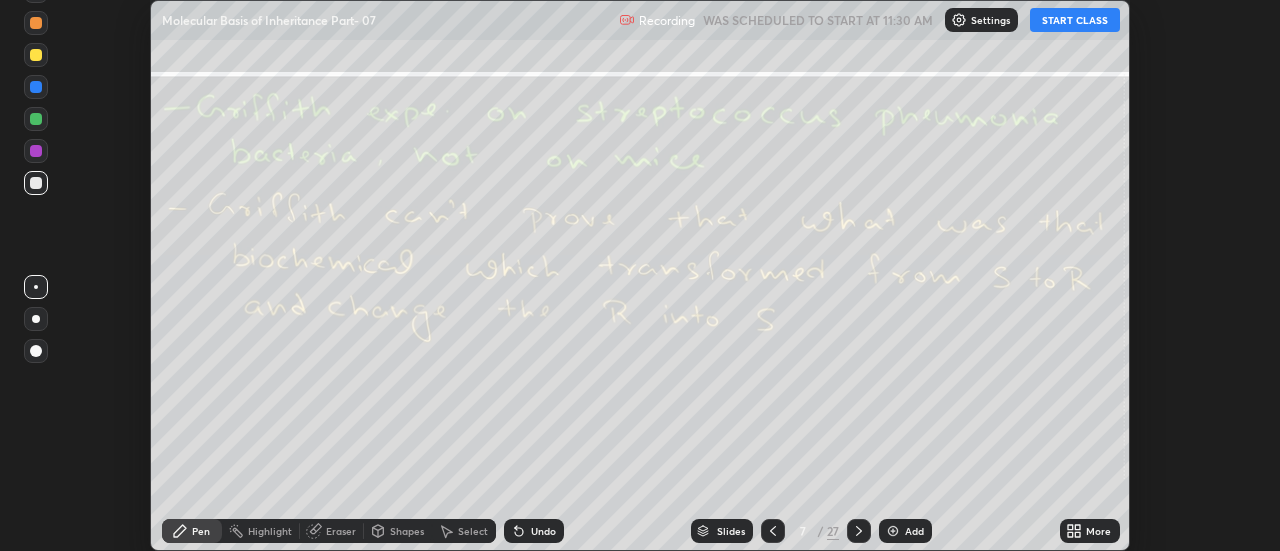 click 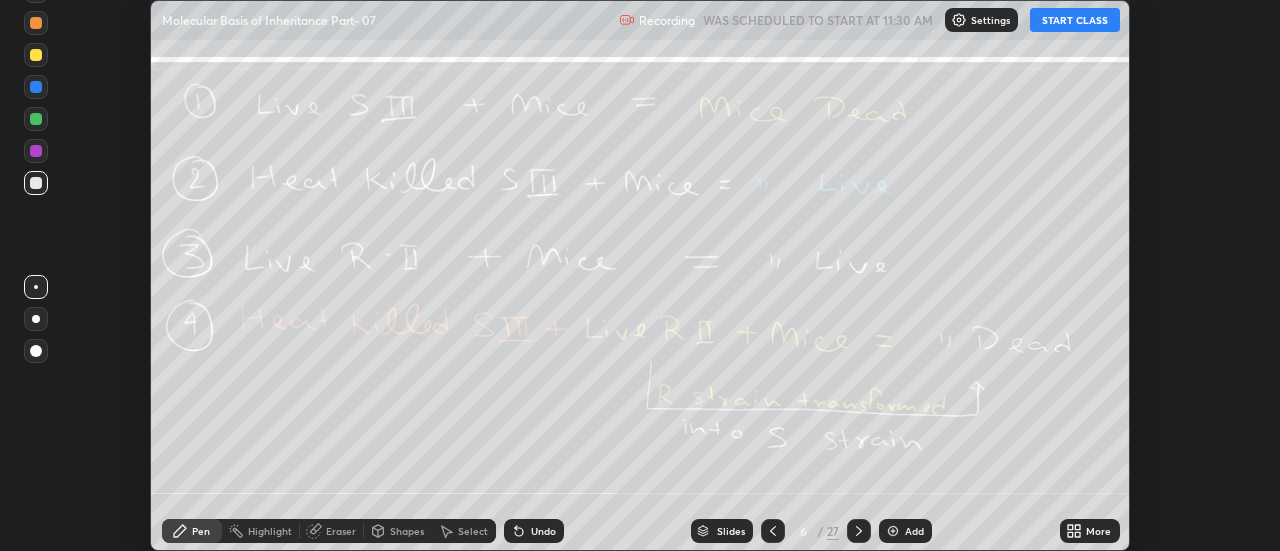 click 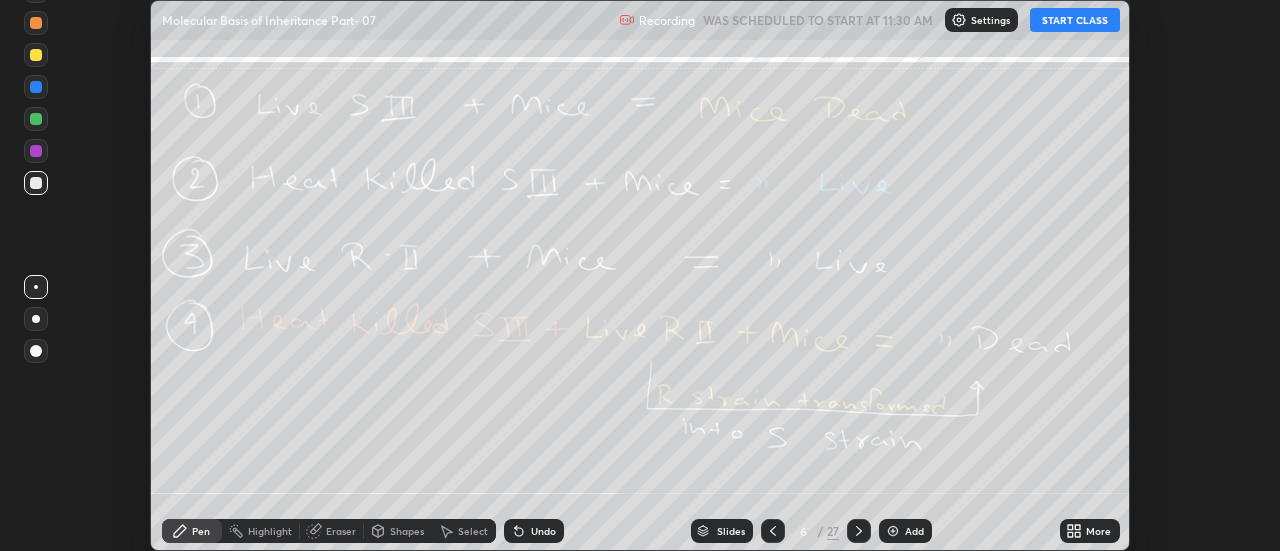 click 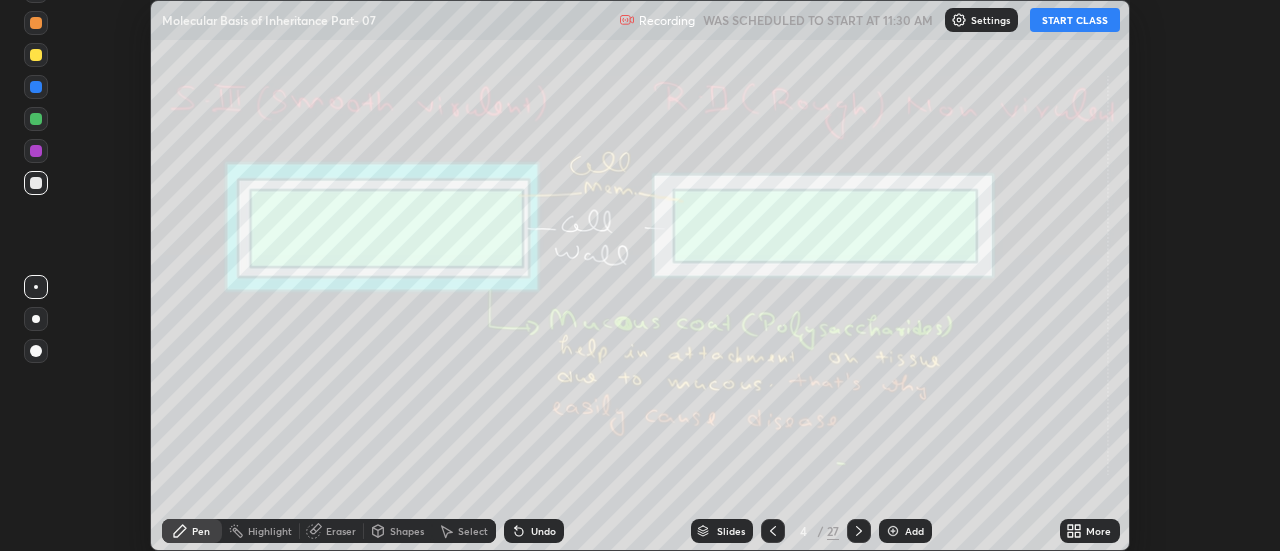 click 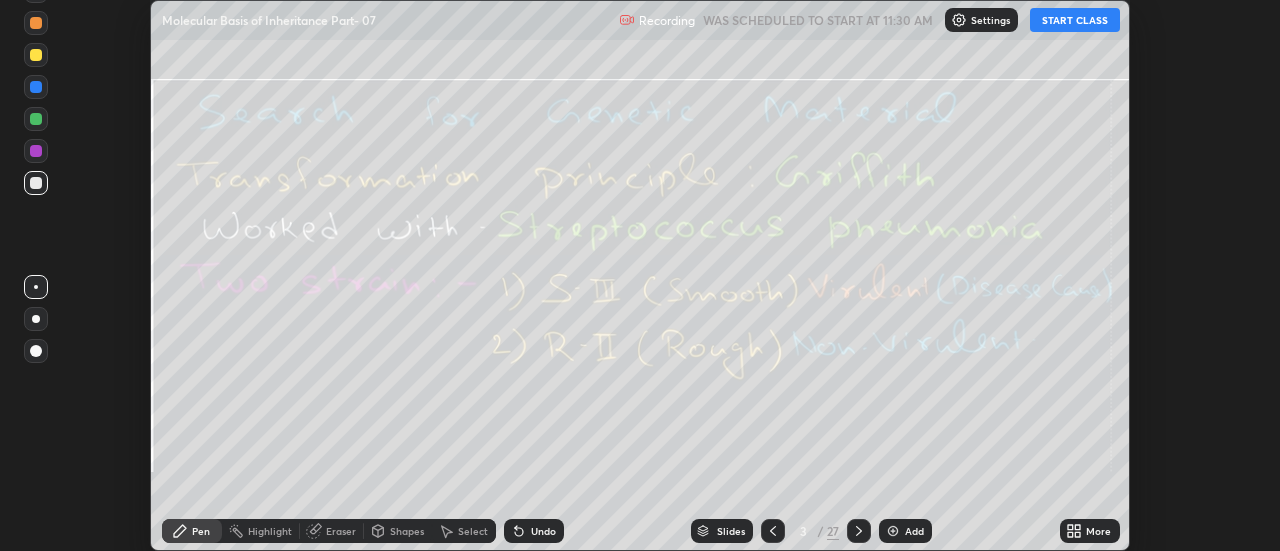 click 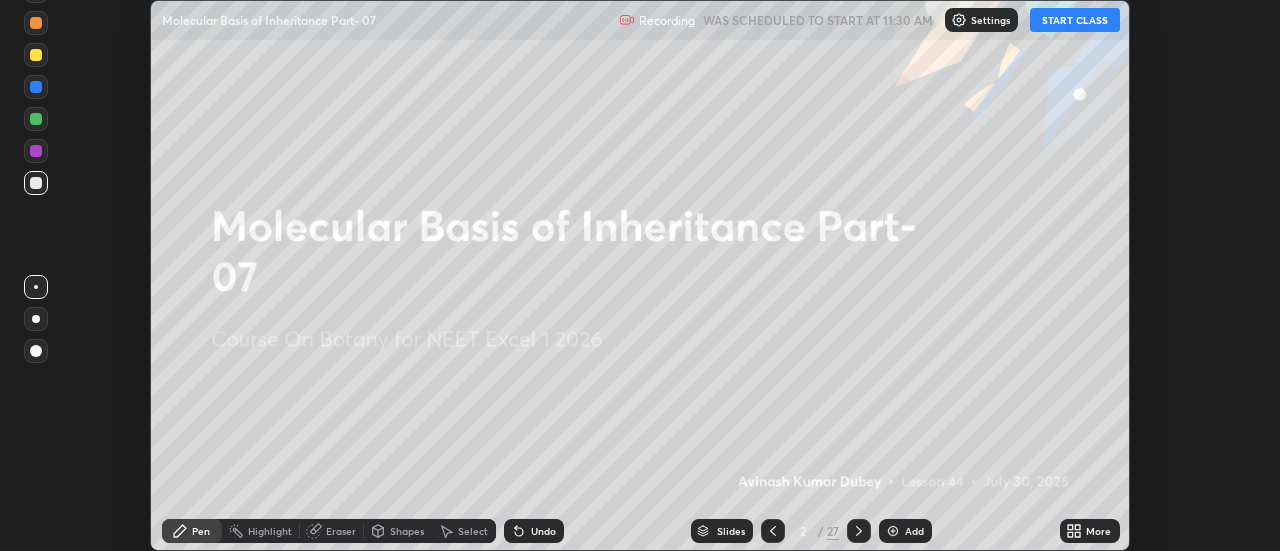 click 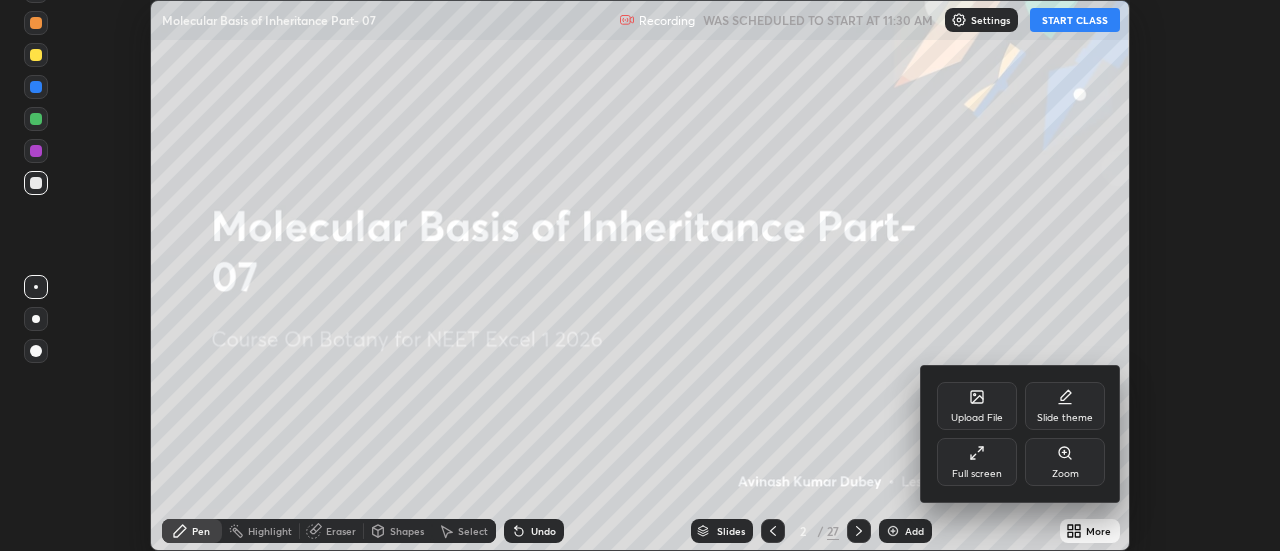 click on "Full screen" at bounding box center (977, 462) 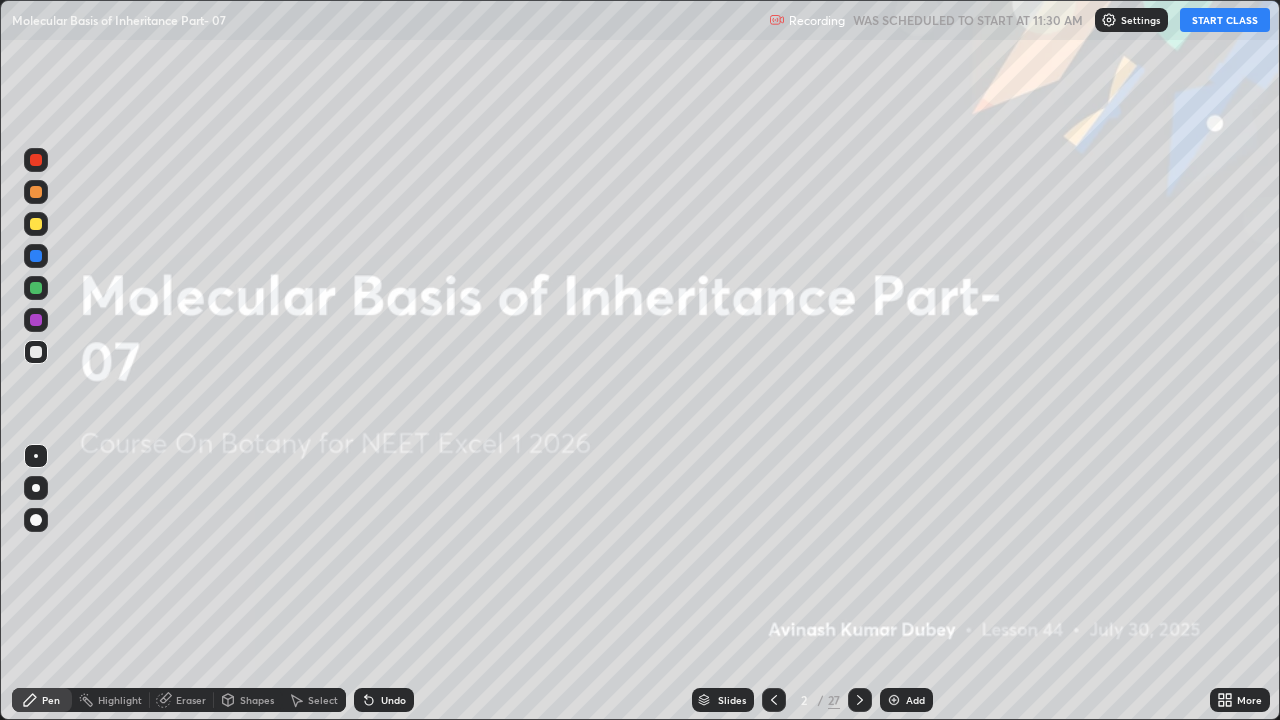 scroll, scrollTop: 99280, scrollLeft: 98720, axis: both 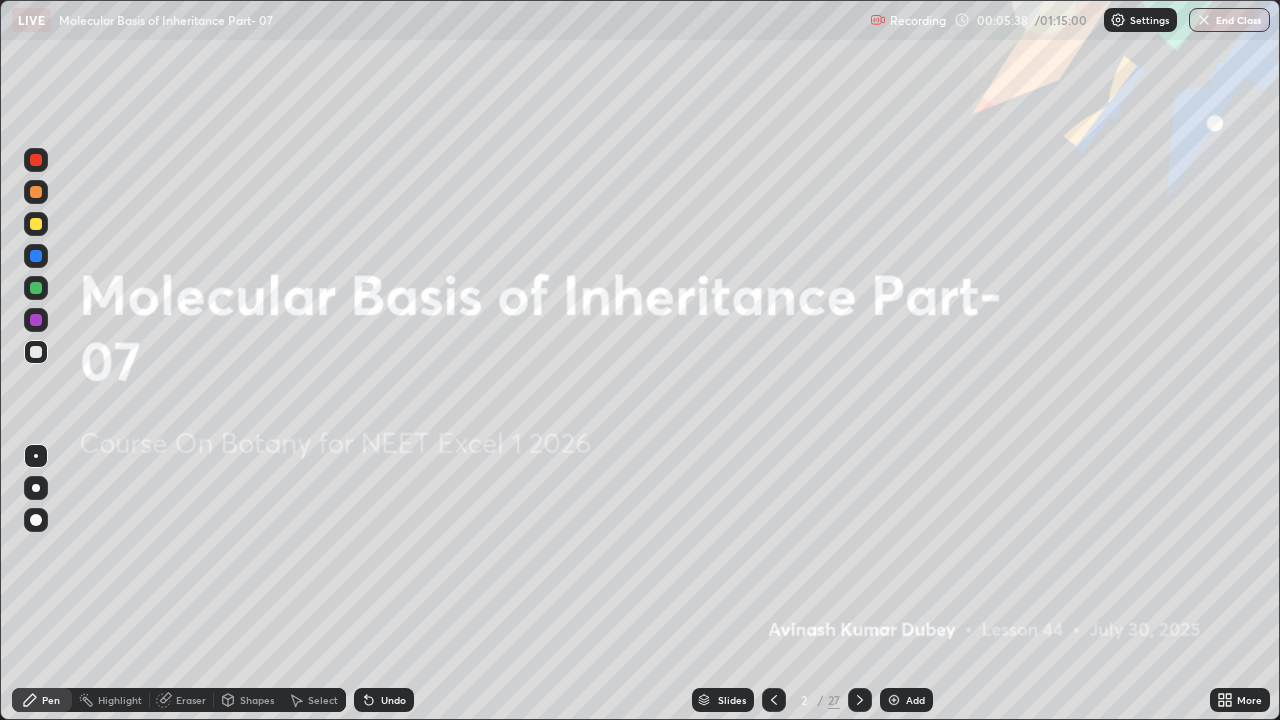 click at bounding box center (860, 700) 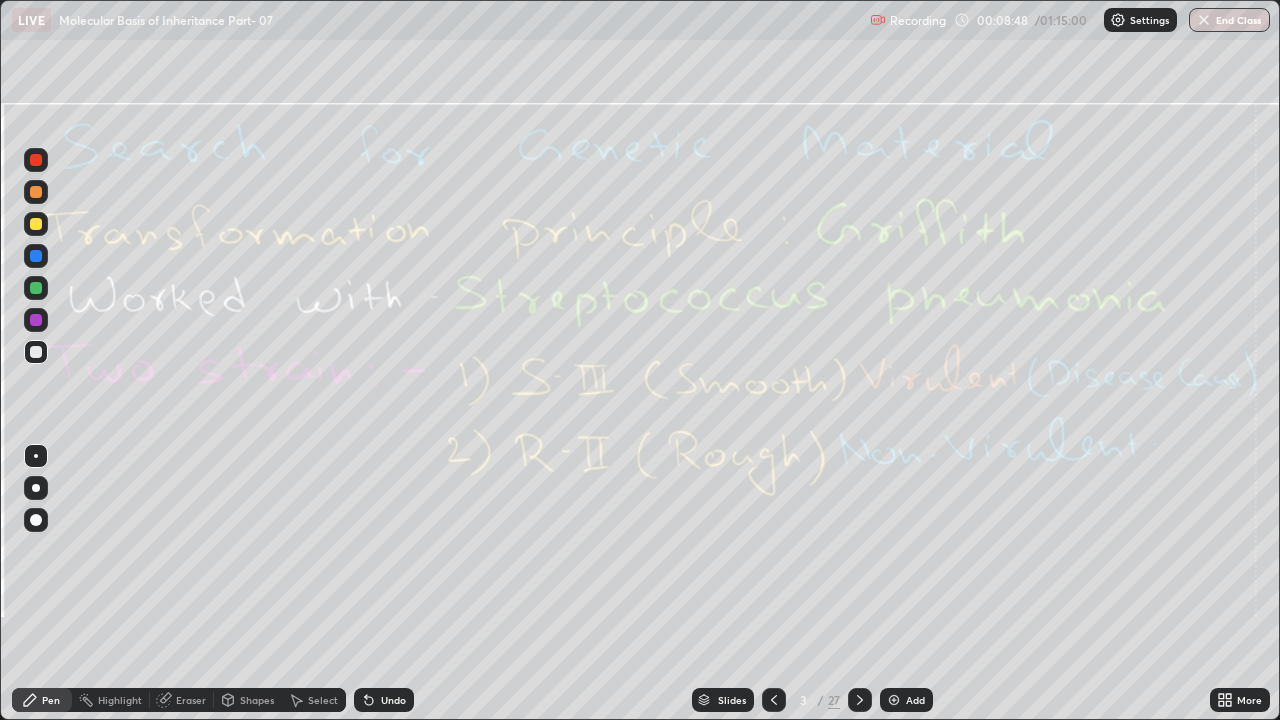 click 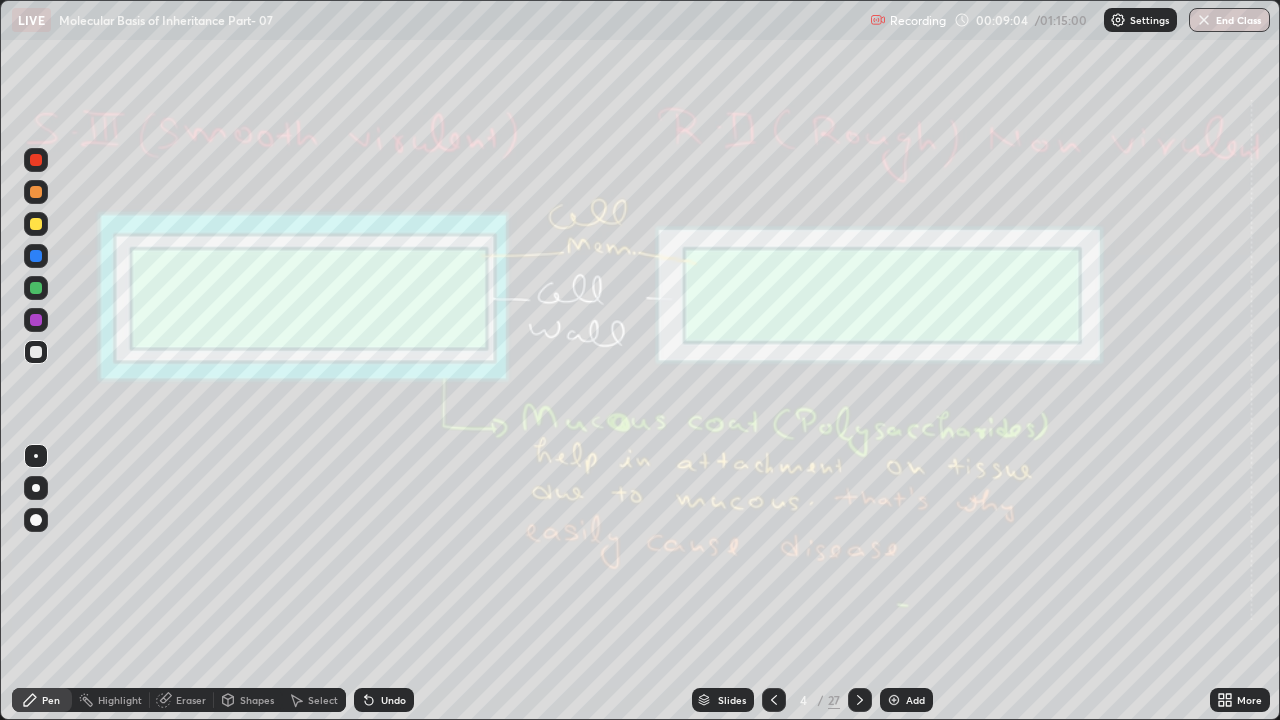 click at bounding box center [36, 160] 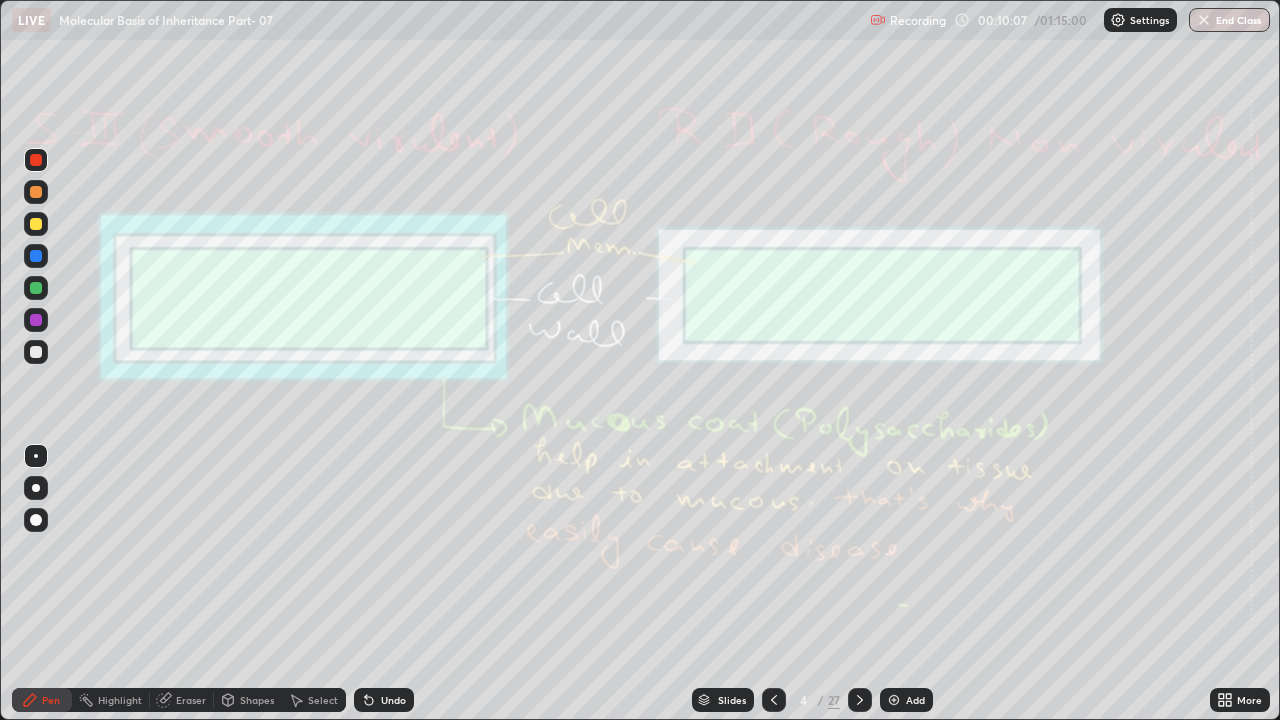 click on "Eraser" at bounding box center [191, 700] 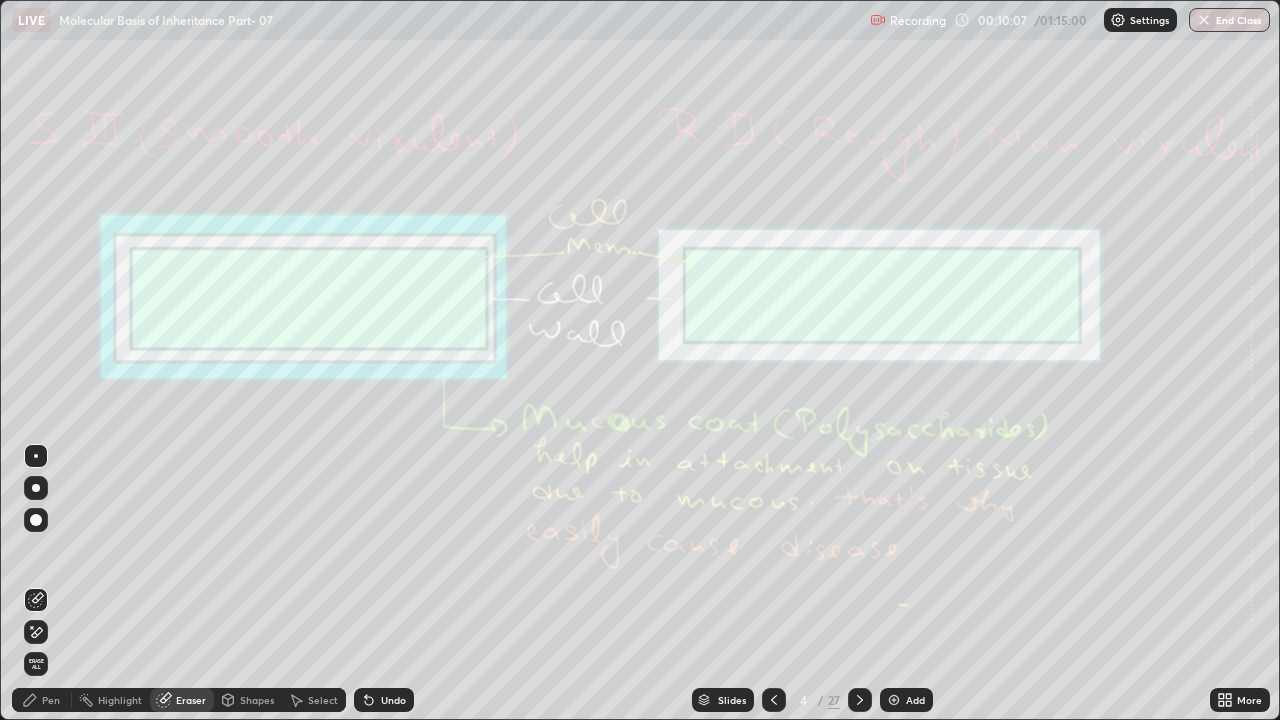 click on "Erase all" at bounding box center (36, 664) 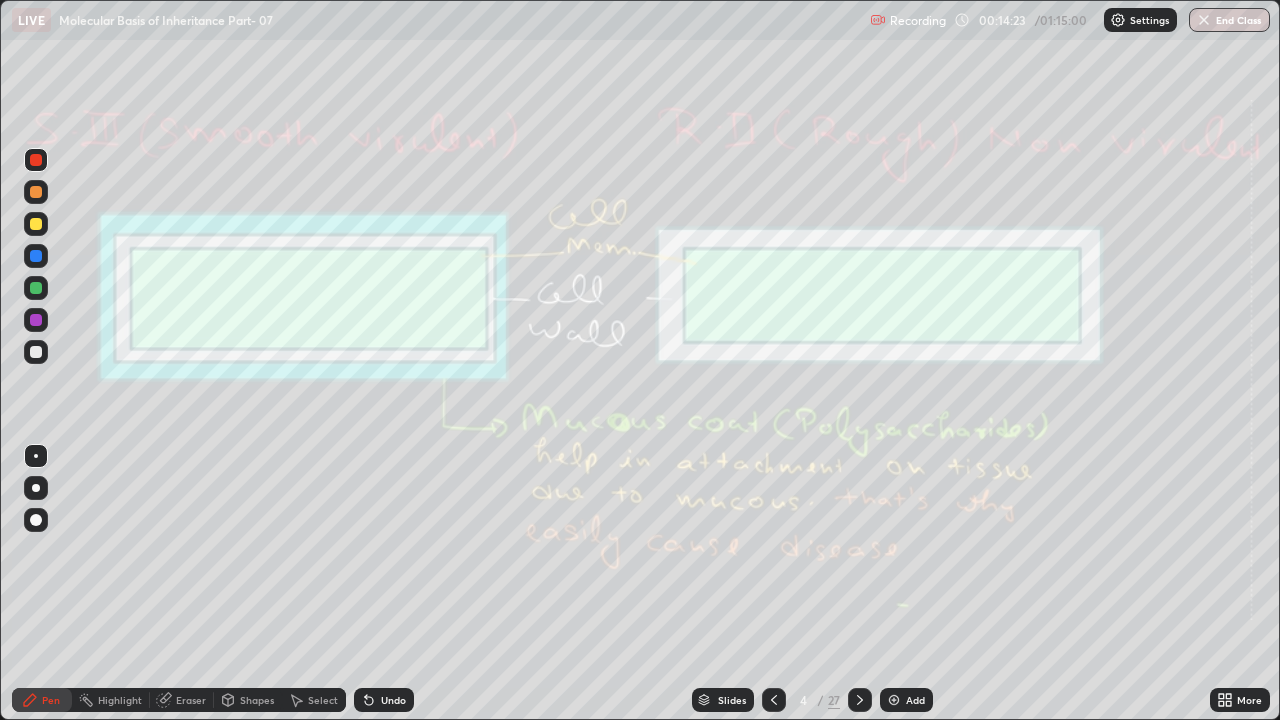 click 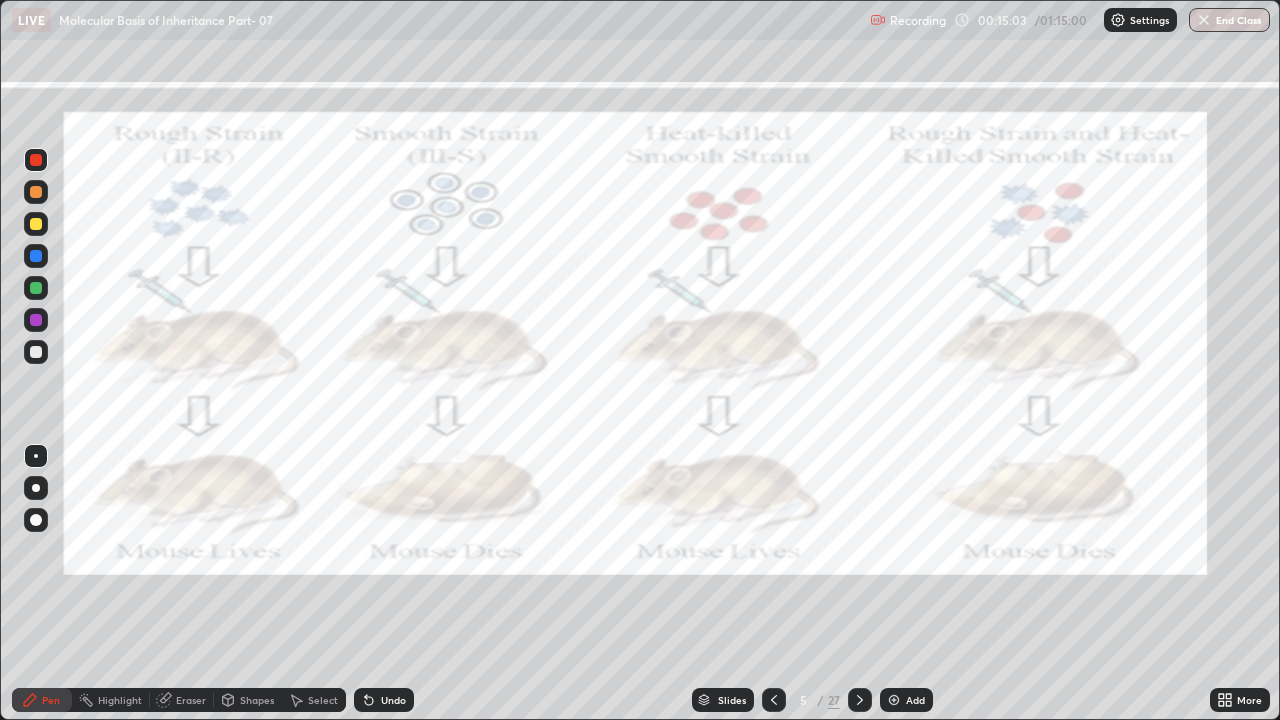 click on "Eraser" at bounding box center [191, 700] 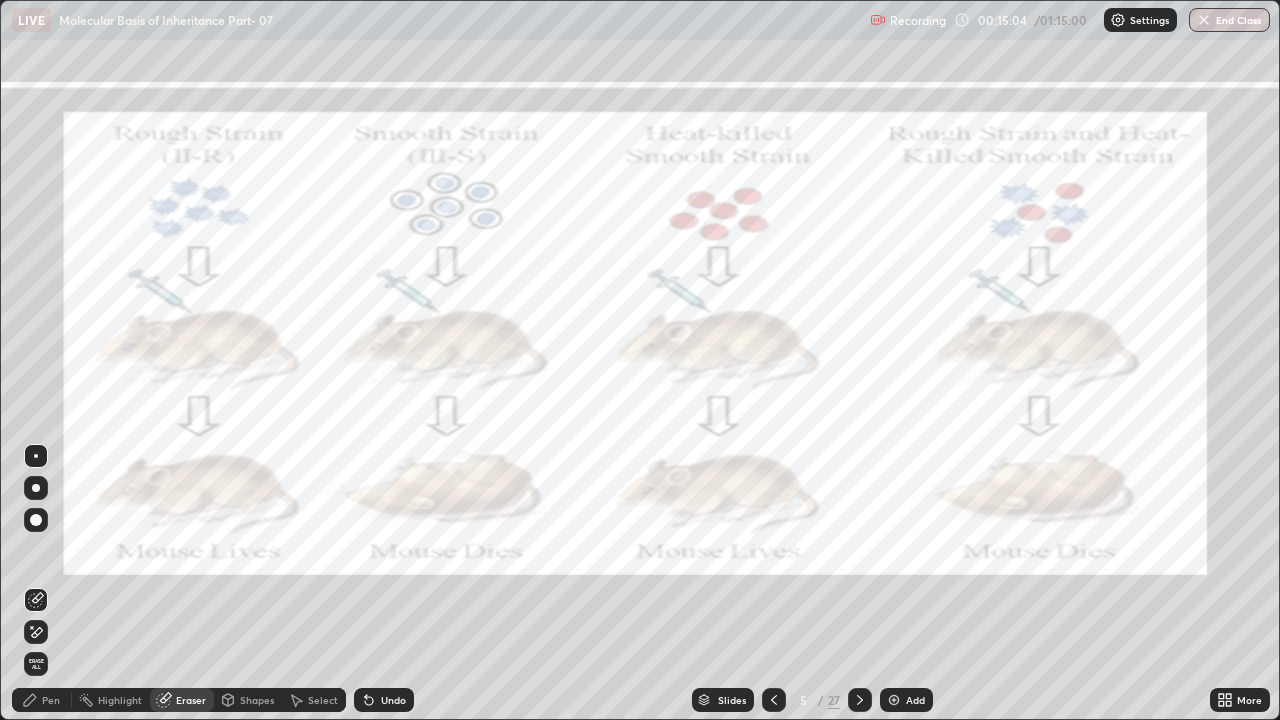 click on "Erase all" at bounding box center [36, 664] 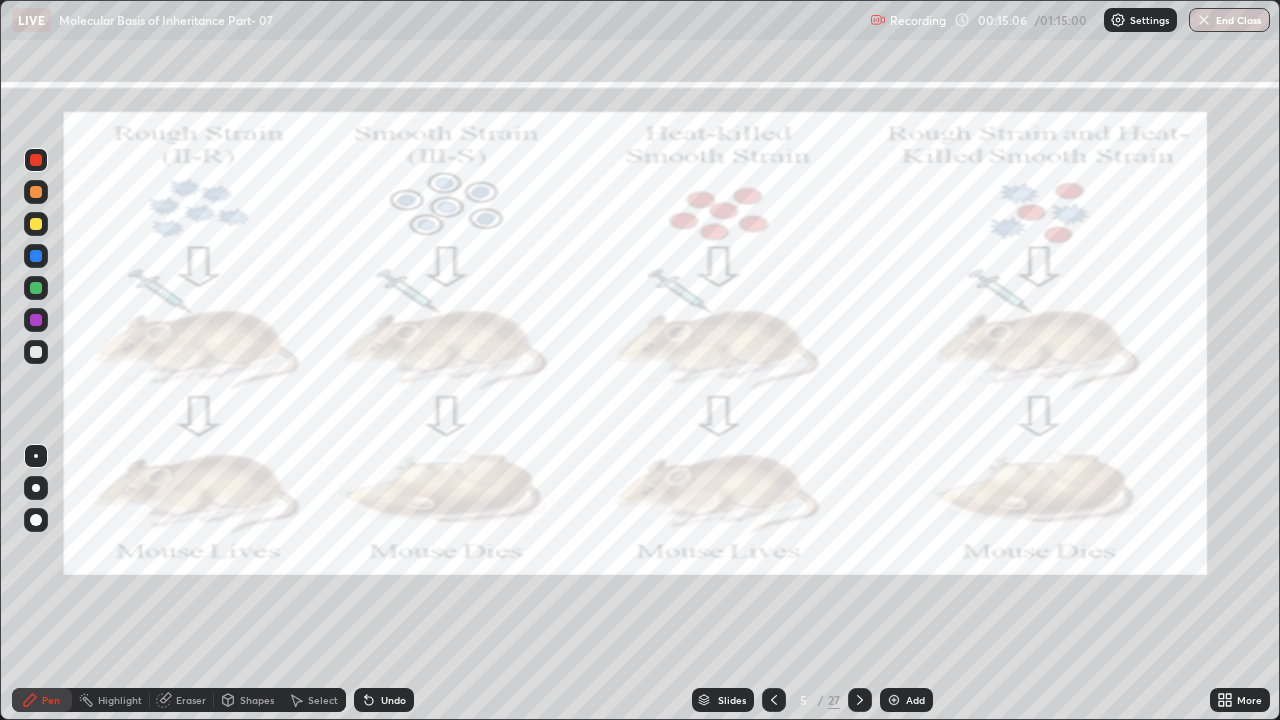 click at bounding box center [860, 700] 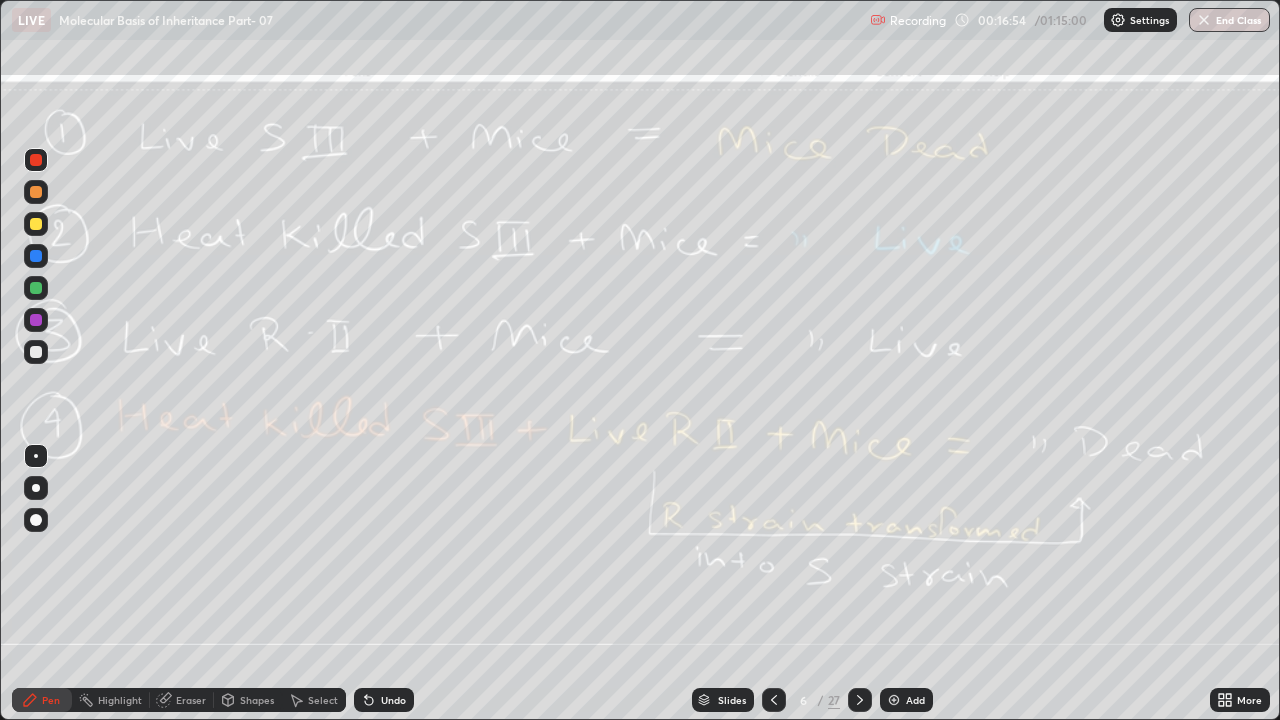 click at bounding box center [860, 700] 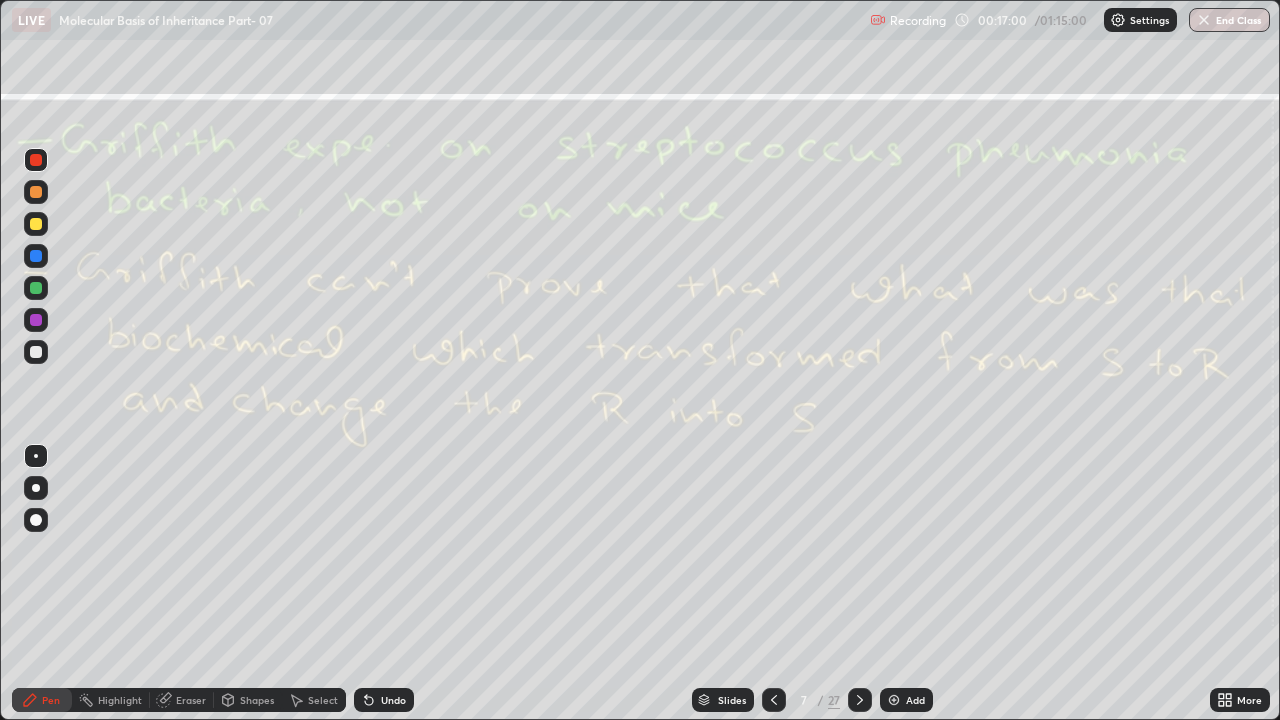 click at bounding box center [36, 320] 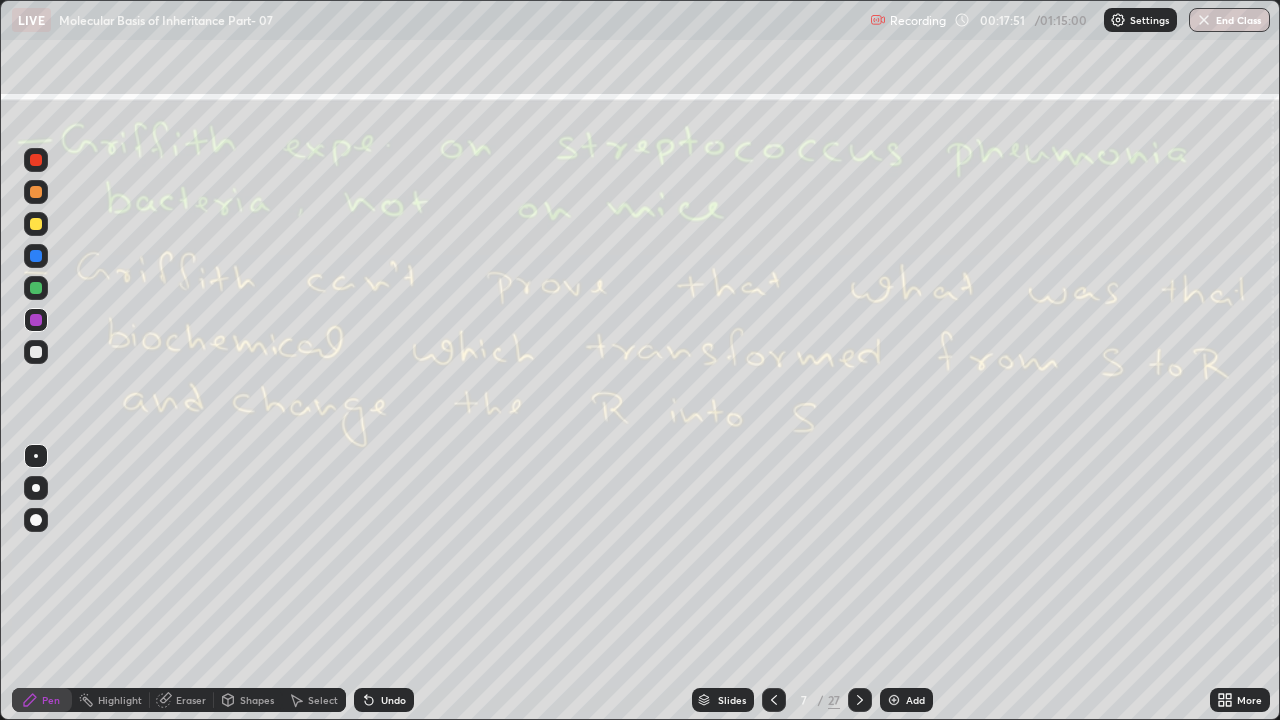 click at bounding box center [36, 352] 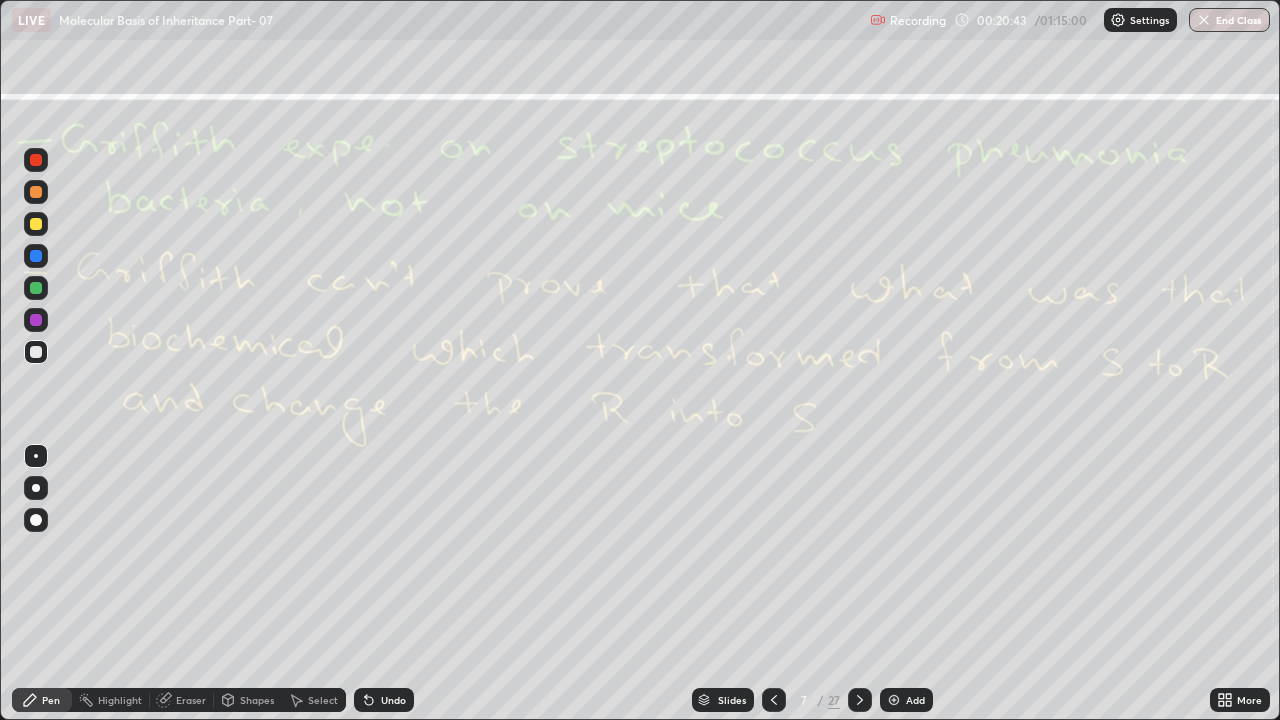 click on "Eraser" at bounding box center (191, 700) 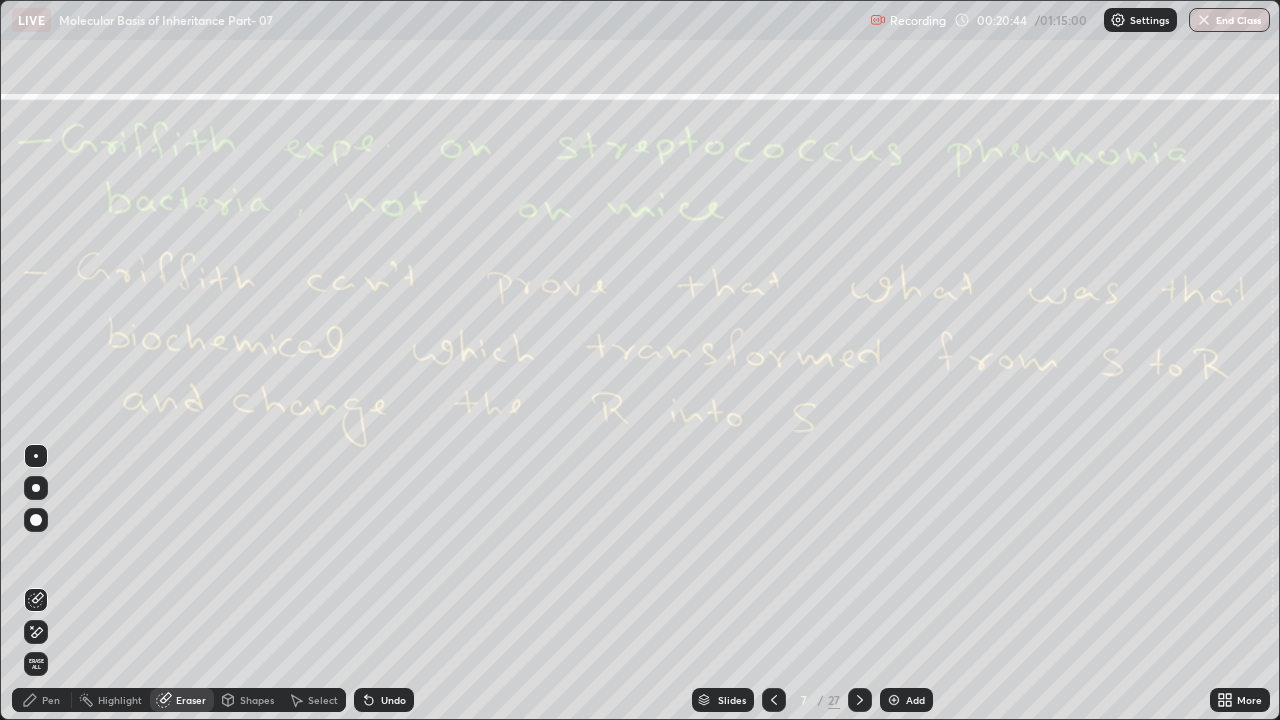 click on "Erase all" at bounding box center (36, 664) 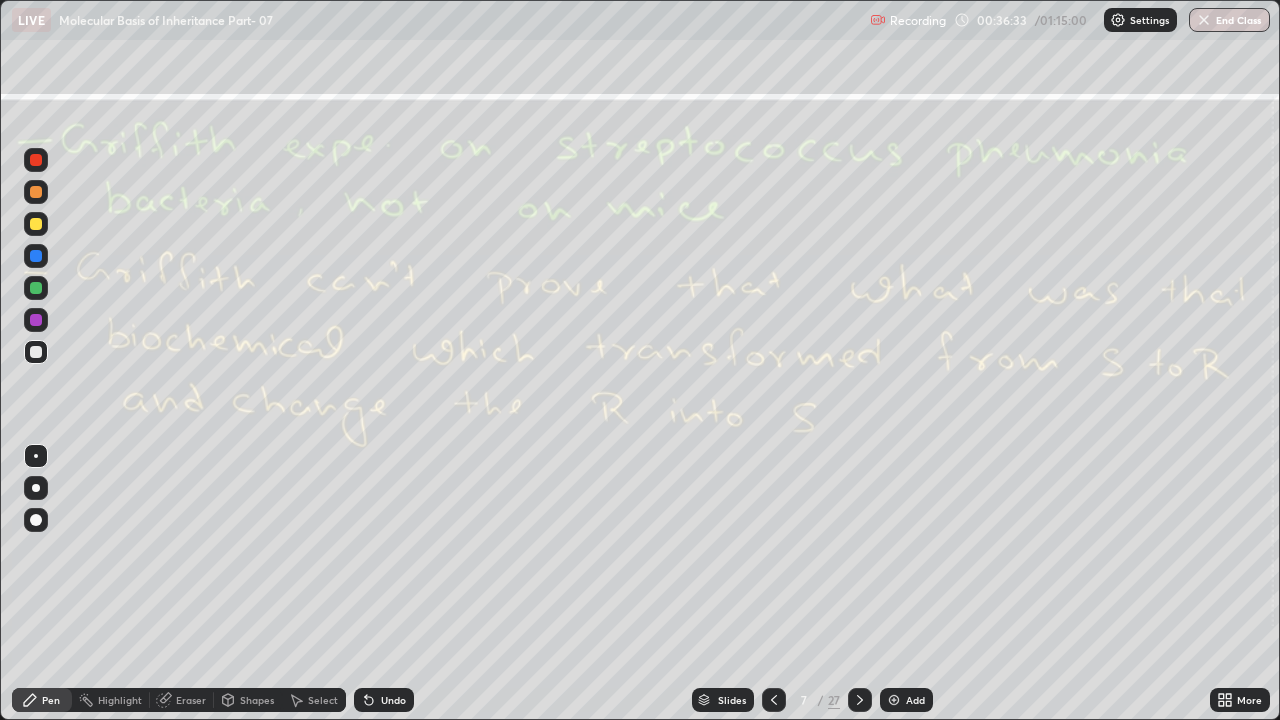 click 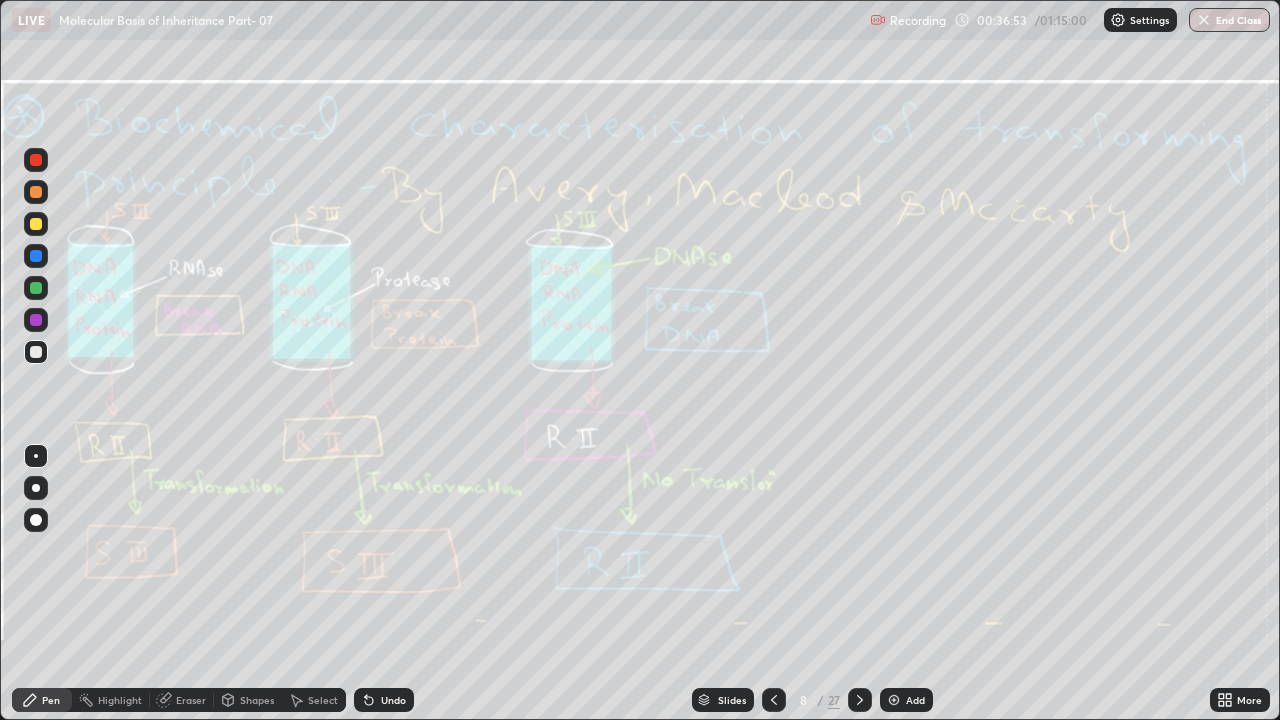 click at bounding box center [774, 700] 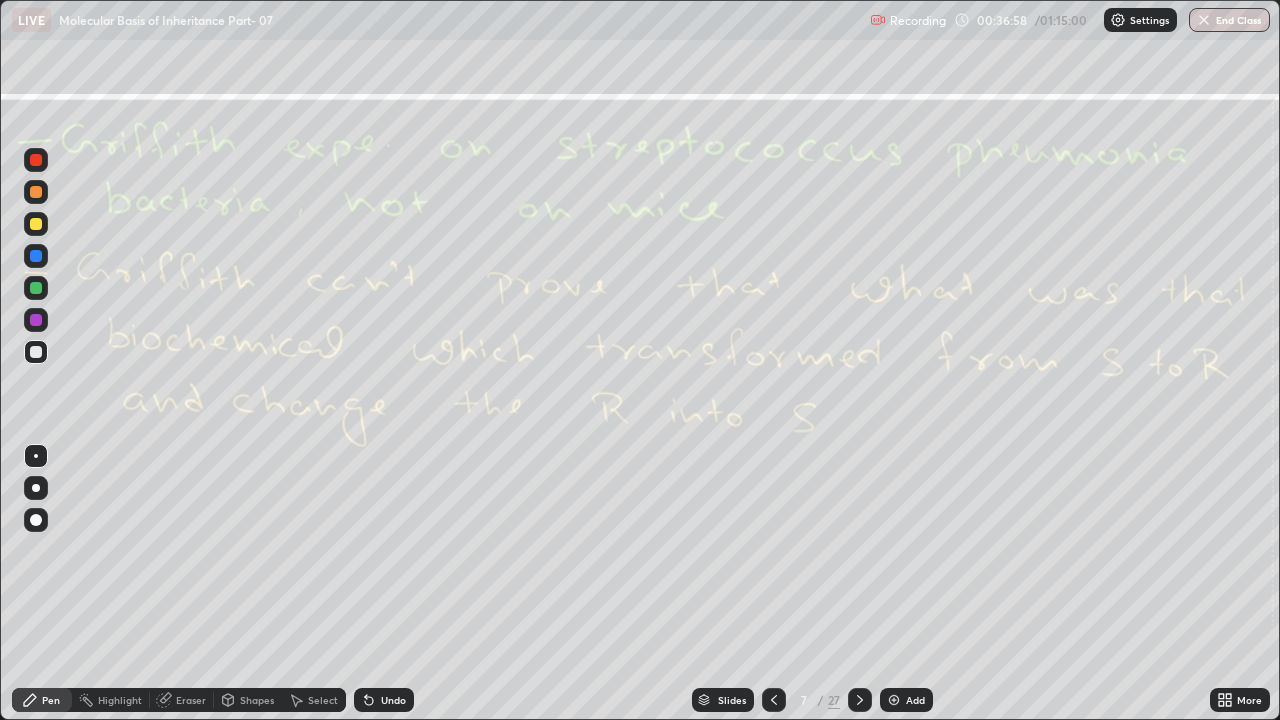 click 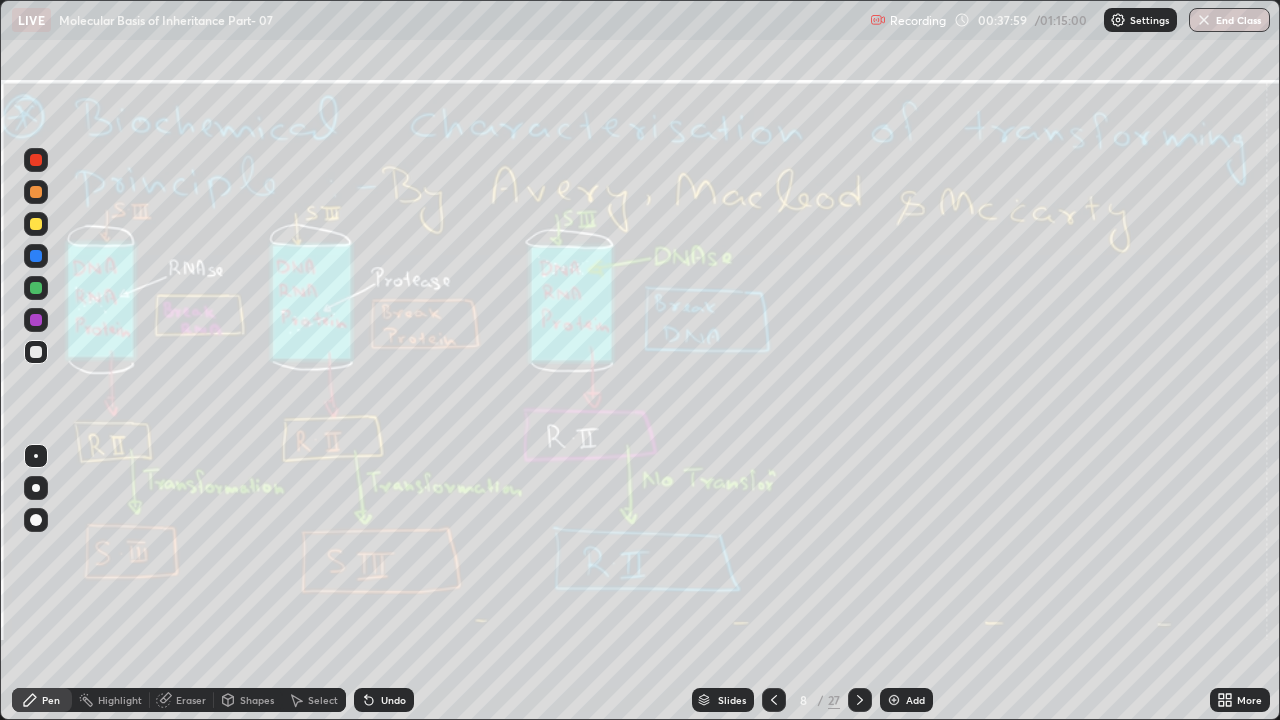 click on "Eraser" at bounding box center (191, 700) 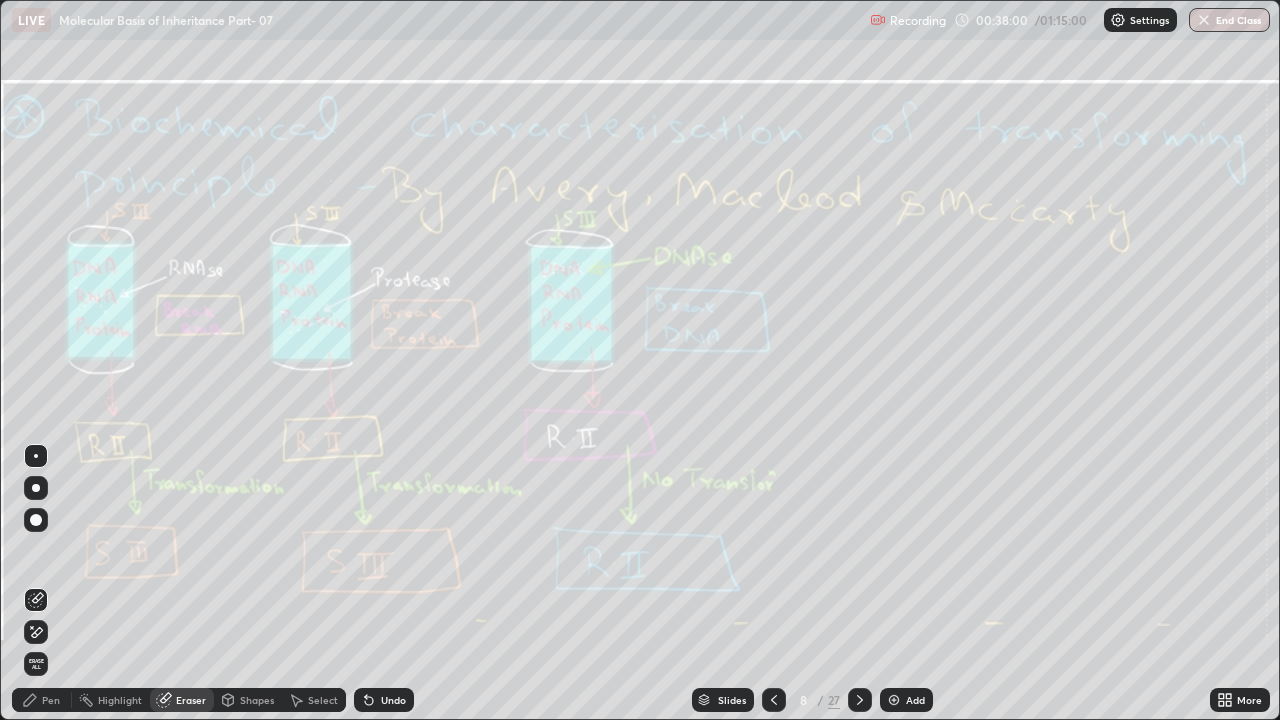 click on "Erase all" at bounding box center (36, 664) 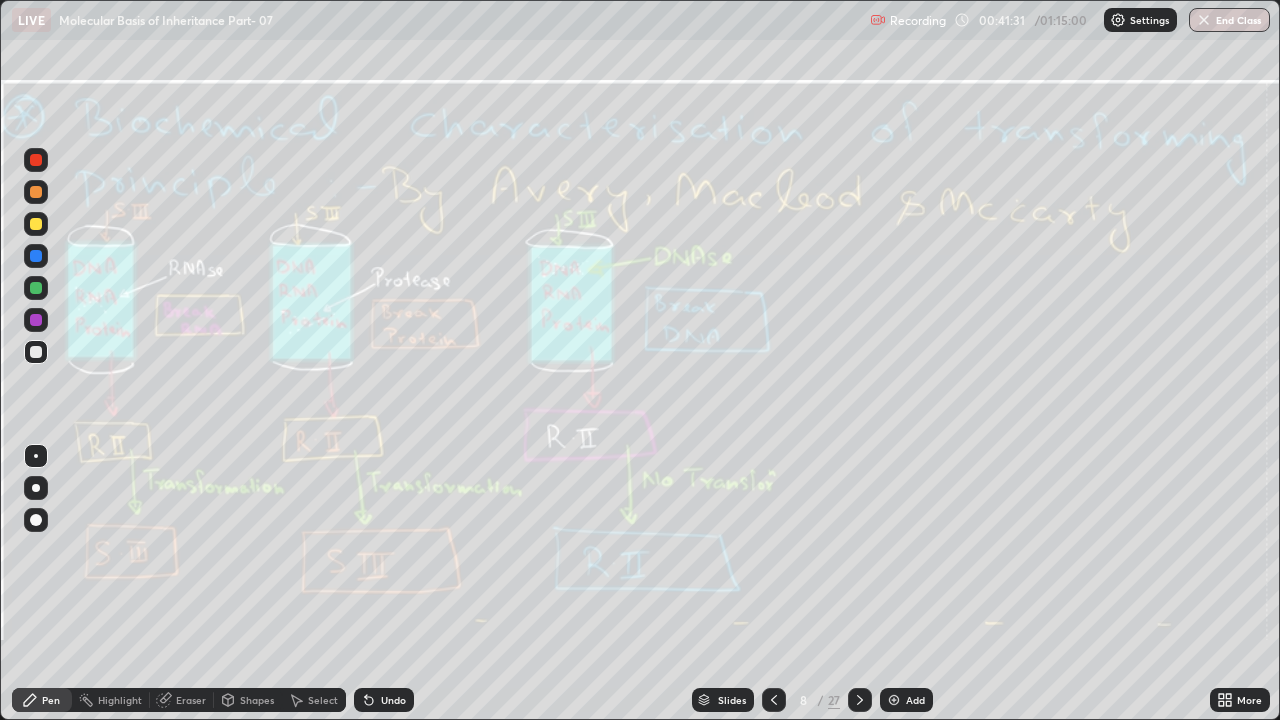 click 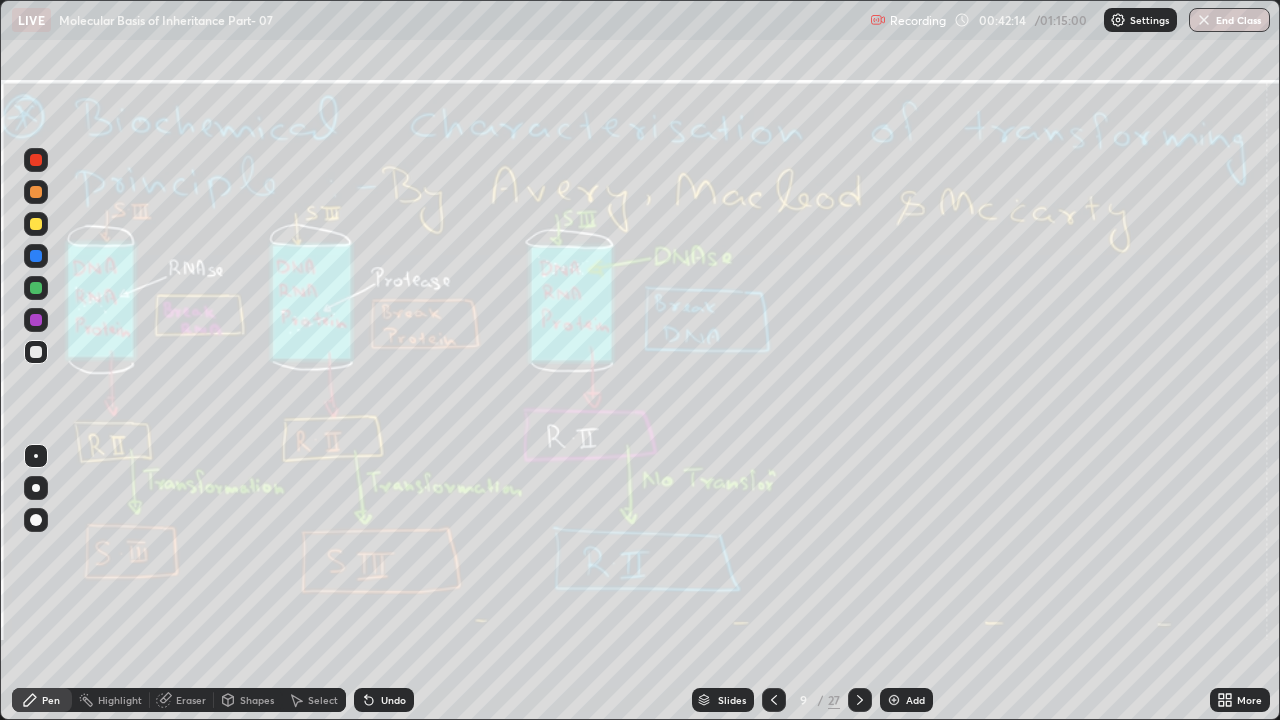 click 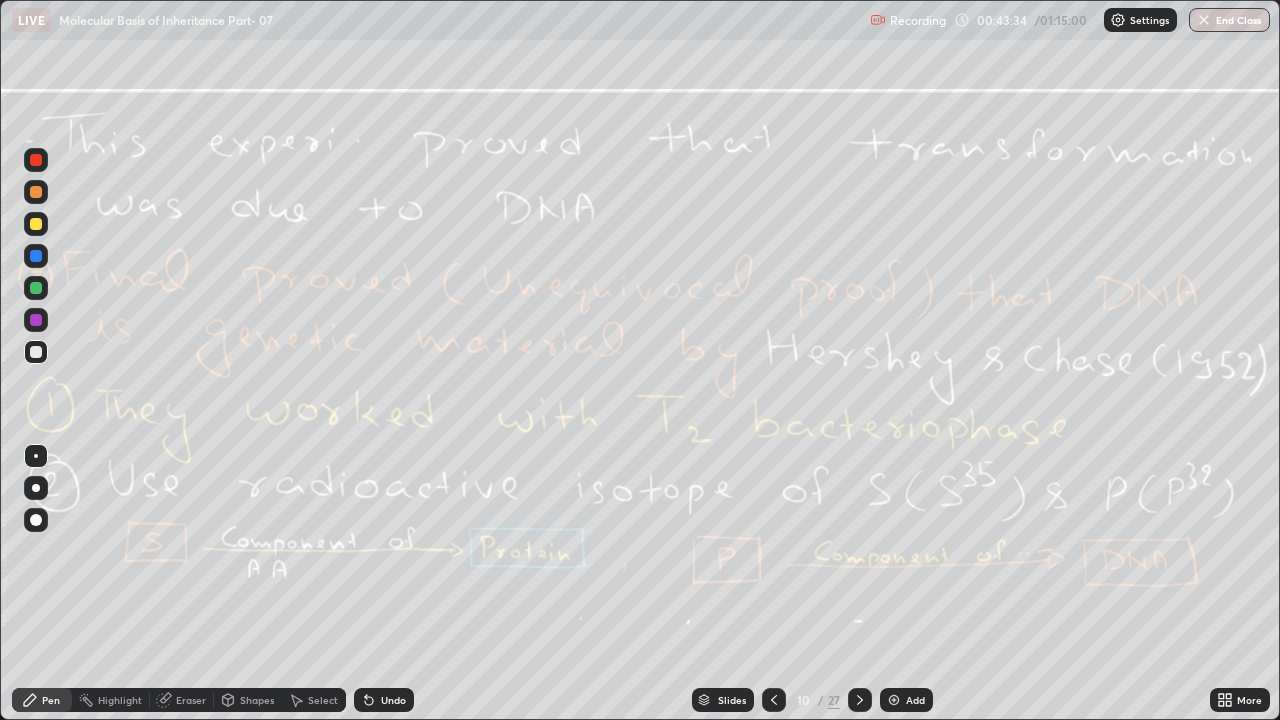 click on "Eraser" at bounding box center [191, 700] 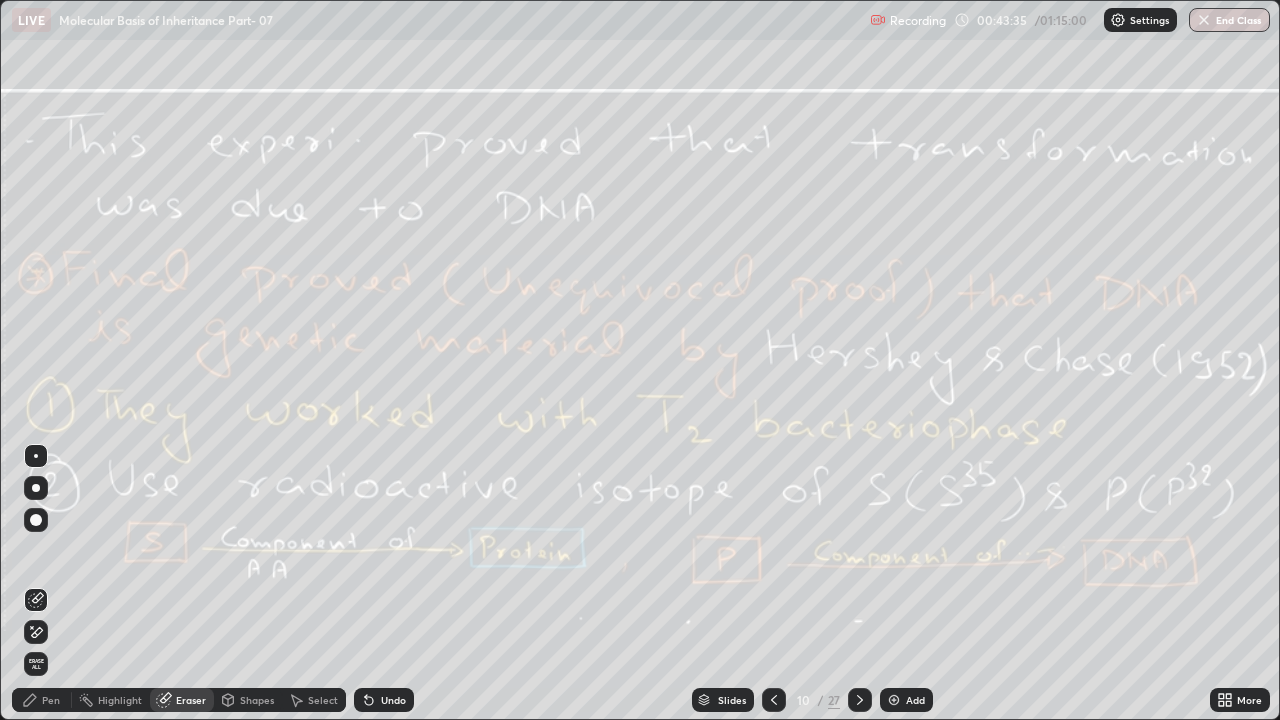 click on "Erase all" at bounding box center [36, 664] 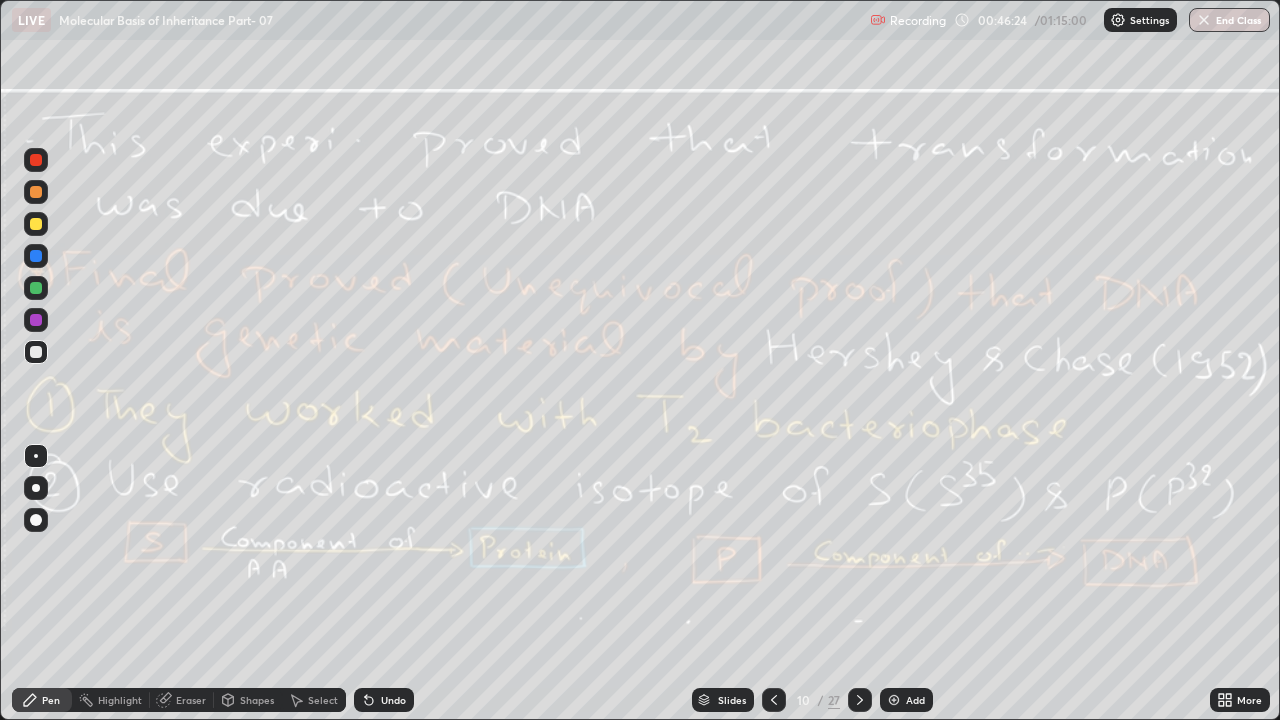 click 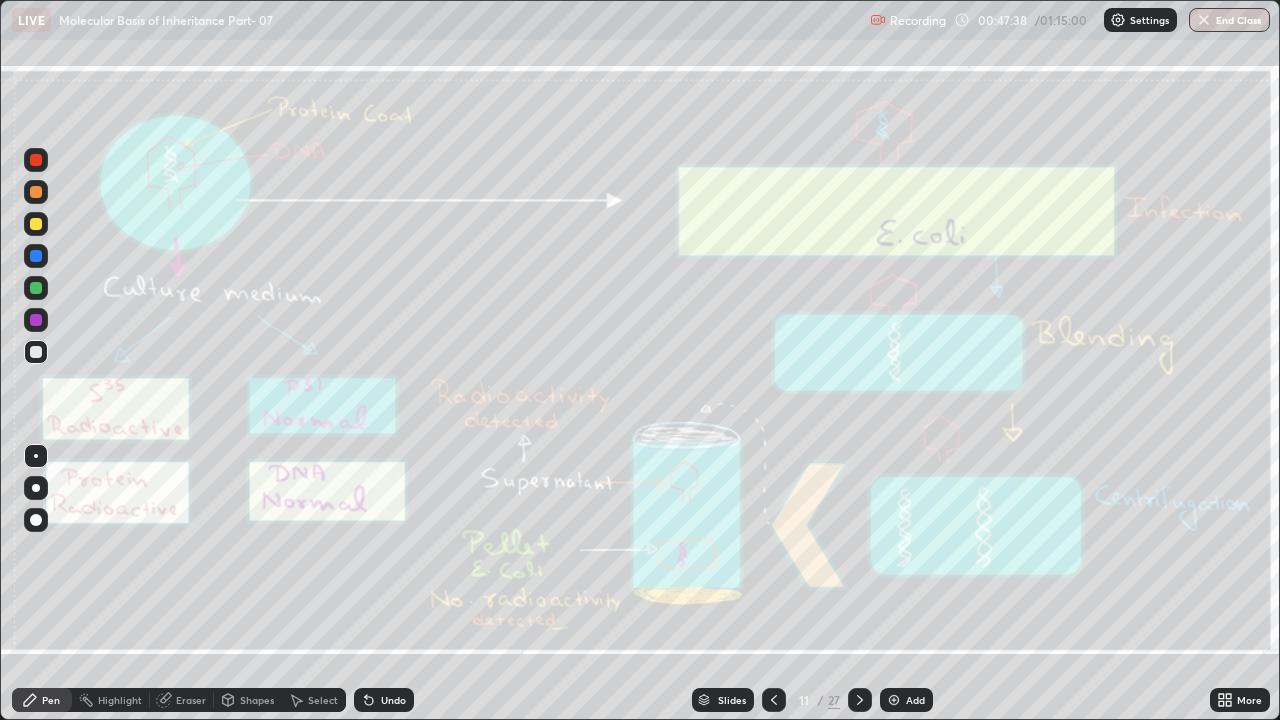 click on "Eraser" at bounding box center (191, 700) 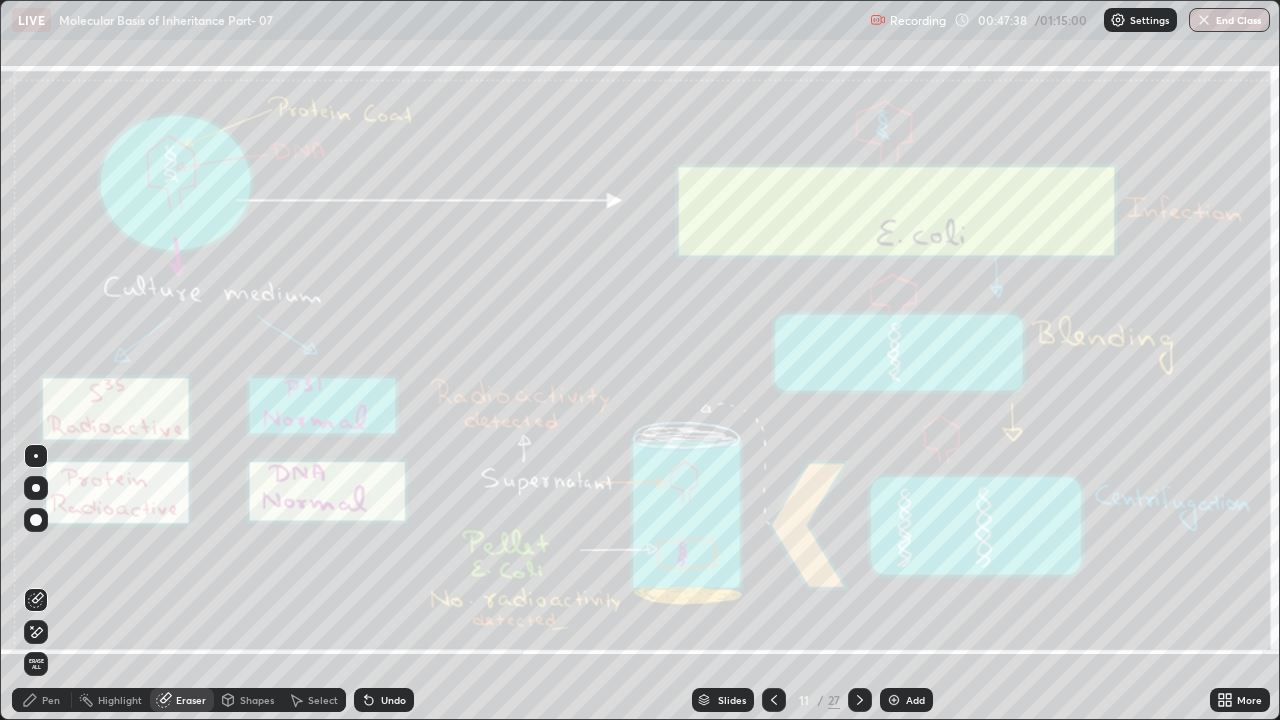 click on "Erase all" at bounding box center (36, 664) 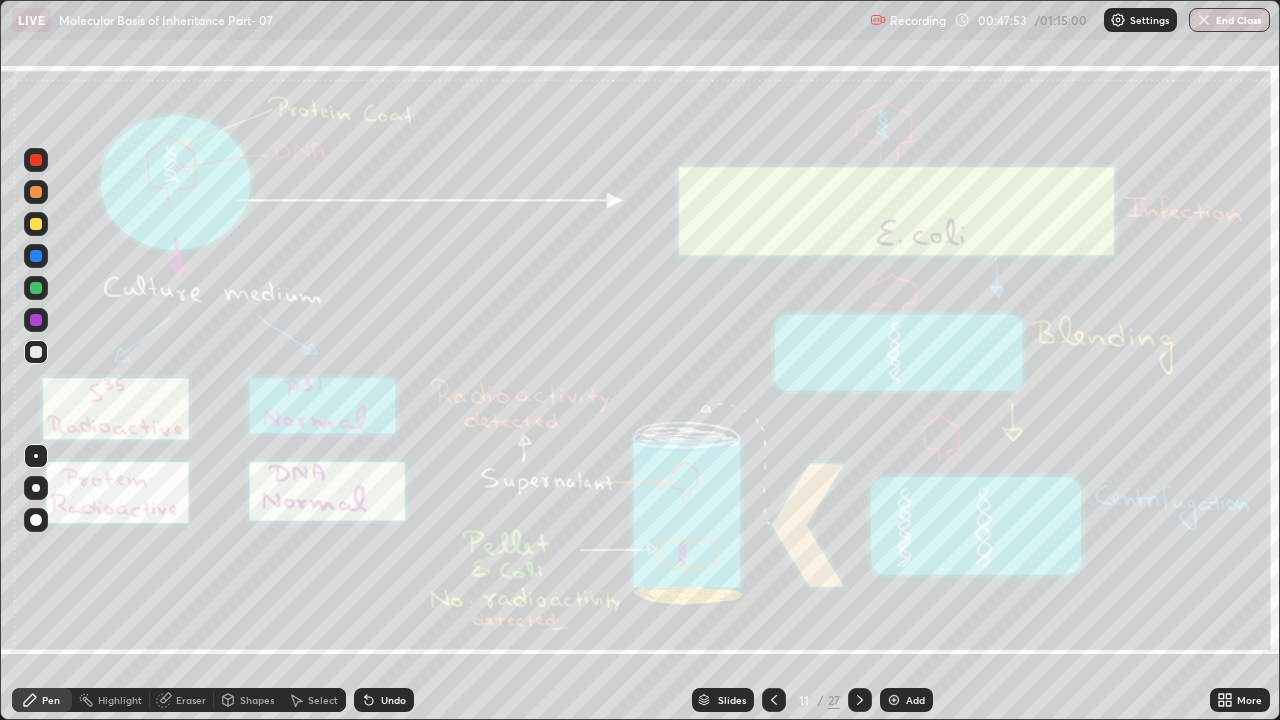 click at bounding box center [36, 320] 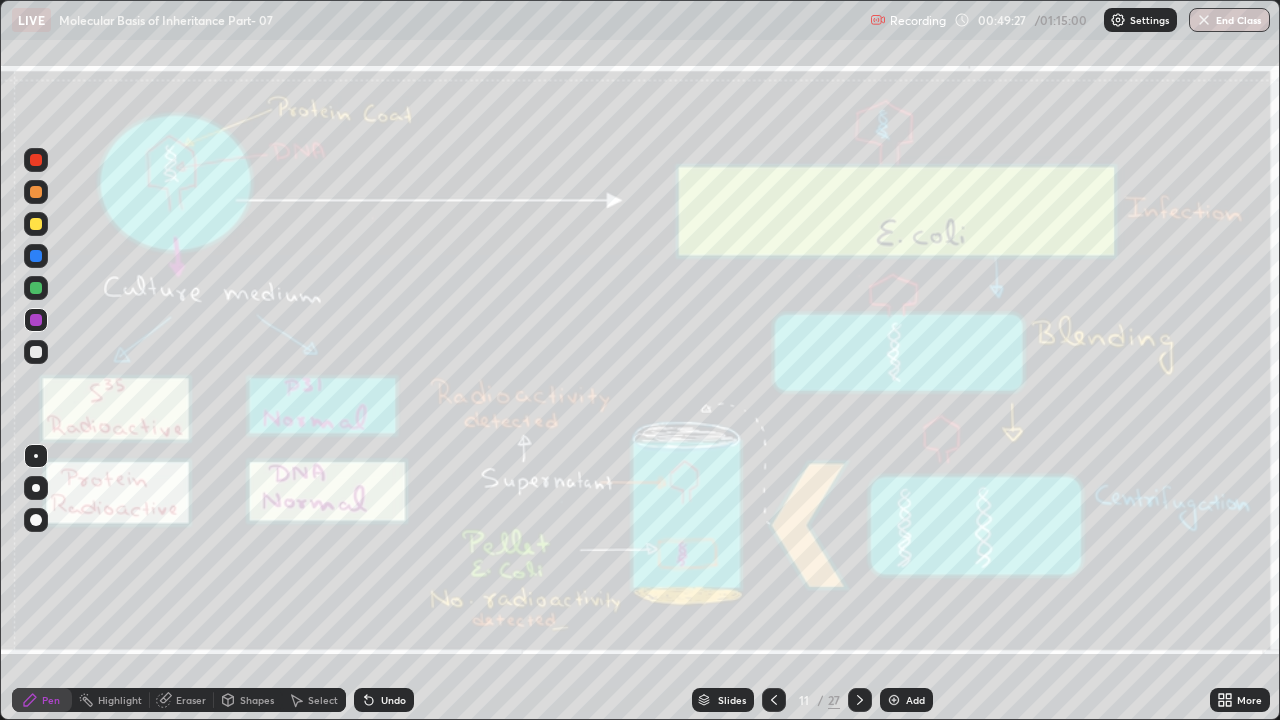 click on "Eraser" at bounding box center (191, 700) 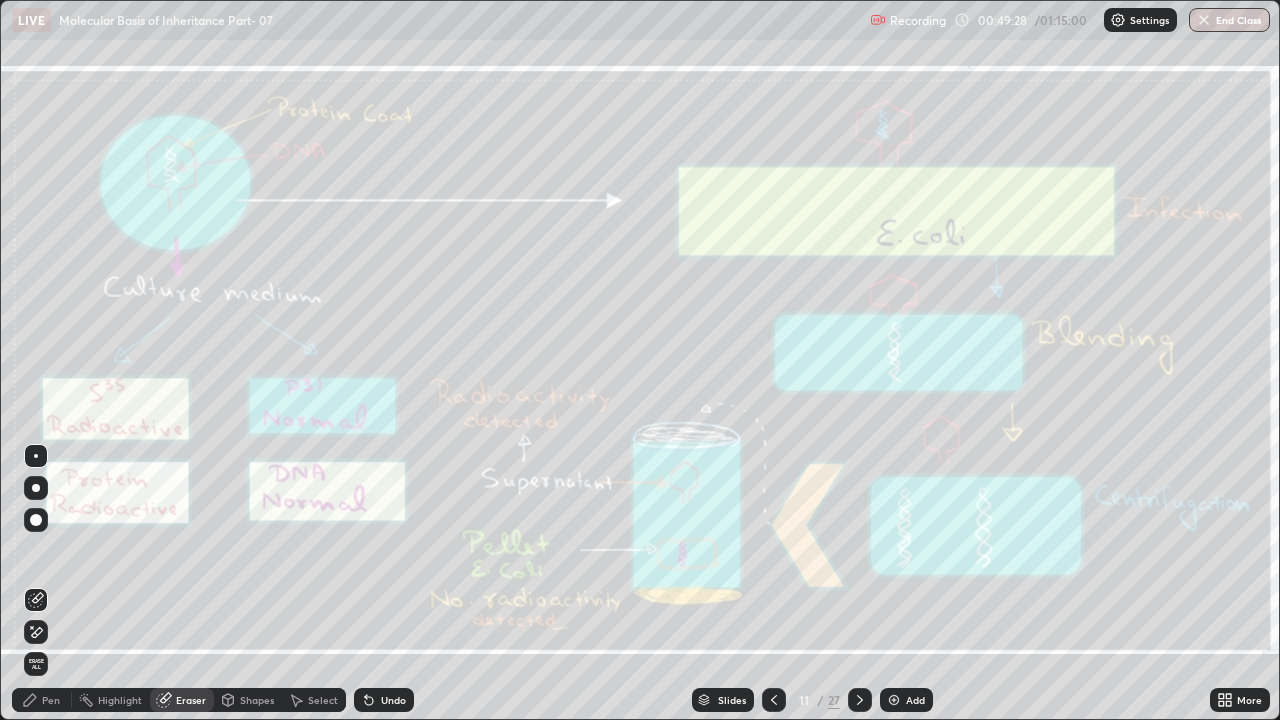 click on "Erase all" at bounding box center (36, 664) 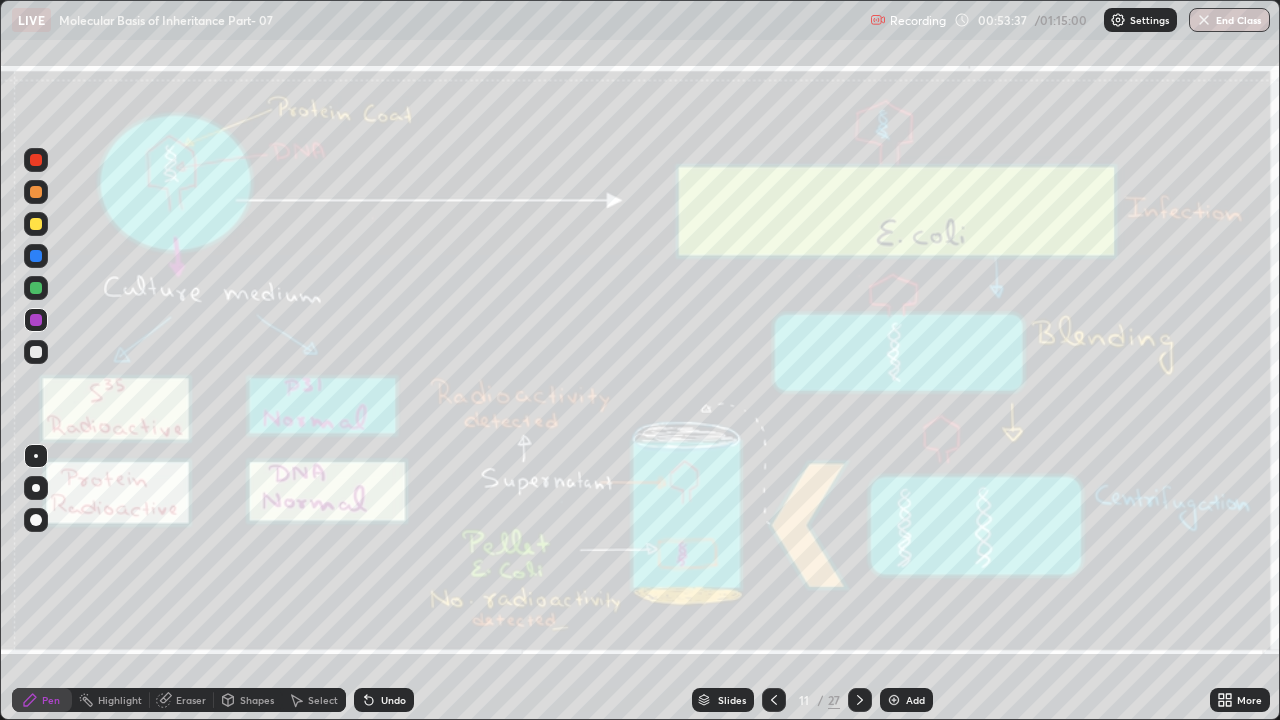 click at bounding box center [860, 700] 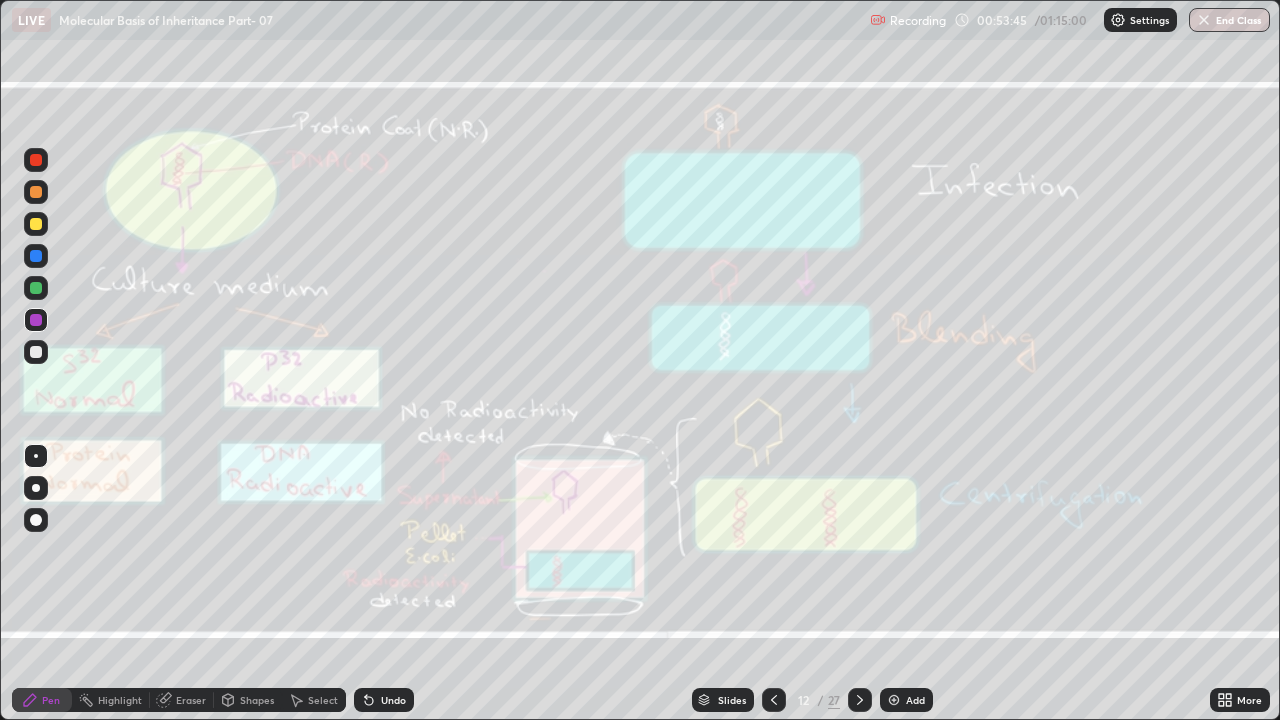 click at bounding box center [774, 700] 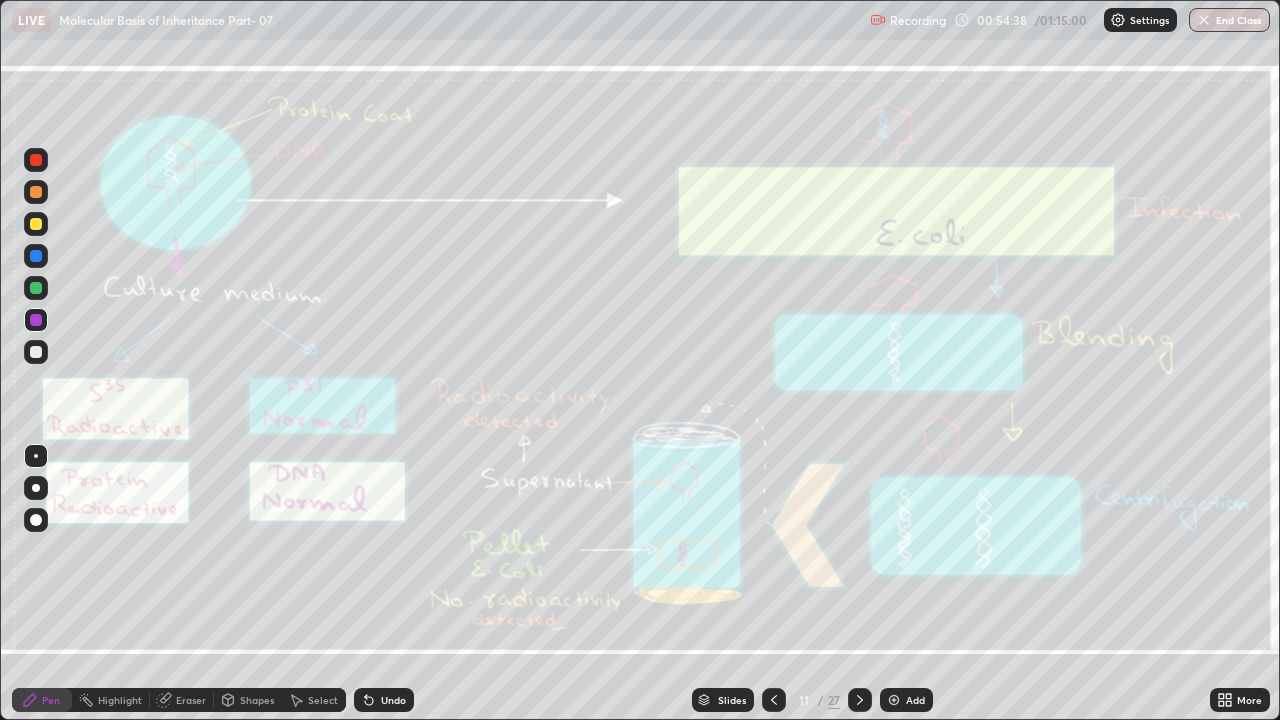 click at bounding box center (860, 700) 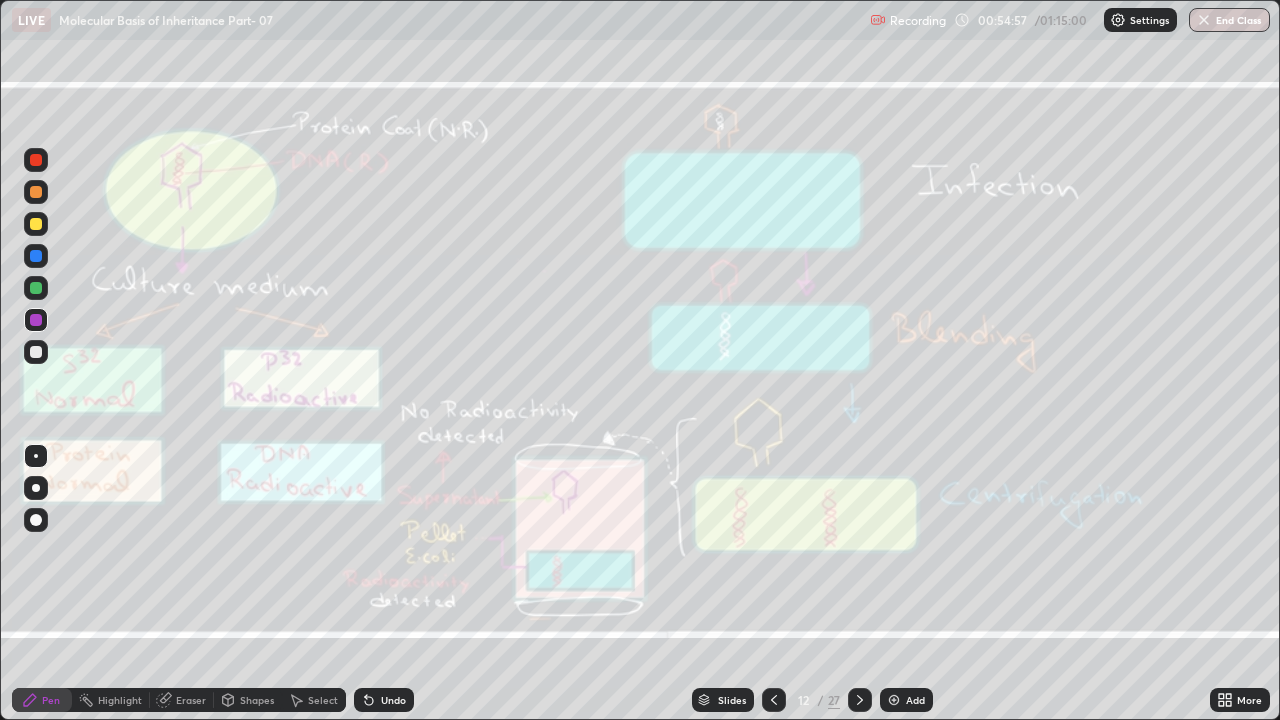 click on "Eraser" at bounding box center (191, 700) 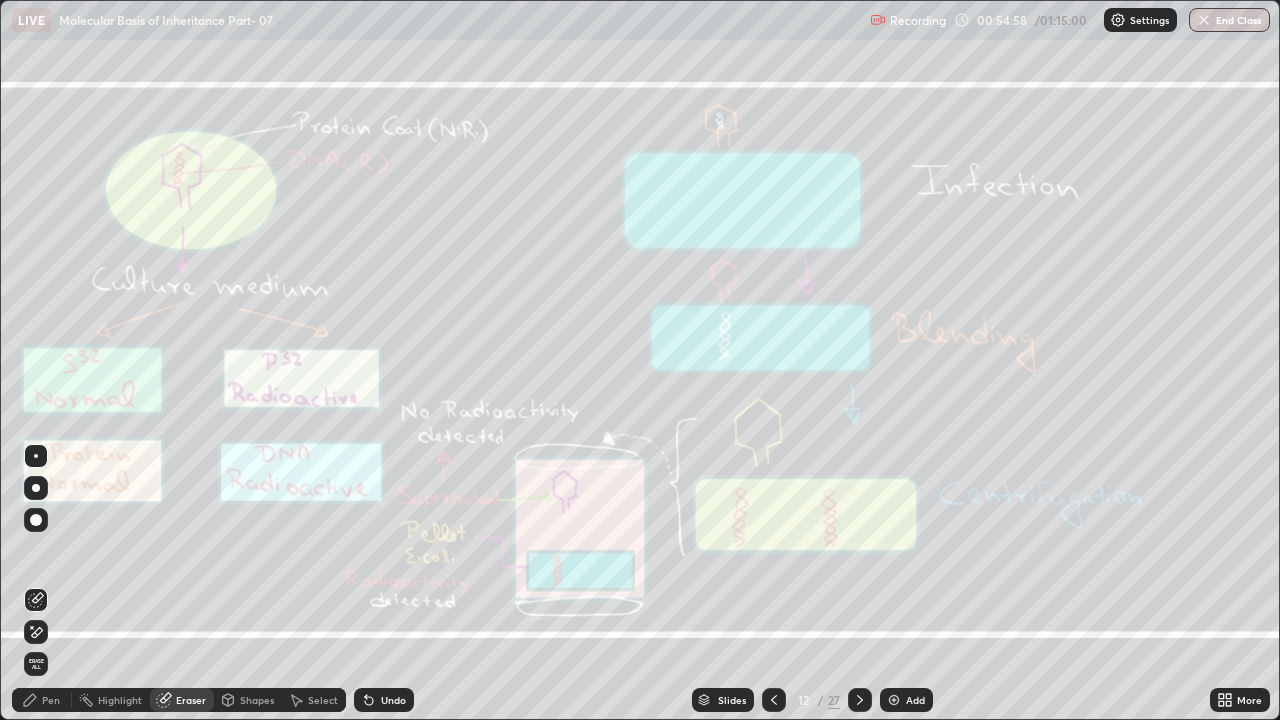 click on "Erase all" at bounding box center [36, 664] 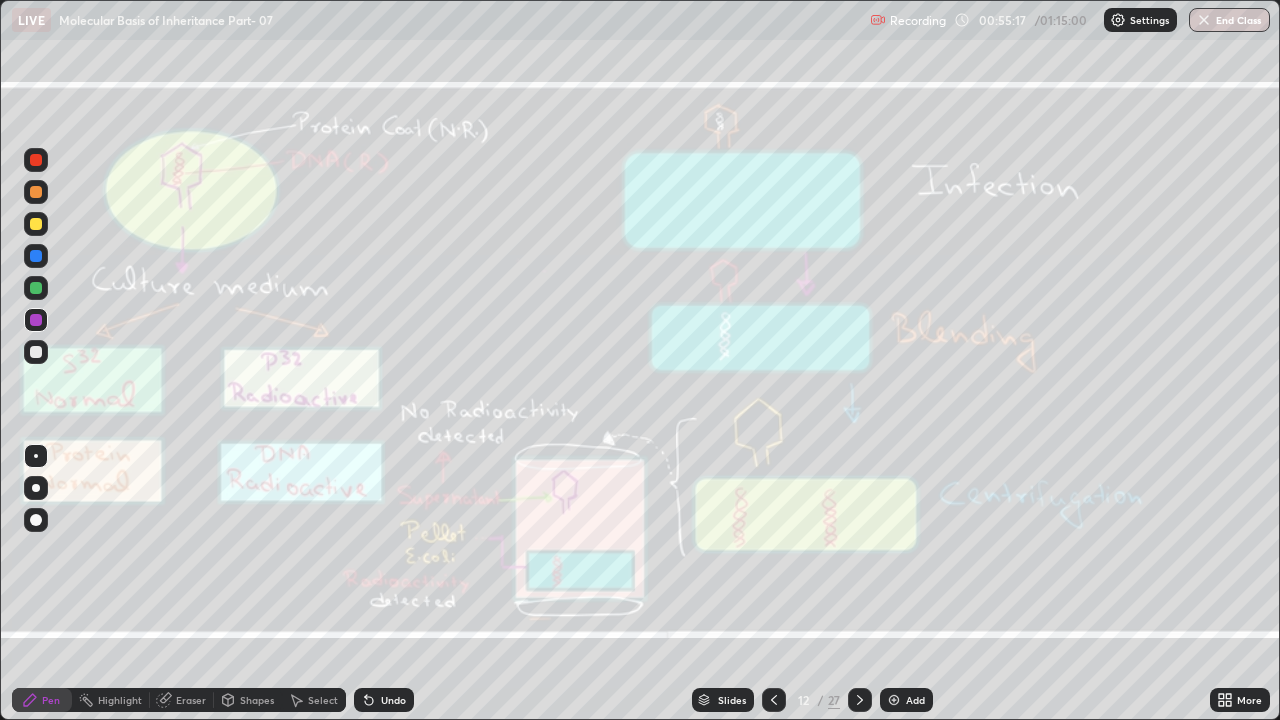 click 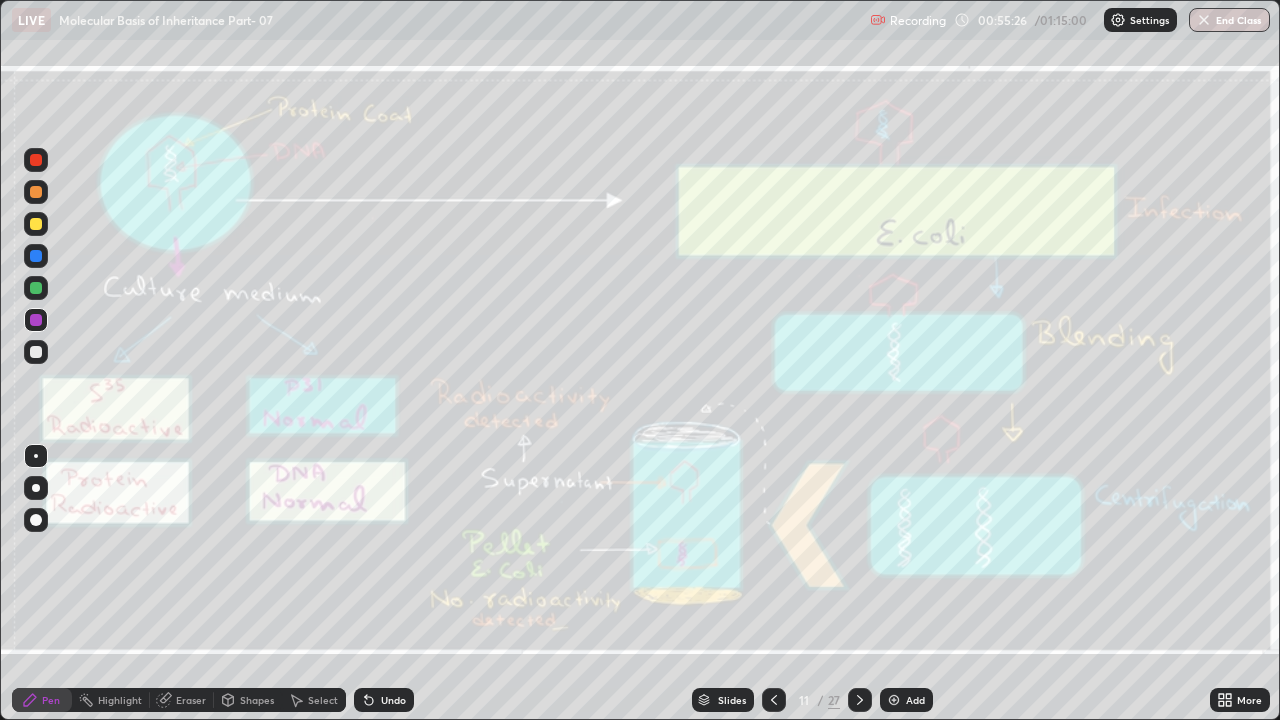 click 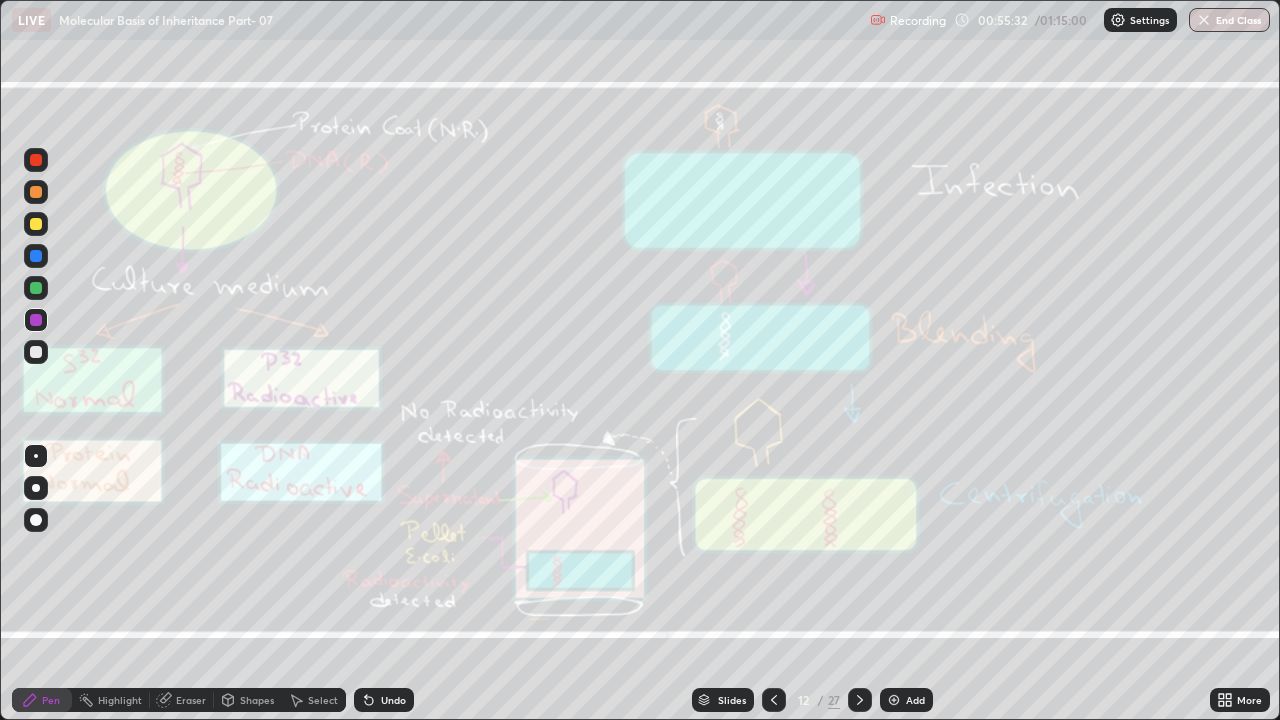 click on "Eraser" at bounding box center (191, 700) 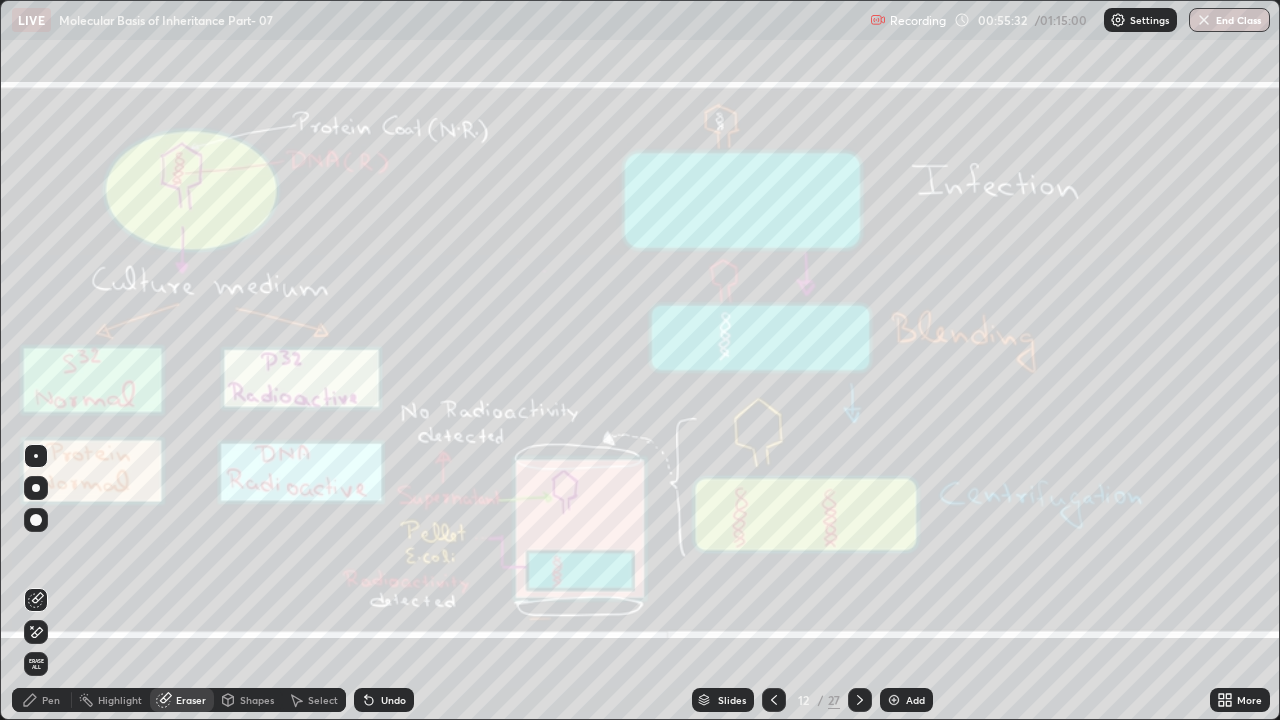 click on "Erase all" at bounding box center [36, 664] 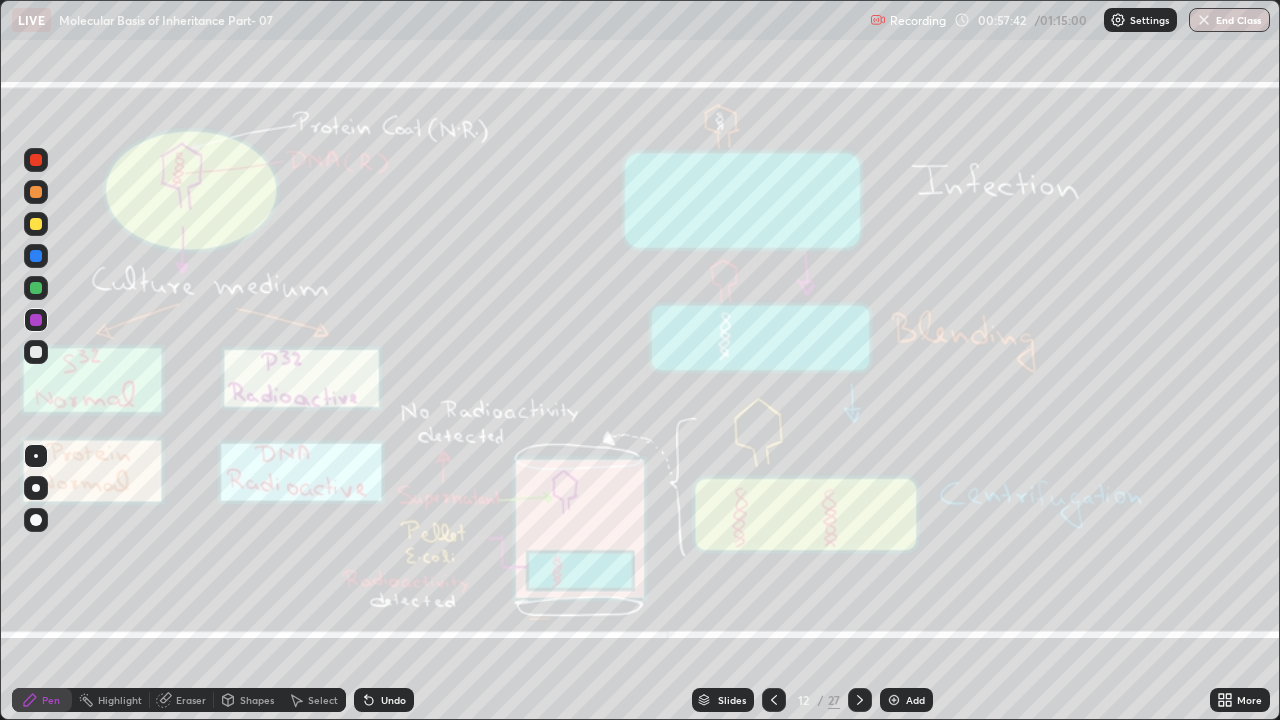 click 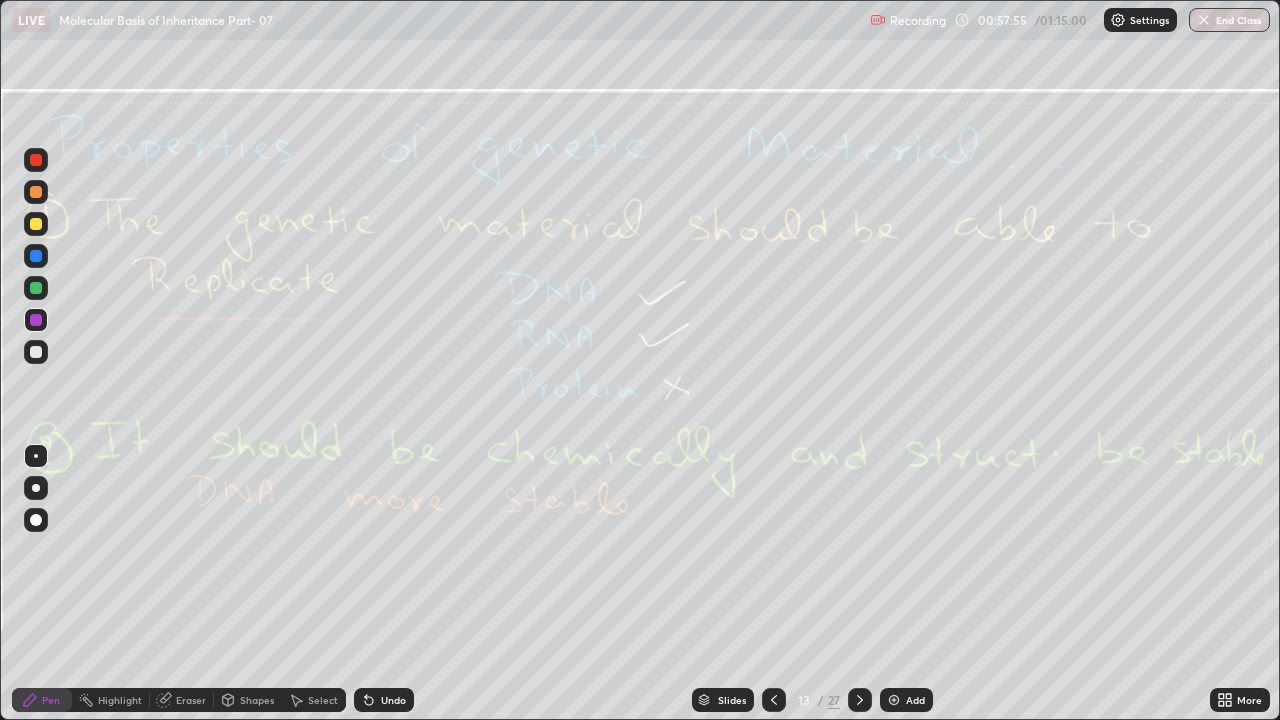 click on "Eraser" at bounding box center [191, 700] 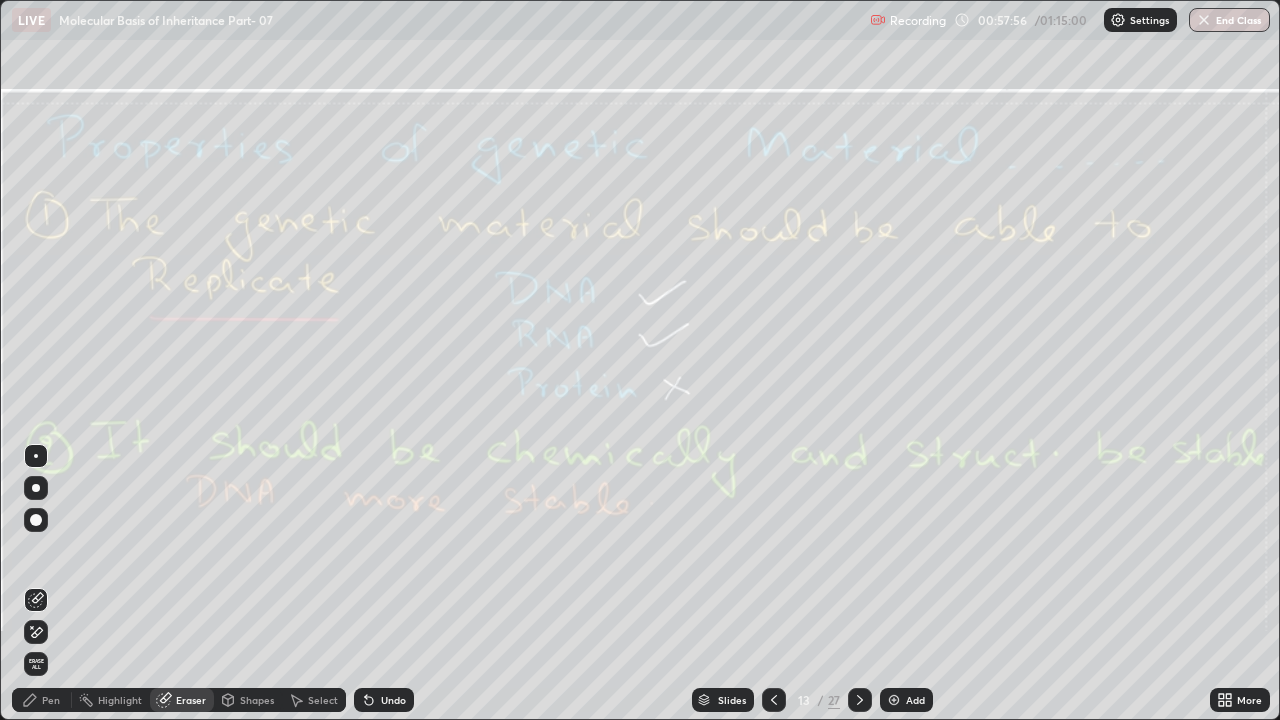 click on "Erase all" at bounding box center (36, 664) 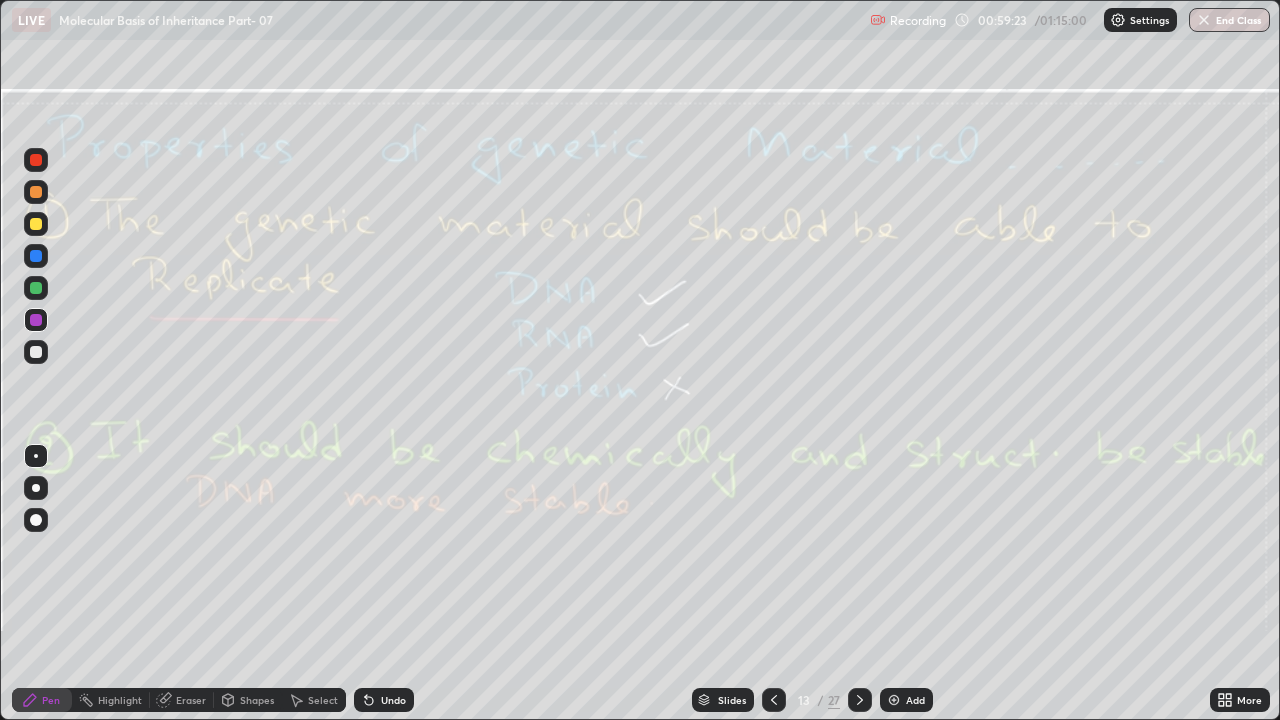 click on "Eraser" at bounding box center [191, 700] 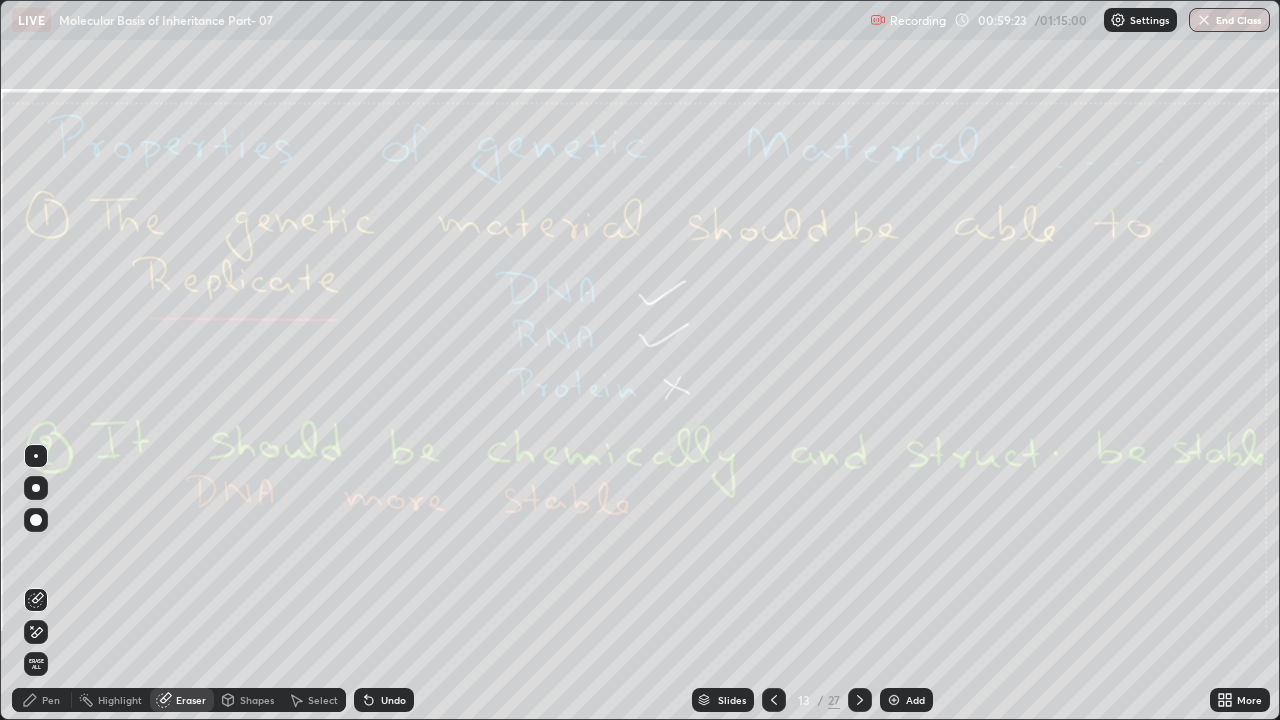 click on "Erase all" at bounding box center (36, 664) 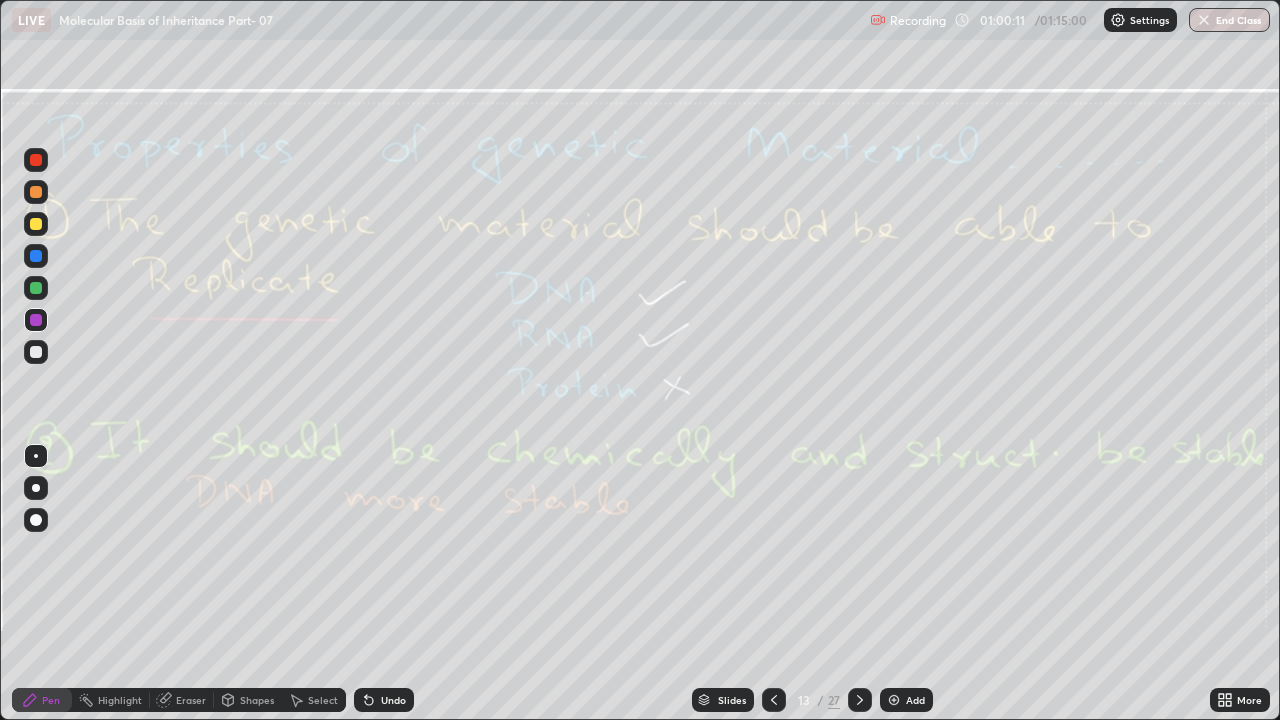 click 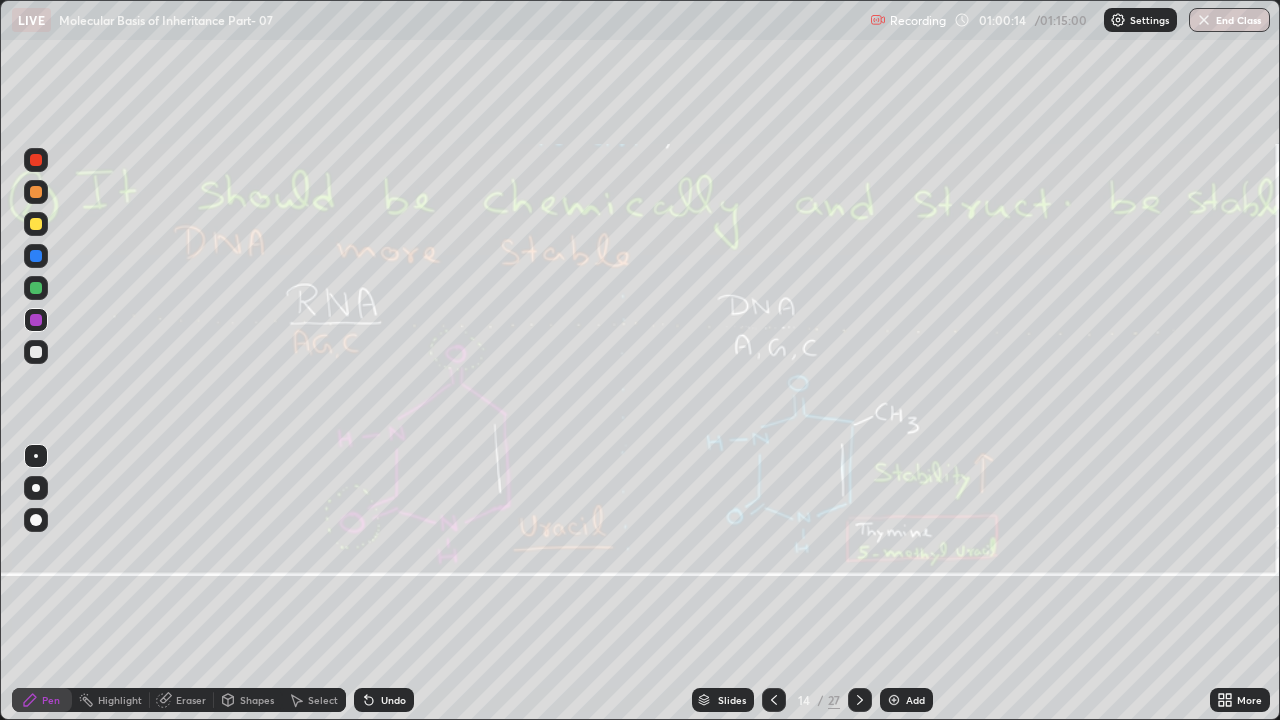 click at bounding box center (774, 700) 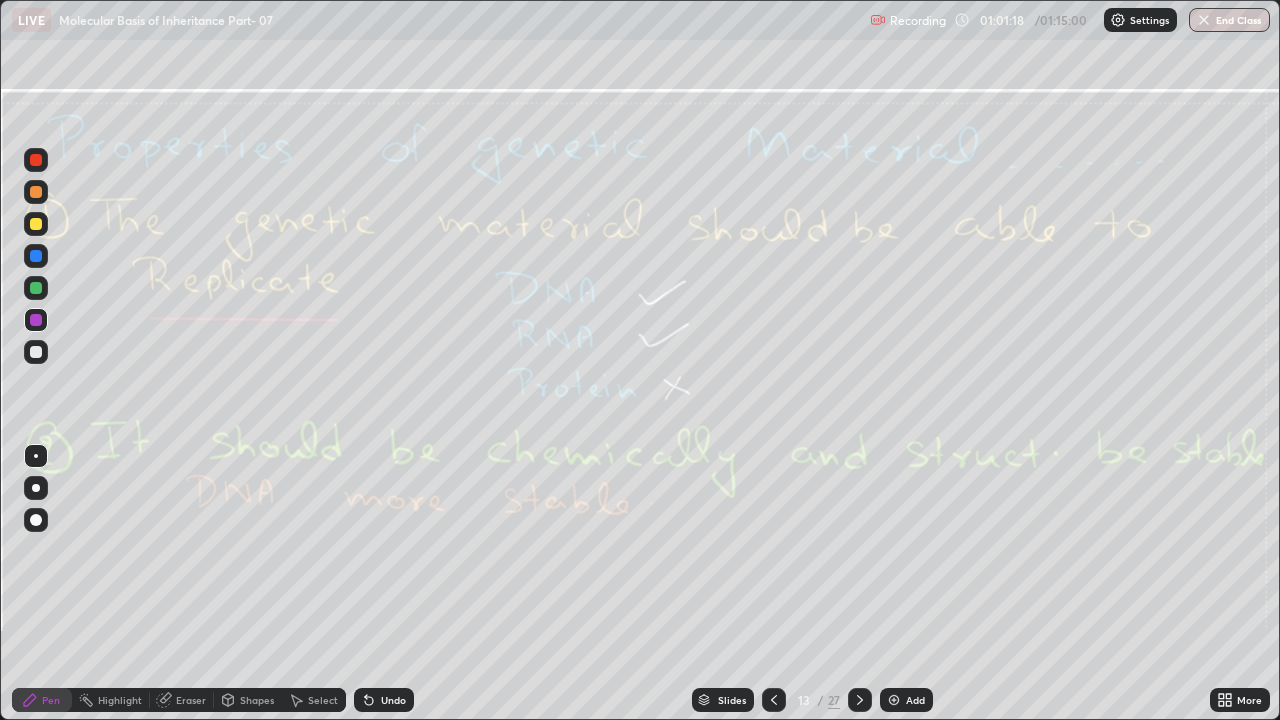 click 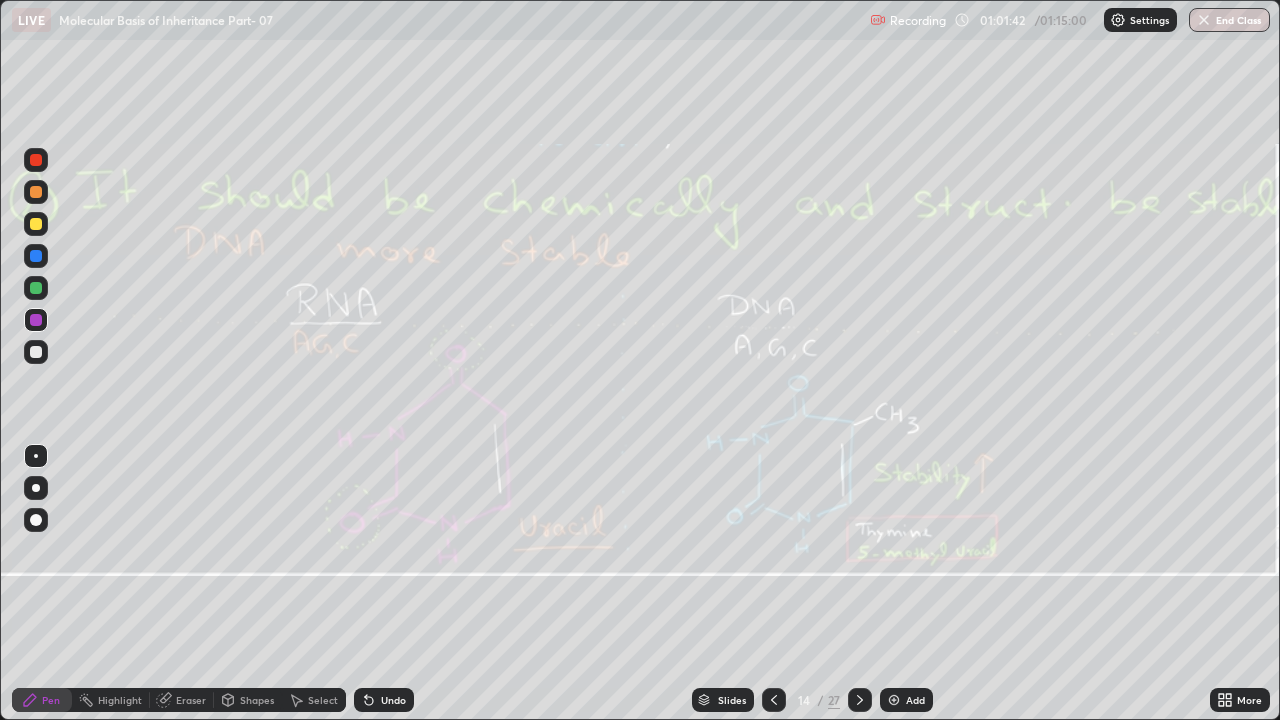 click on "Eraser" at bounding box center (191, 700) 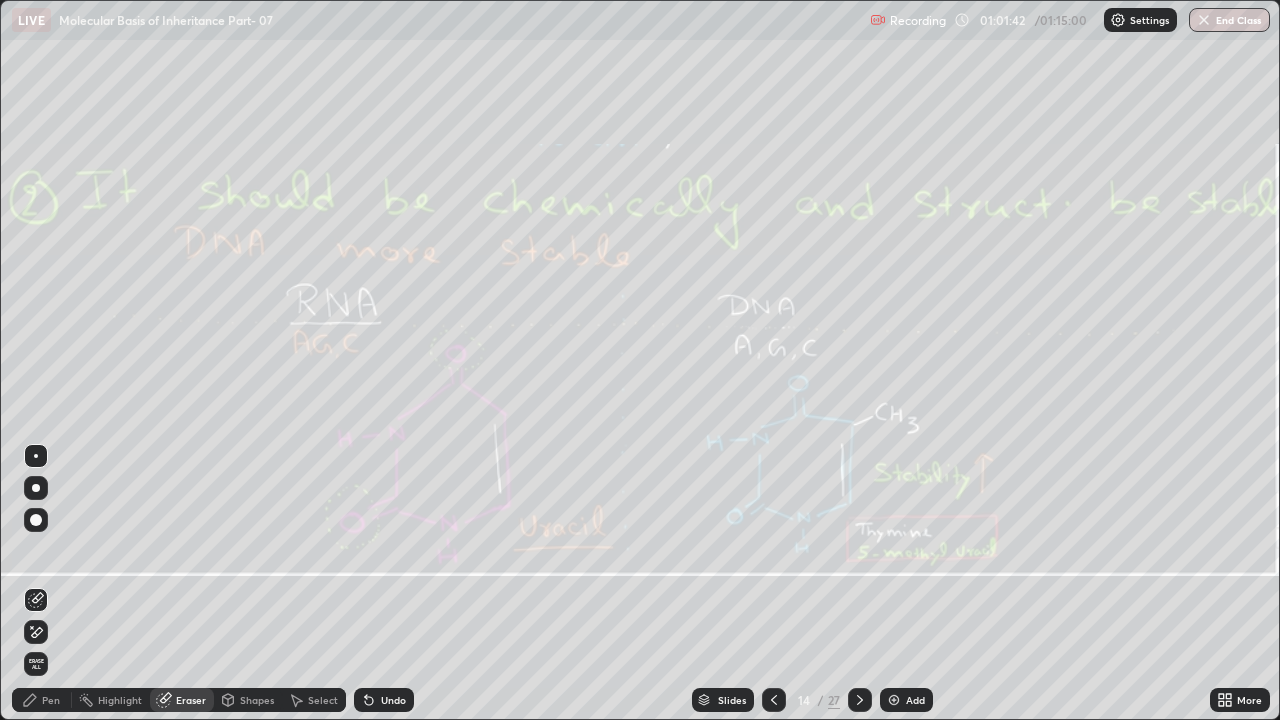 click on "Erase all" at bounding box center [36, 664] 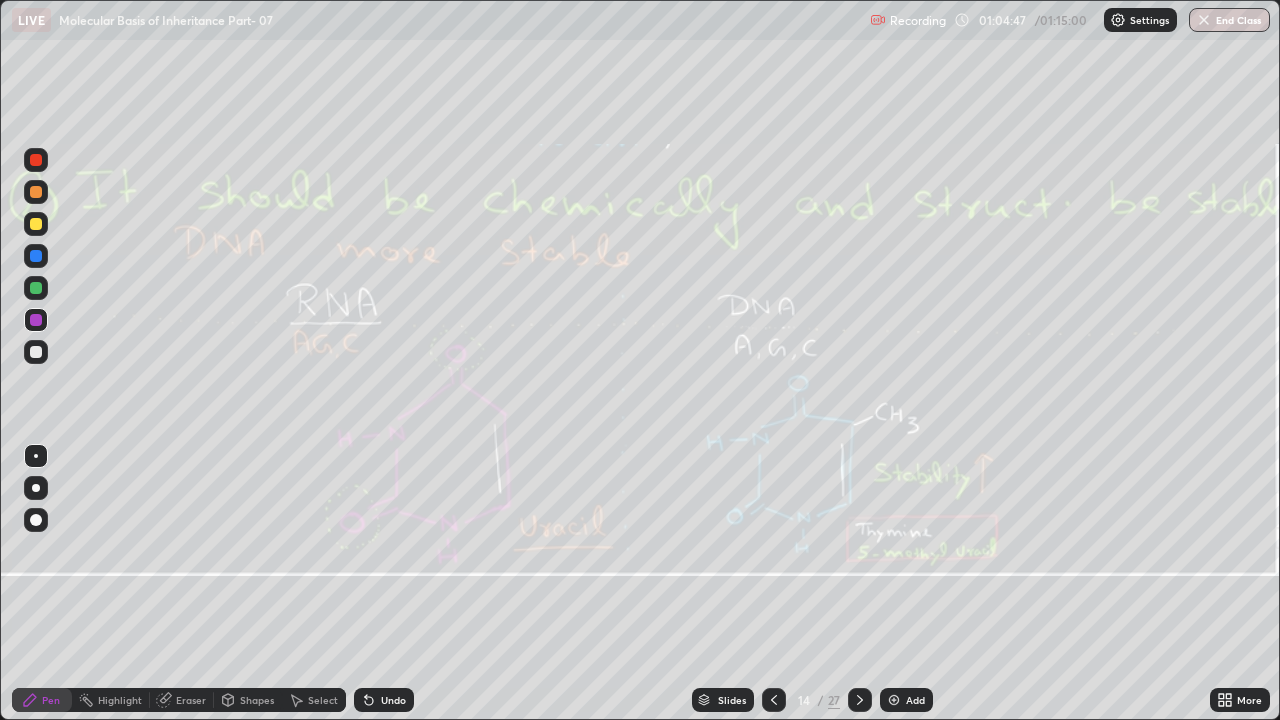 click 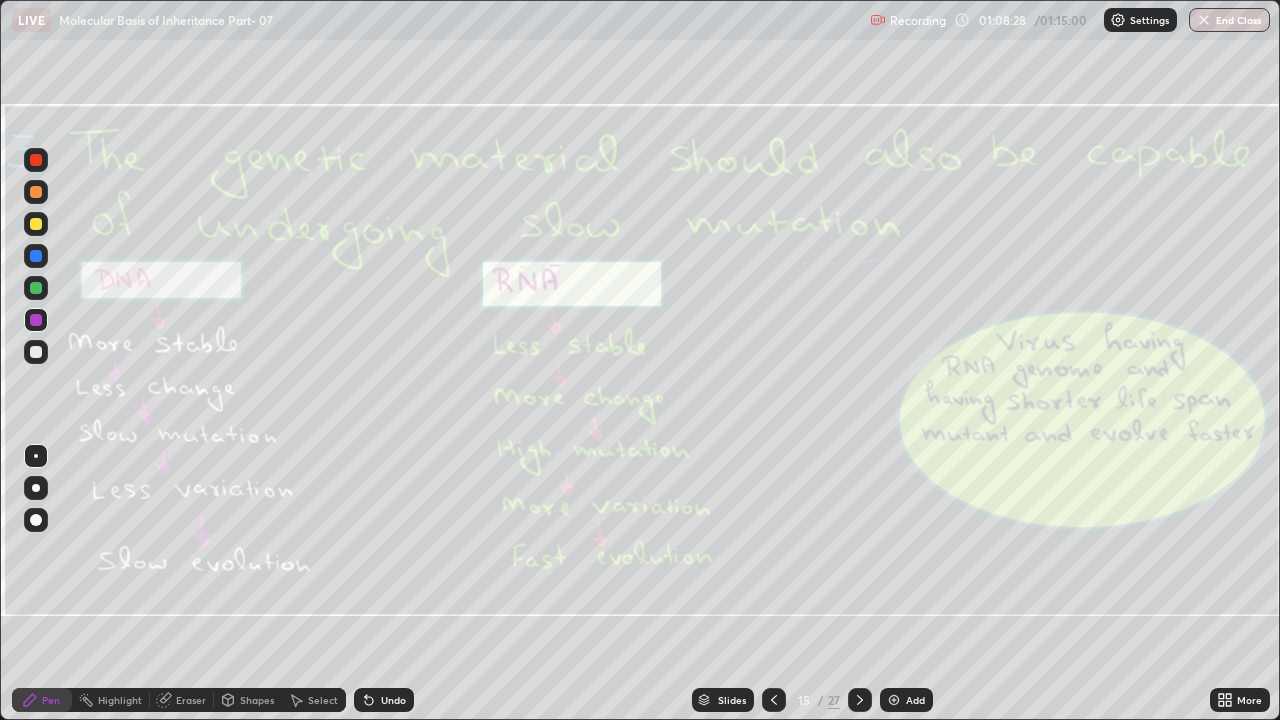 click 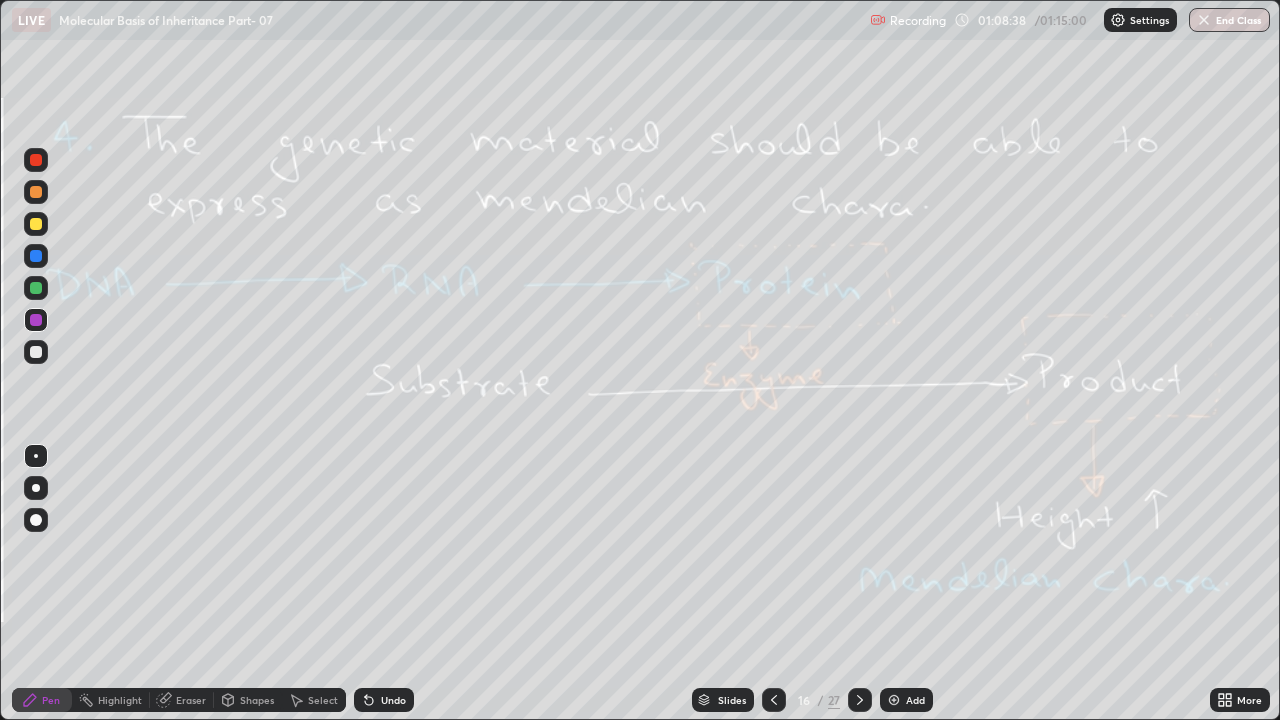 click at bounding box center [36, 160] 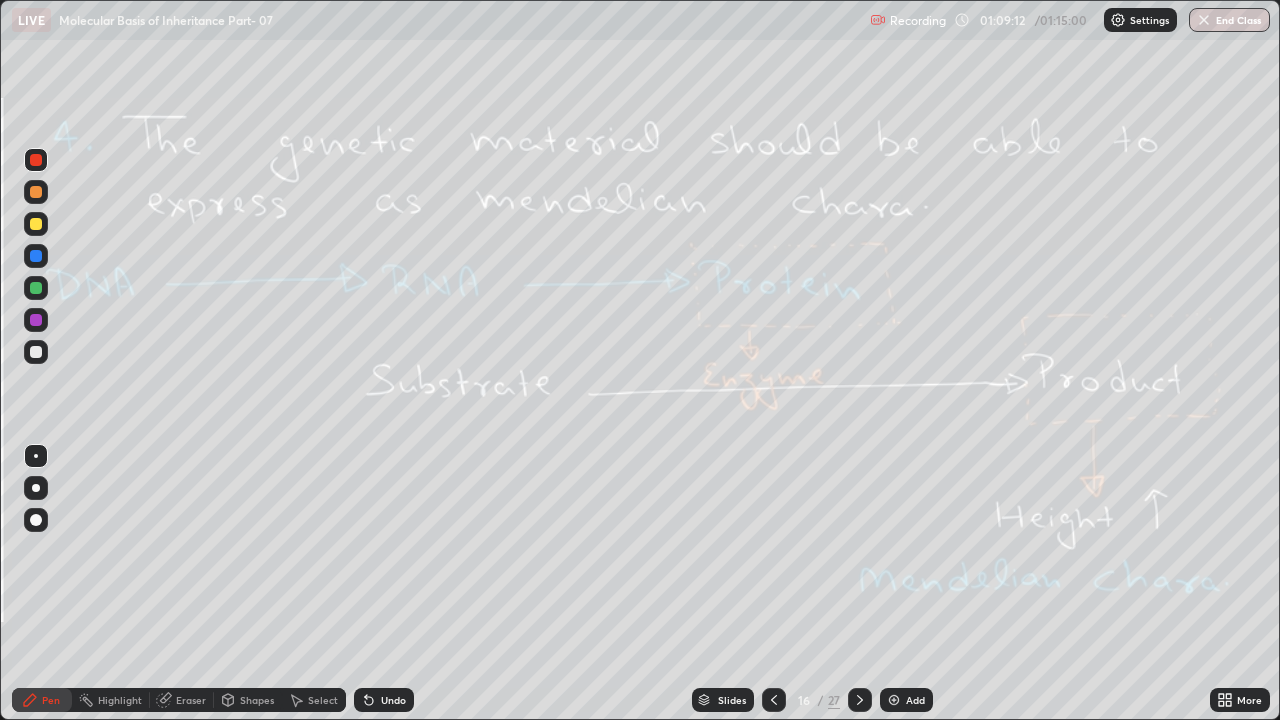 click on "Eraser" at bounding box center (191, 700) 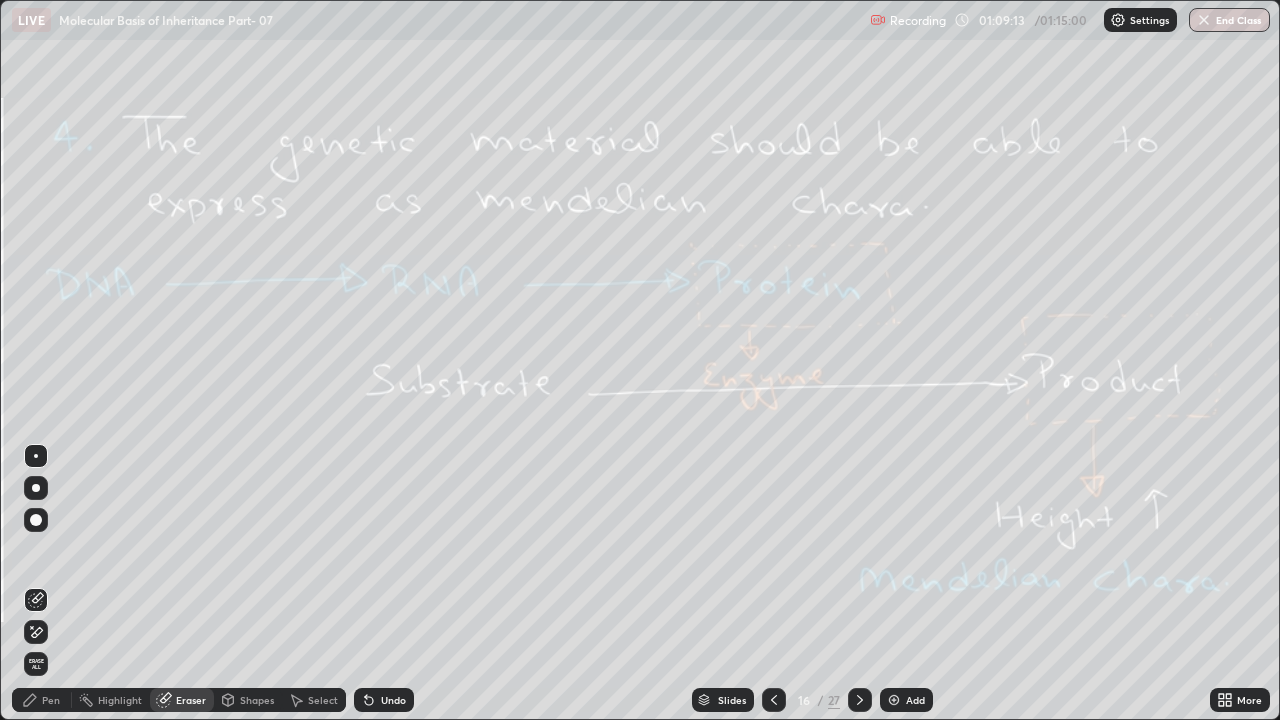 click on "Erase all" at bounding box center (36, 664) 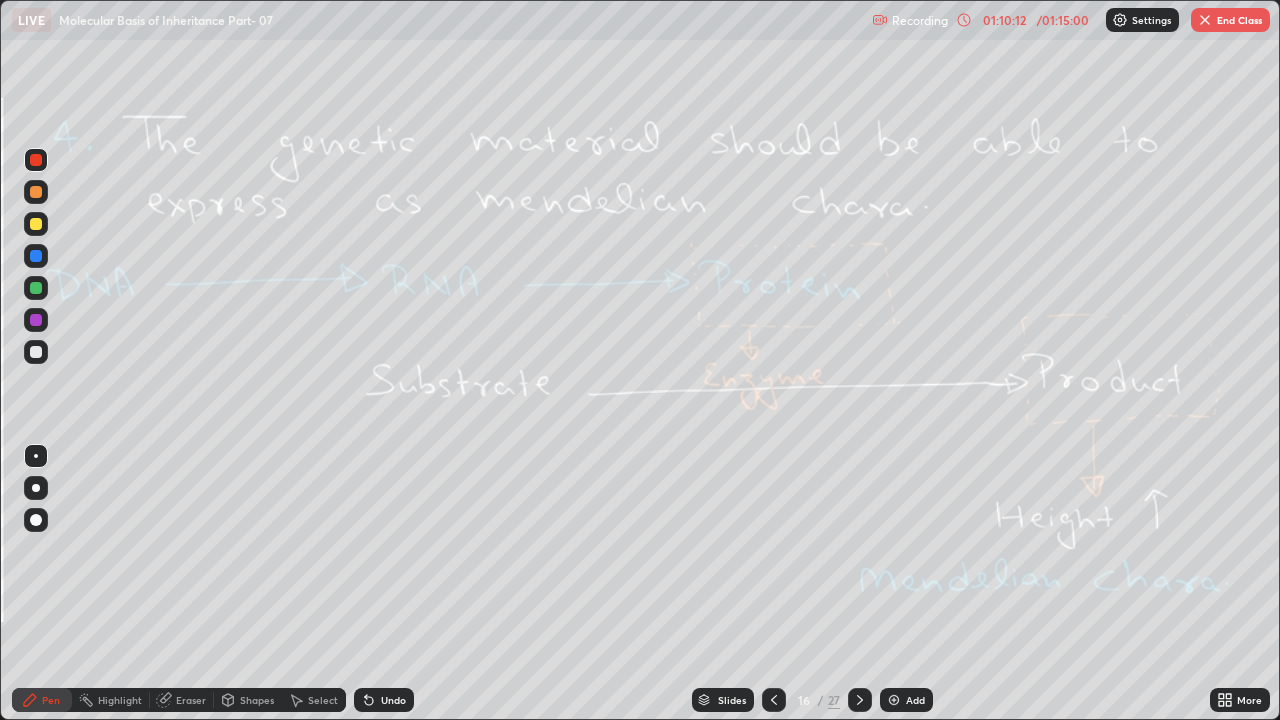 click 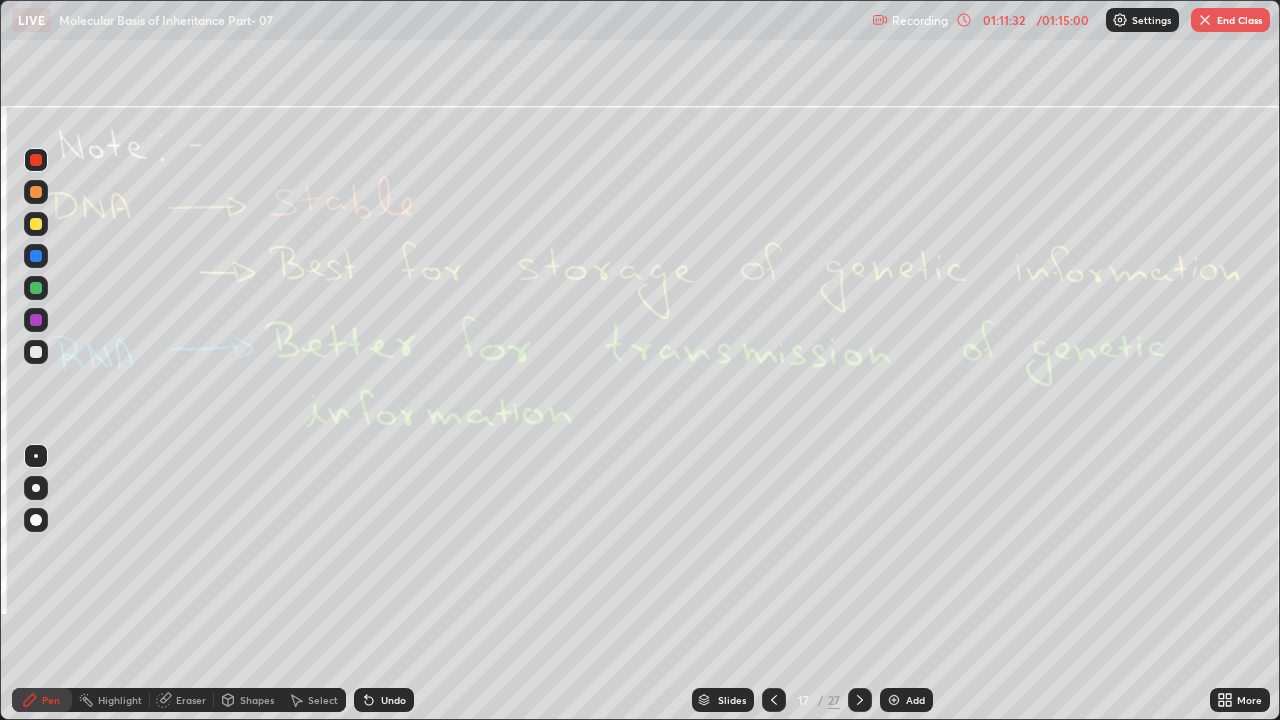 click 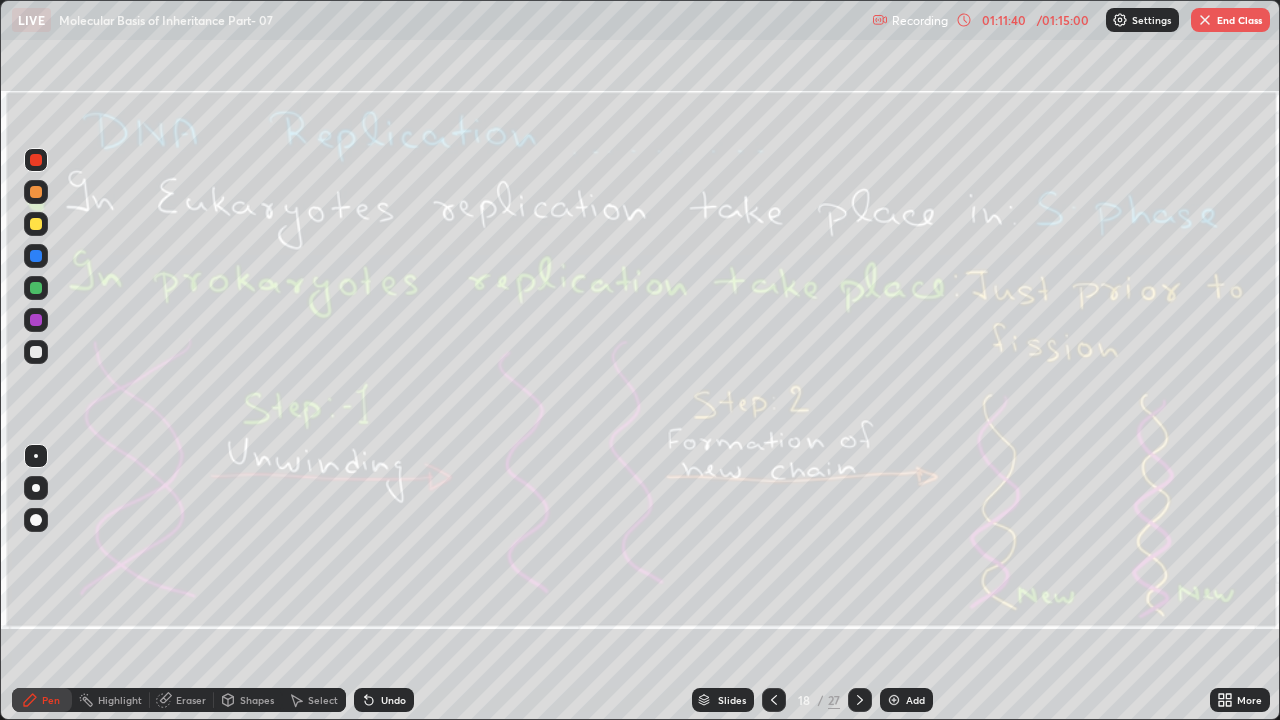 click on "End Class" at bounding box center (1230, 20) 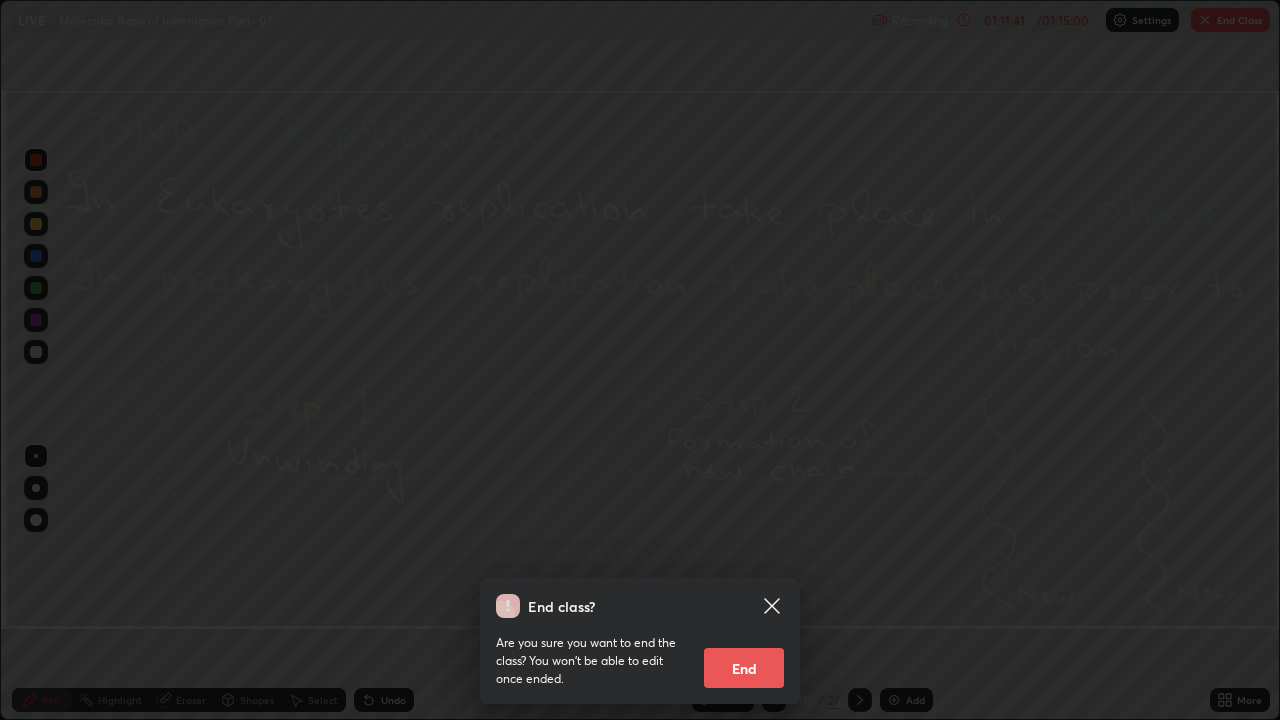 click on "End" at bounding box center [744, 668] 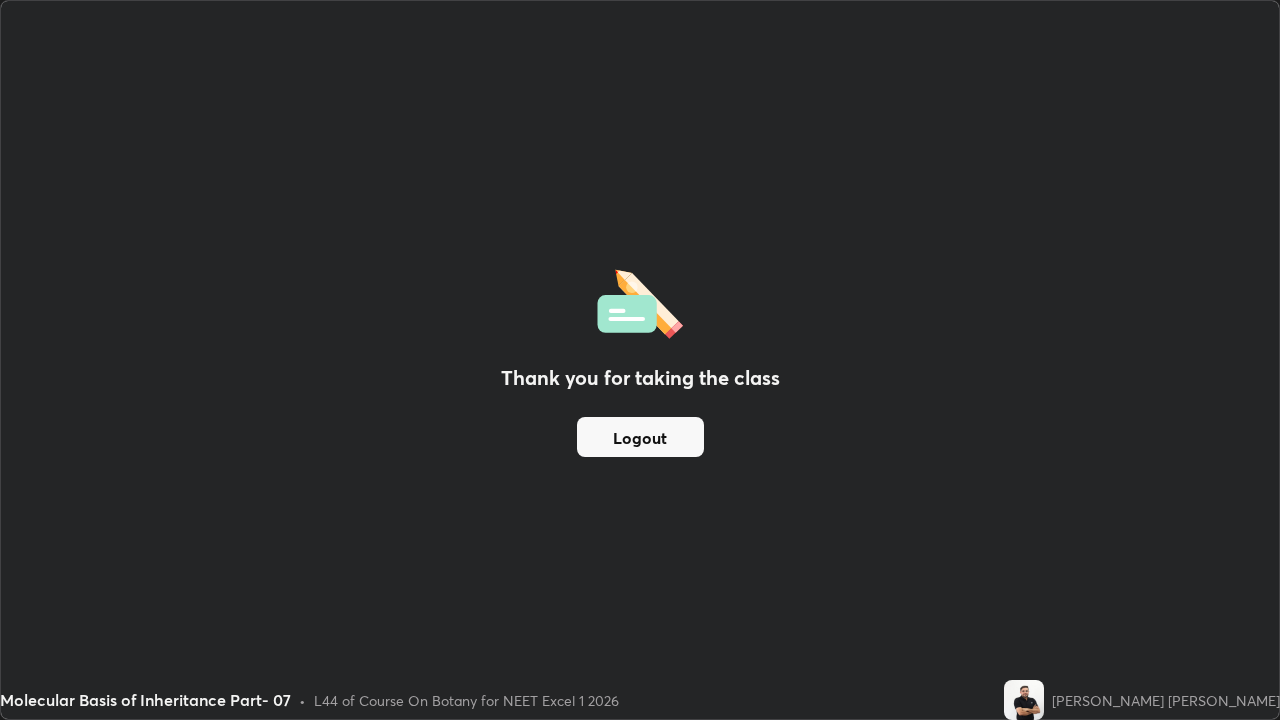 click on "Logout" at bounding box center [640, 437] 